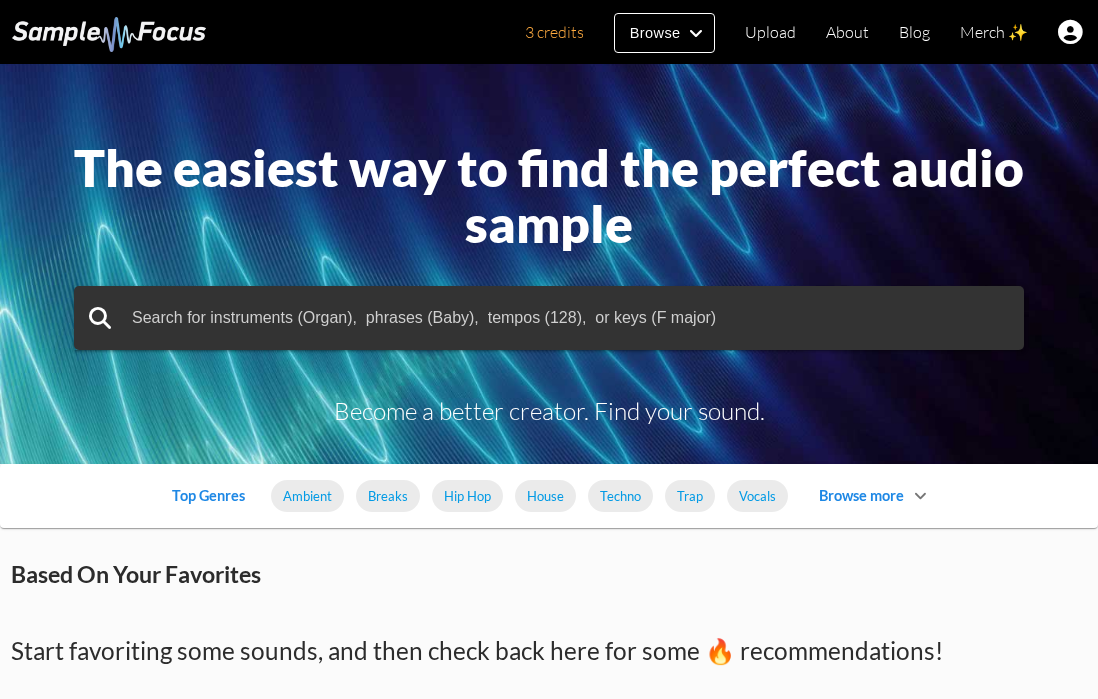 scroll, scrollTop: 0, scrollLeft: 0, axis: both 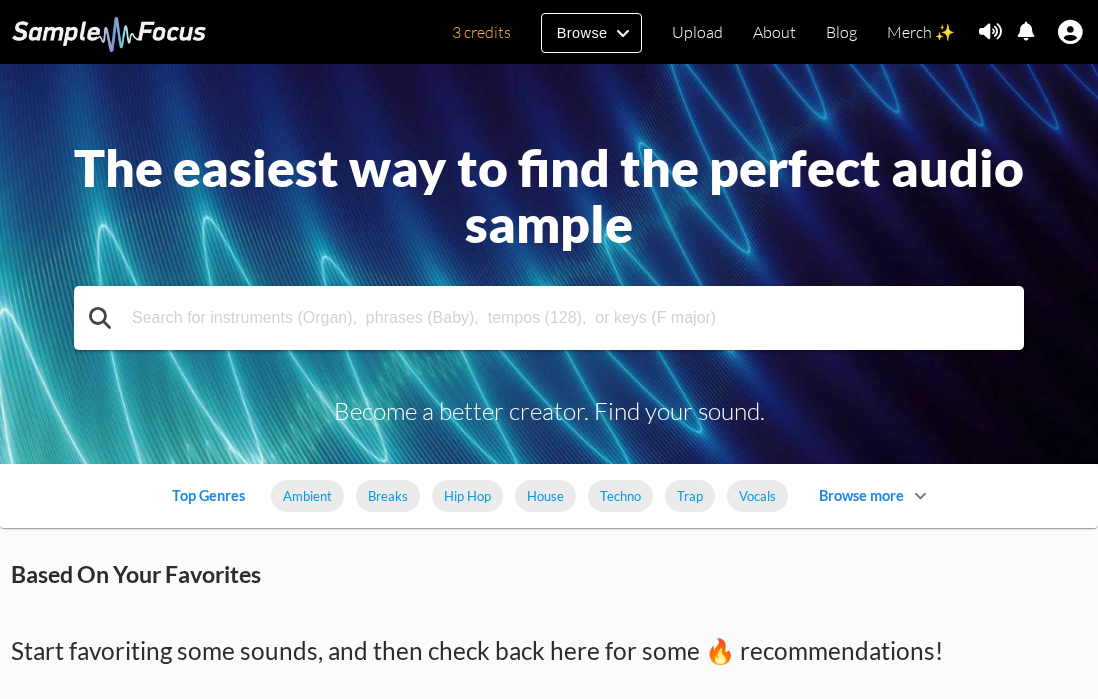 click at bounding box center (549, 318) 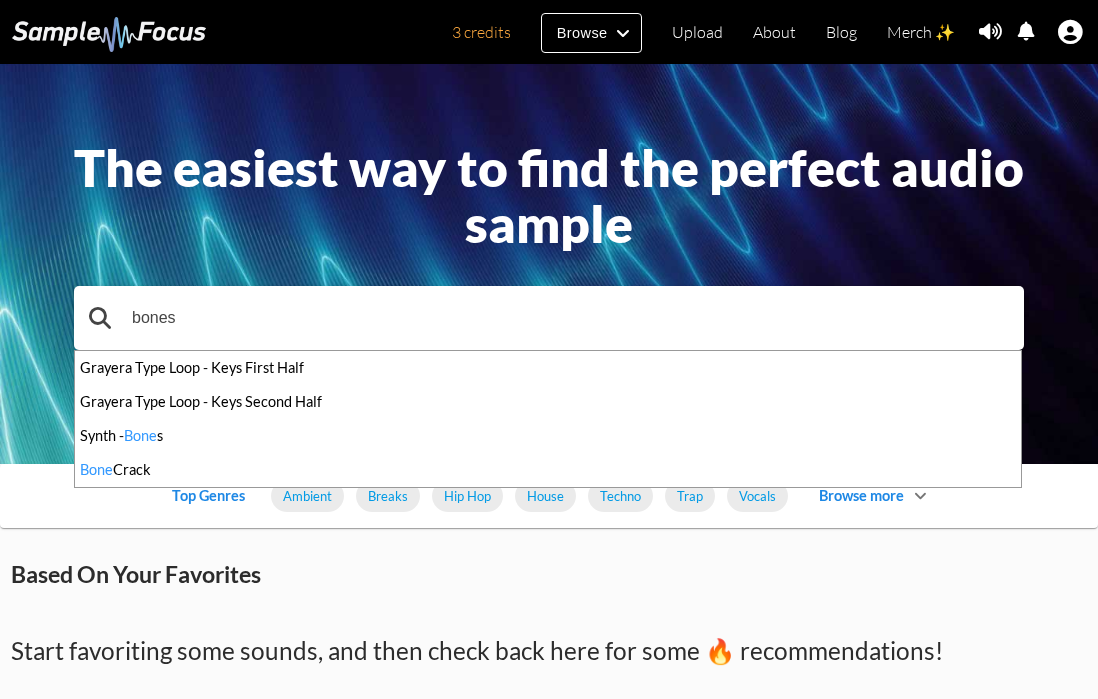 type on "bones" 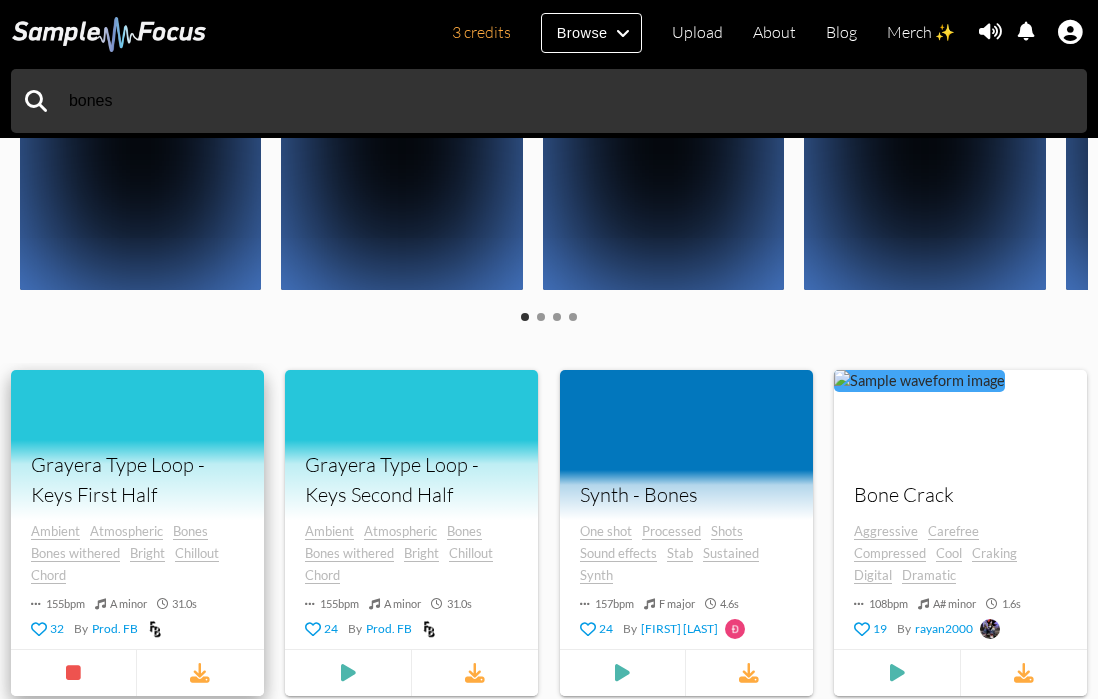 scroll, scrollTop: 572, scrollLeft: 0, axis: vertical 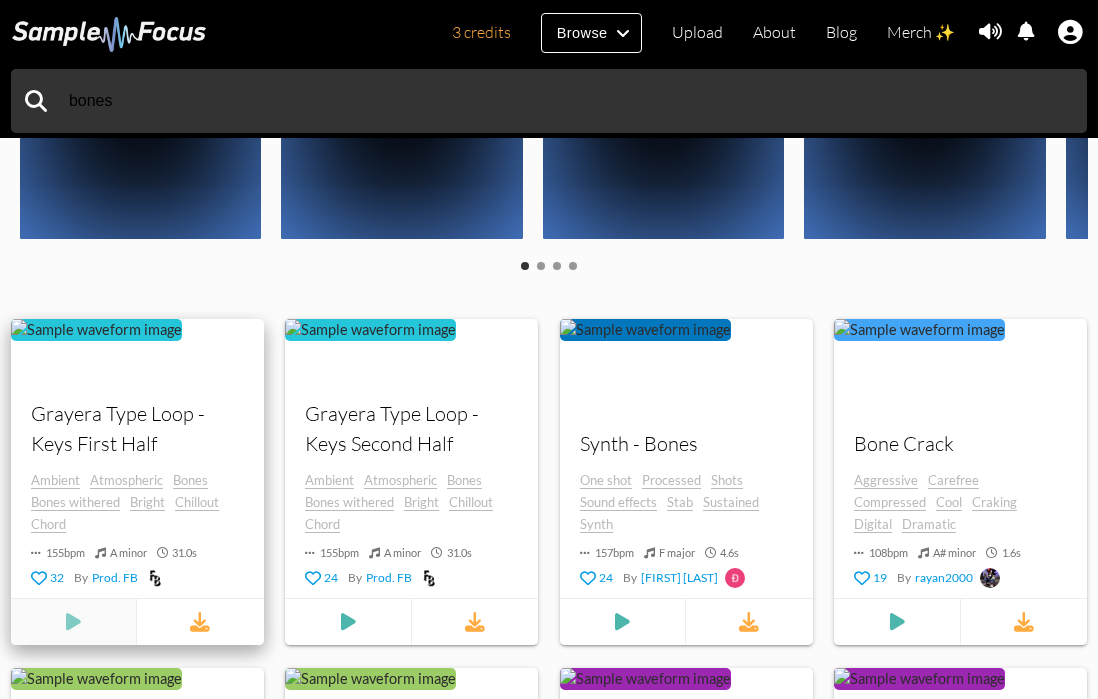 click at bounding box center [74, 623] 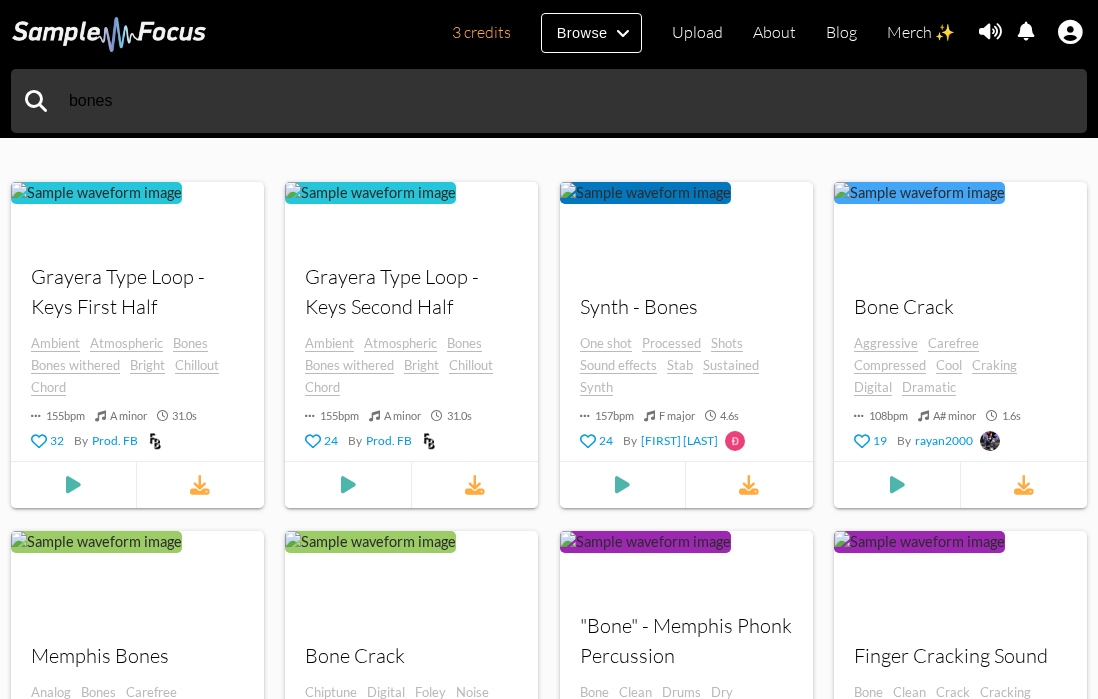 scroll, scrollTop: 0, scrollLeft: 0, axis: both 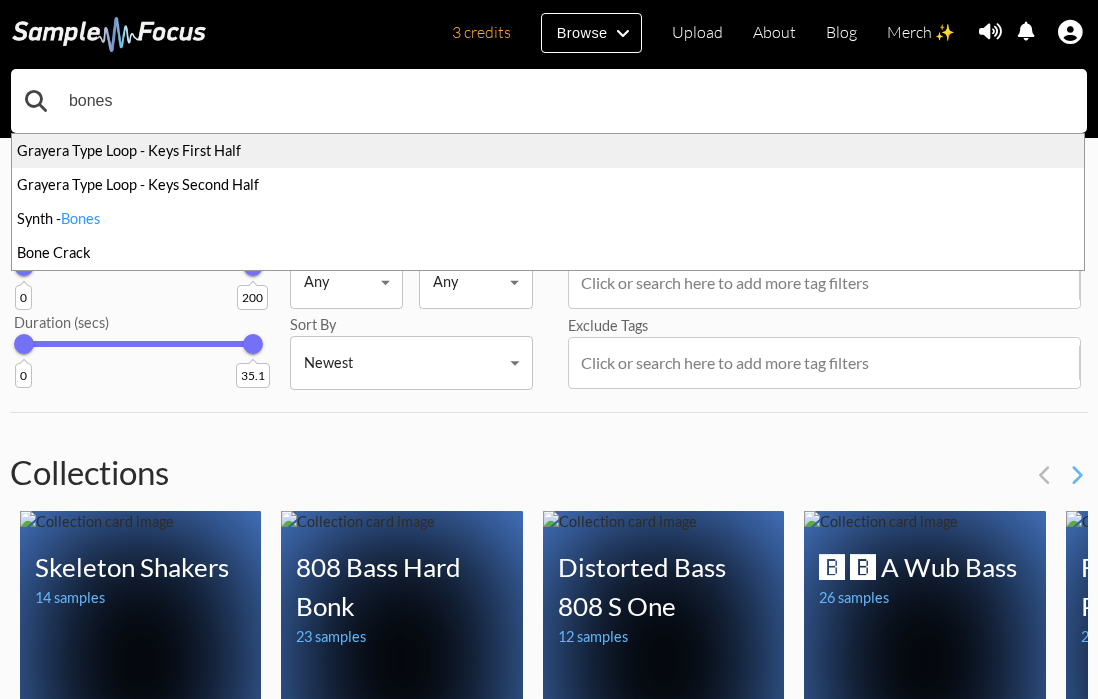drag, startPoint x: 392, startPoint y: 99, endPoint x: 188, endPoint y: 132, distance: 206.65189 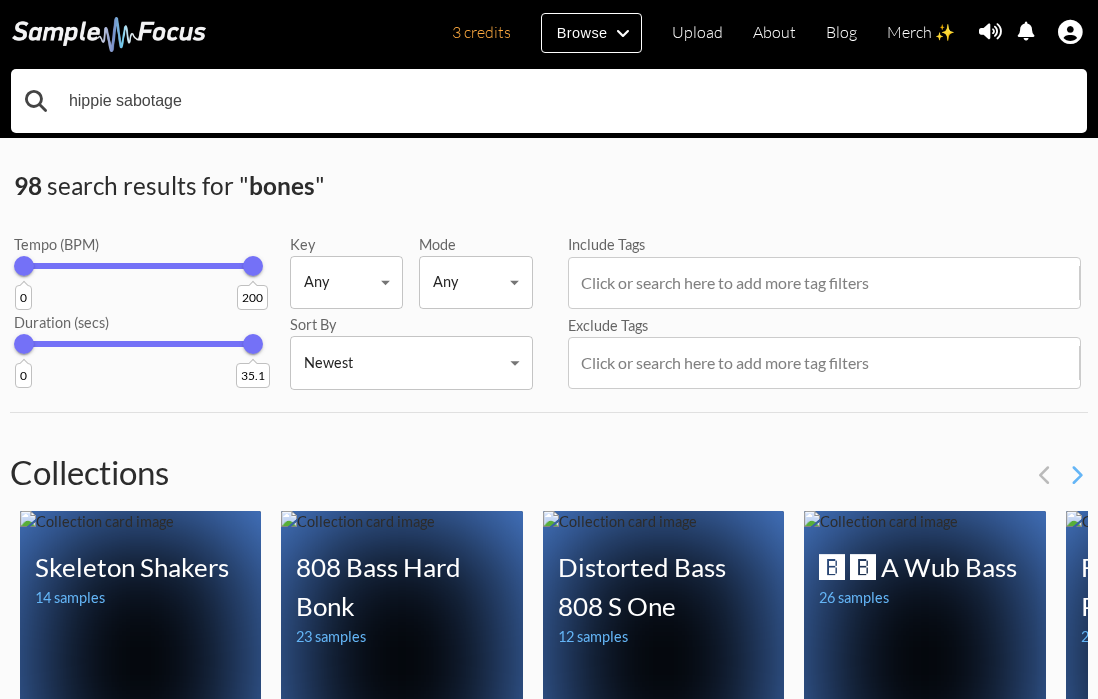 type on "hippie sabotage" 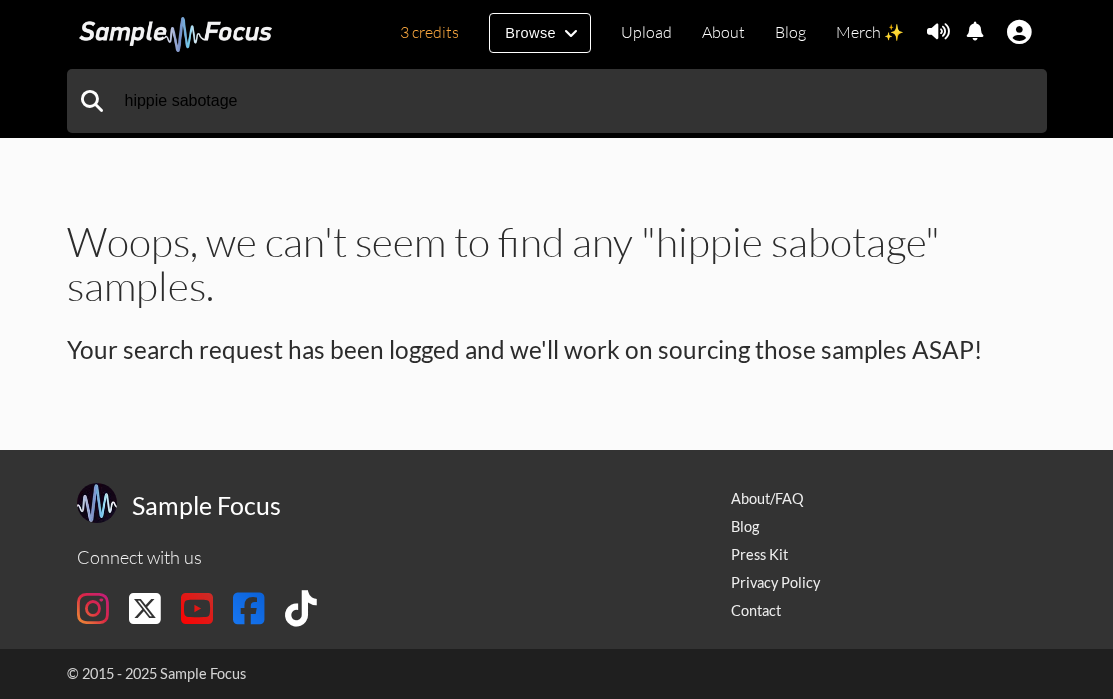 scroll, scrollTop: 0, scrollLeft: 0, axis: both 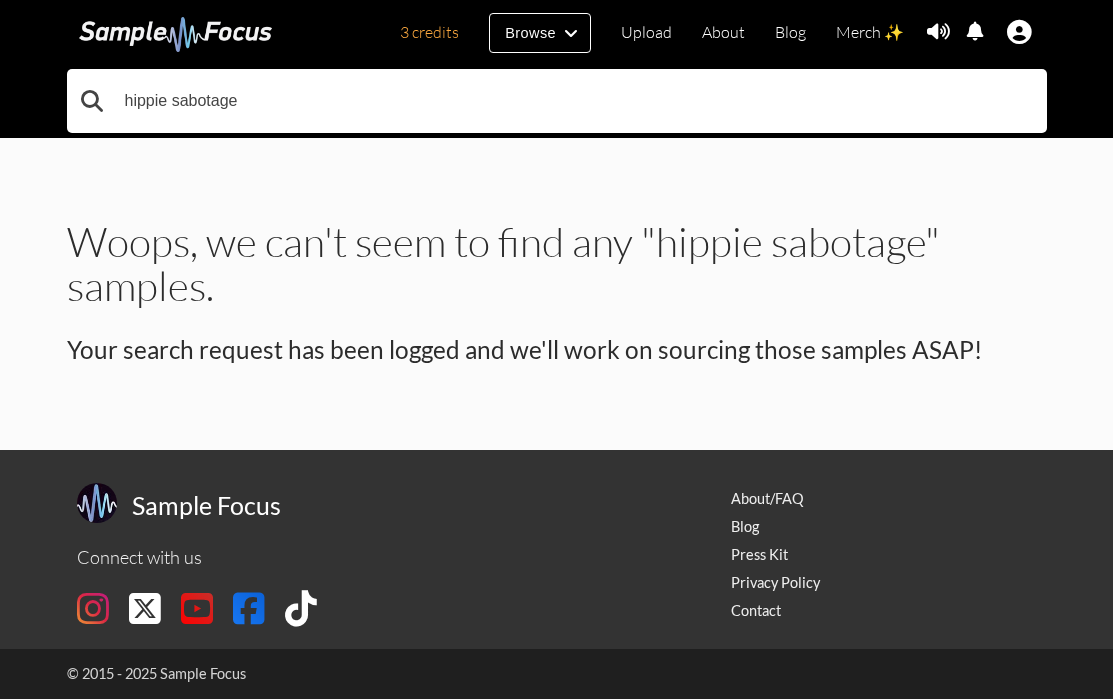 click on "hippie sabotage" at bounding box center (557, 101) 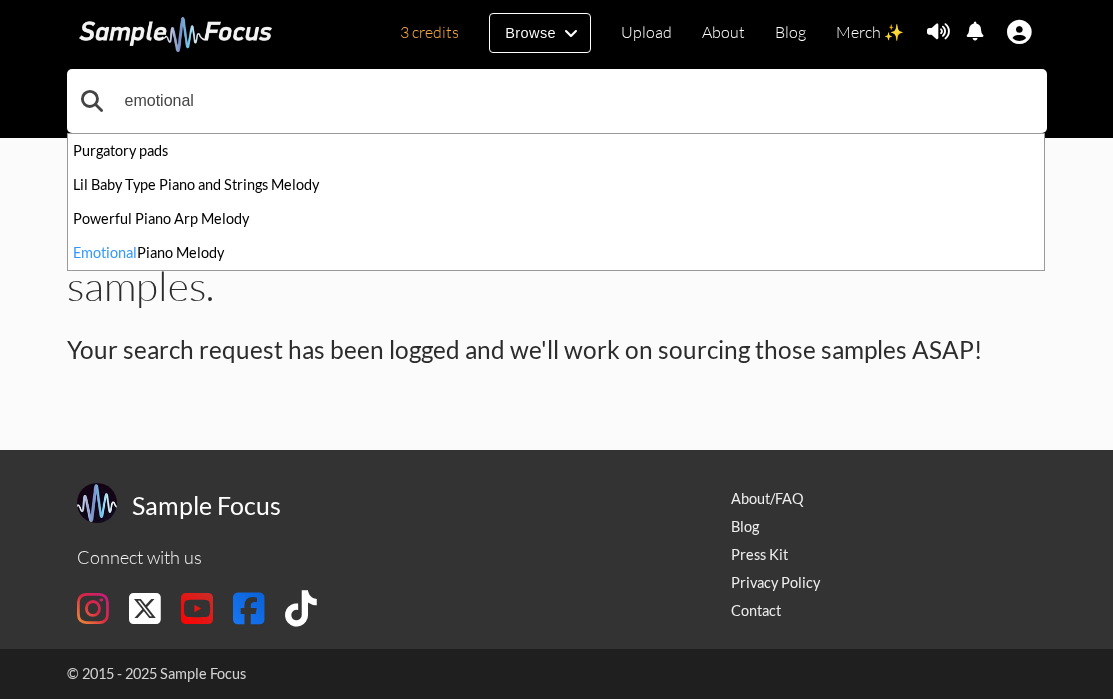 type on "emotional" 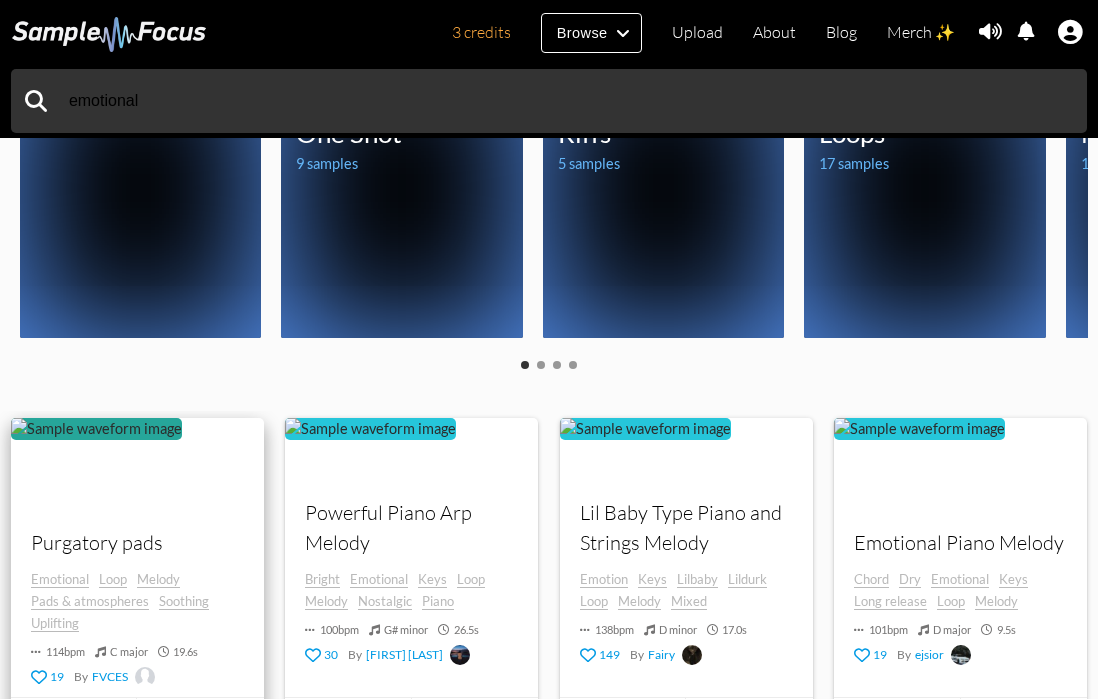 scroll, scrollTop: 513, scrollLeft: 0, axis: vertical 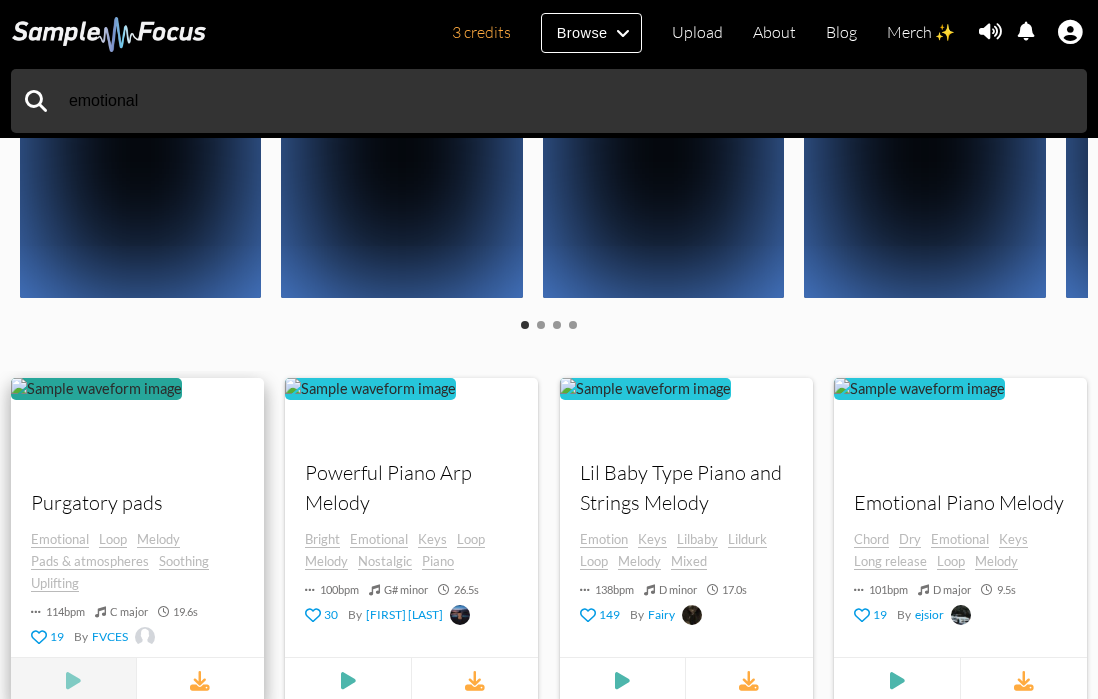 click at bounding box center [73, 682] 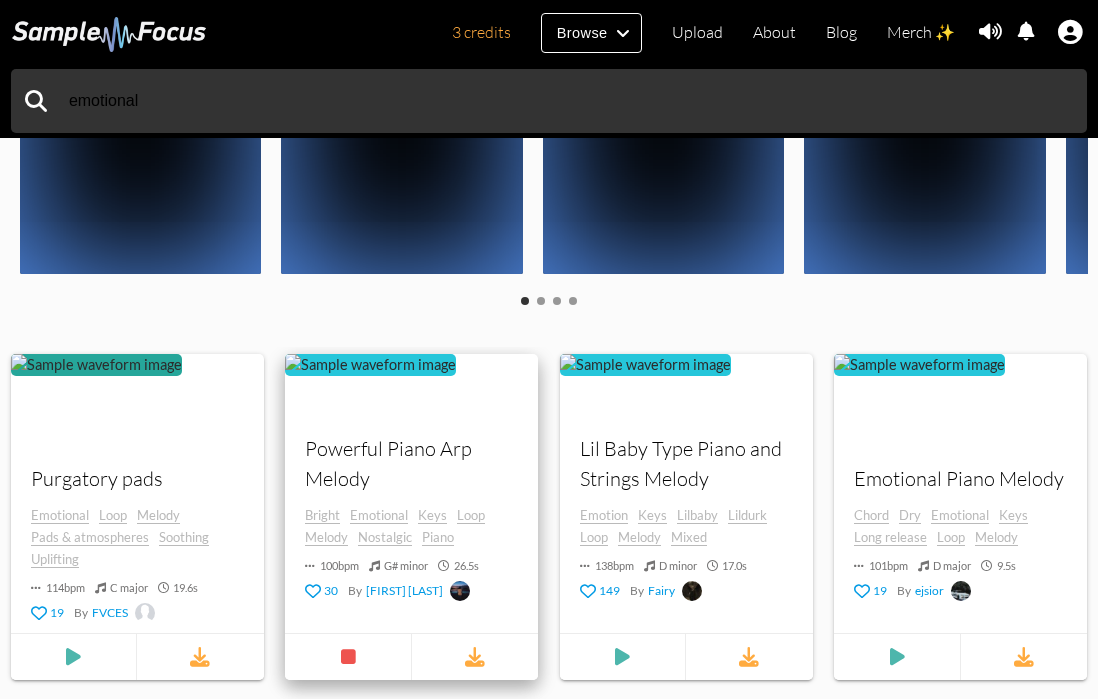 scroll, scrollTop: 570, scrollLeft: 0, axis: vertical 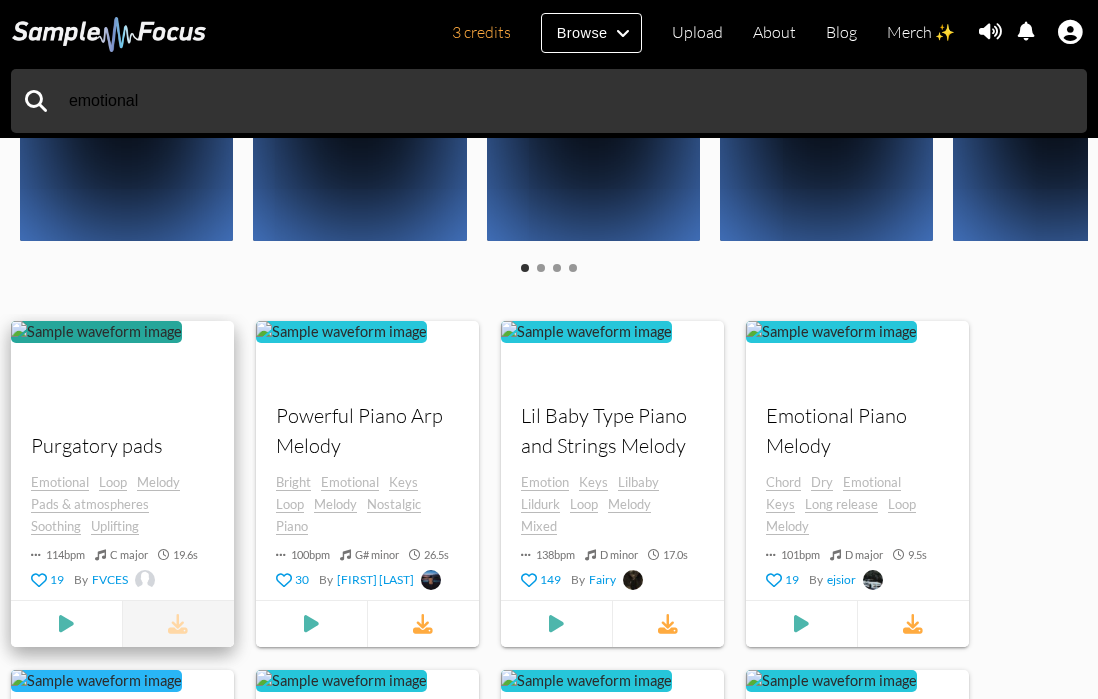 click at bounding box center [122, 624] 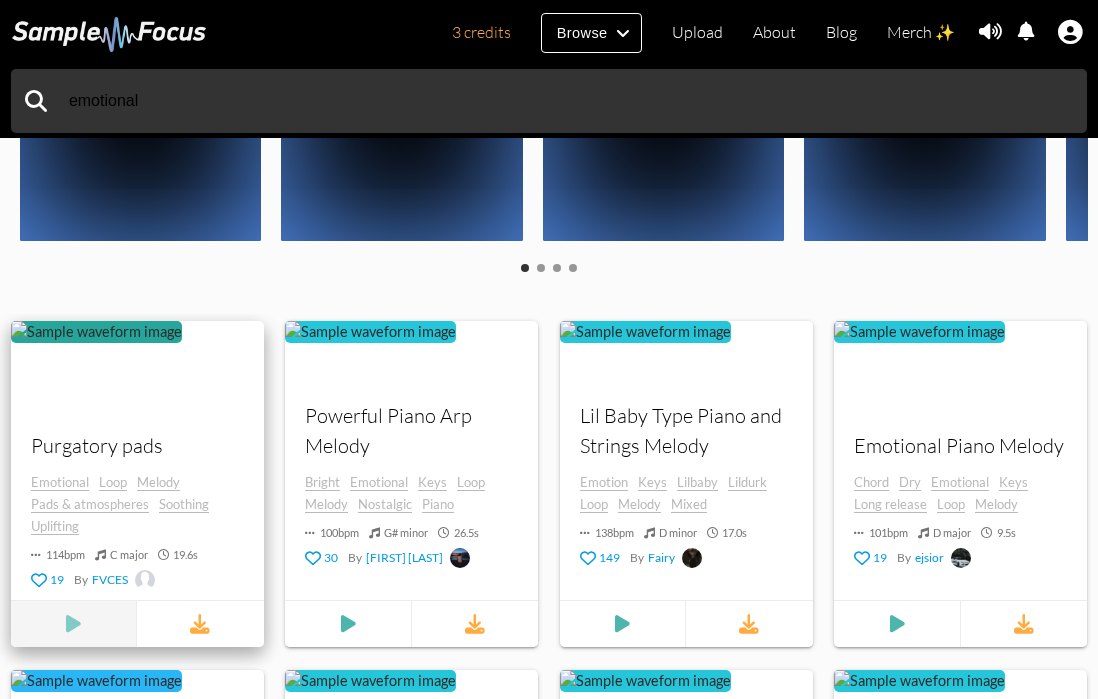 click at bounding box center (74, 625) 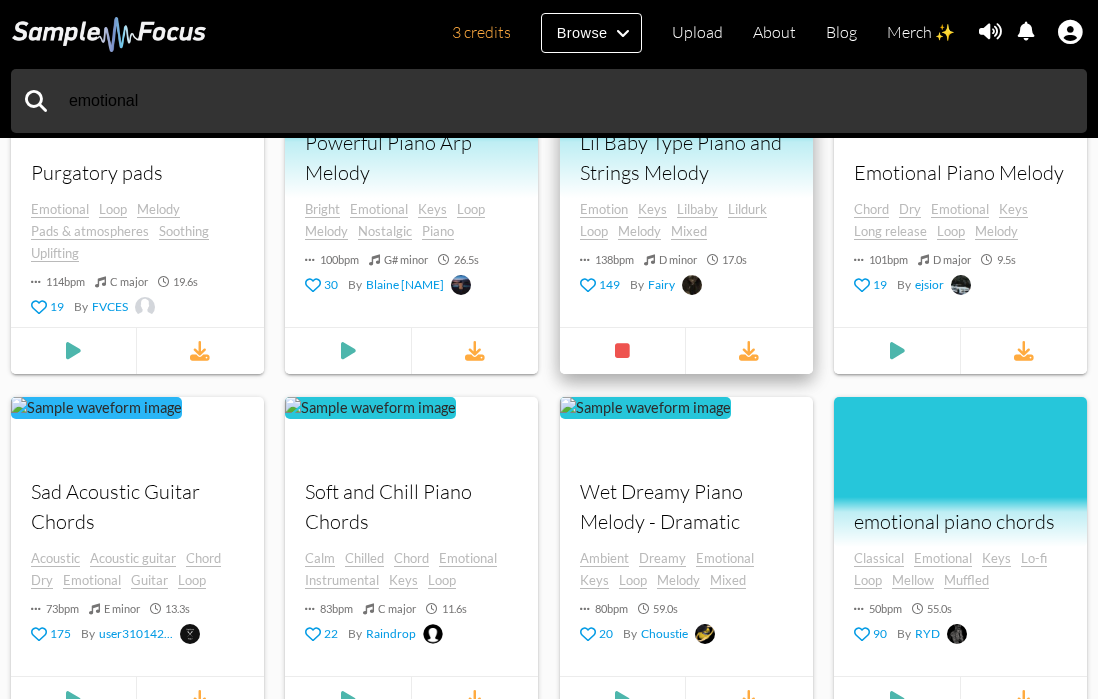 scroll, scrollTop: 700, scrollLeft: 0, axis: vertical 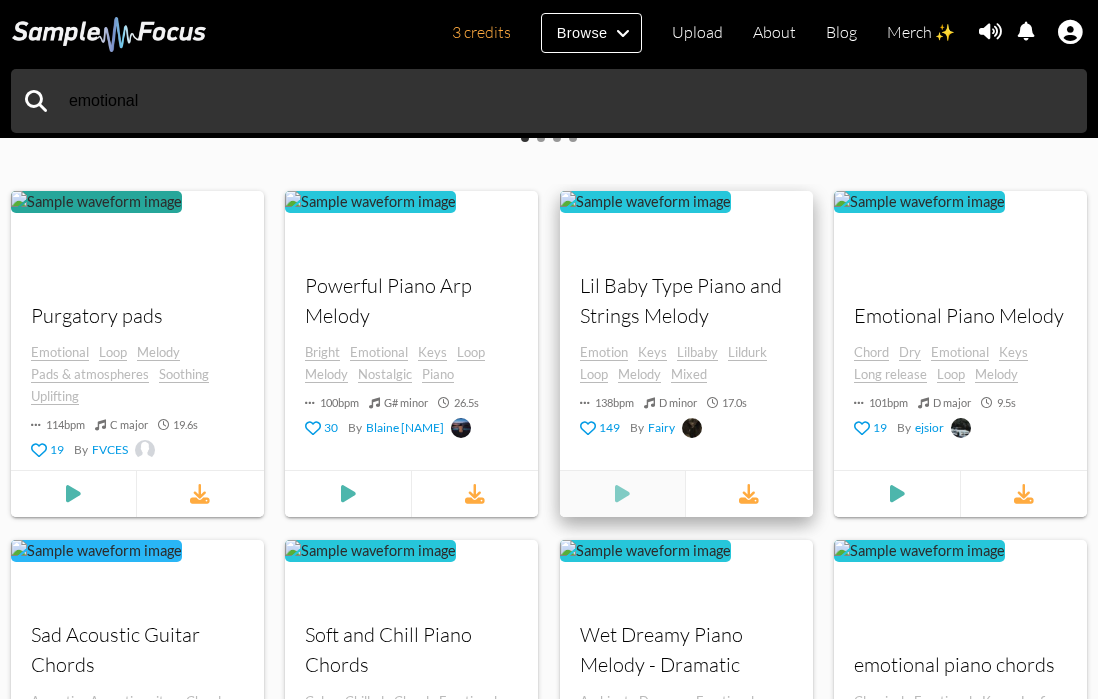 click at bounding box center (74, 495) 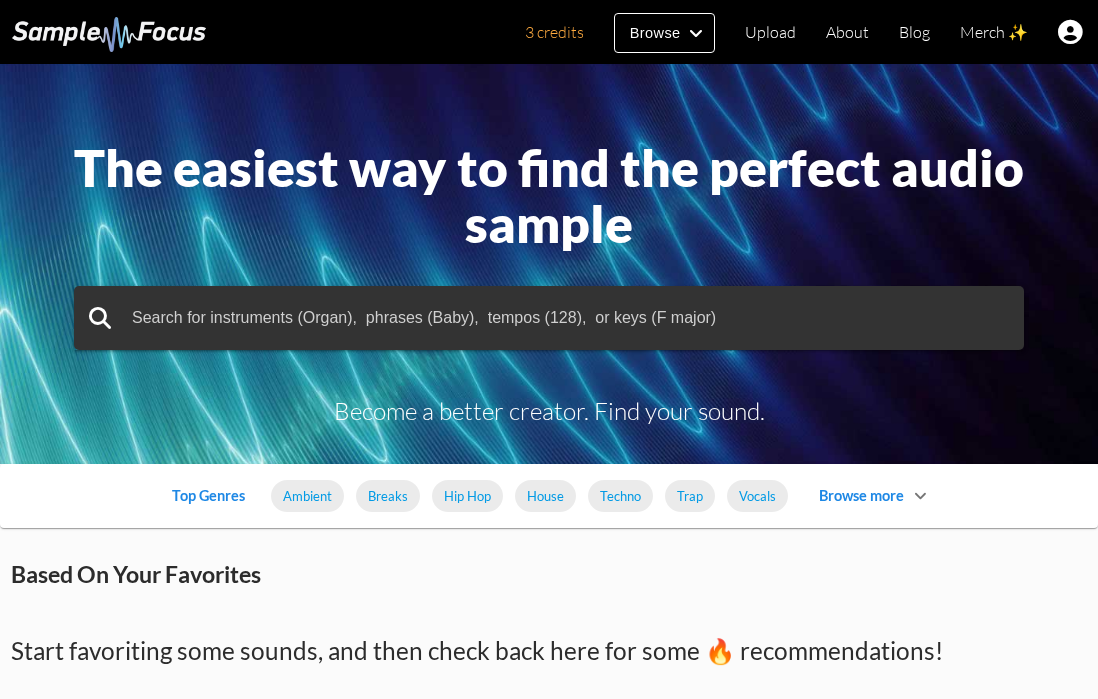 scroll, scrollTop: 146, scrollLeft: 0, axis: vertical 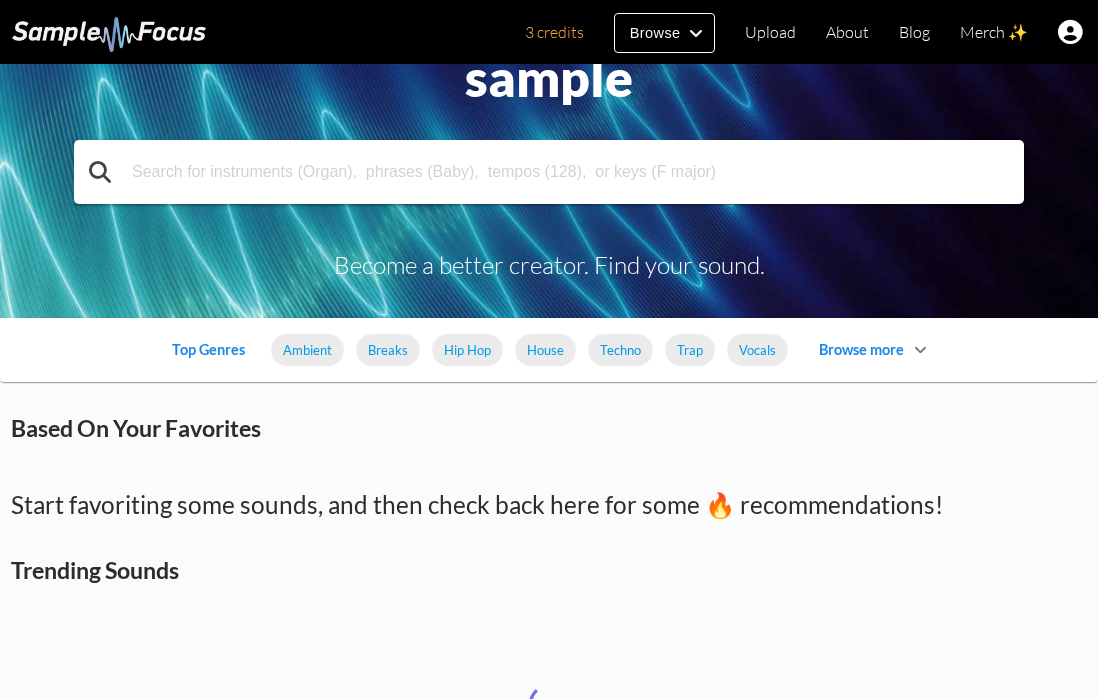 click at bounding box center [549, 172] 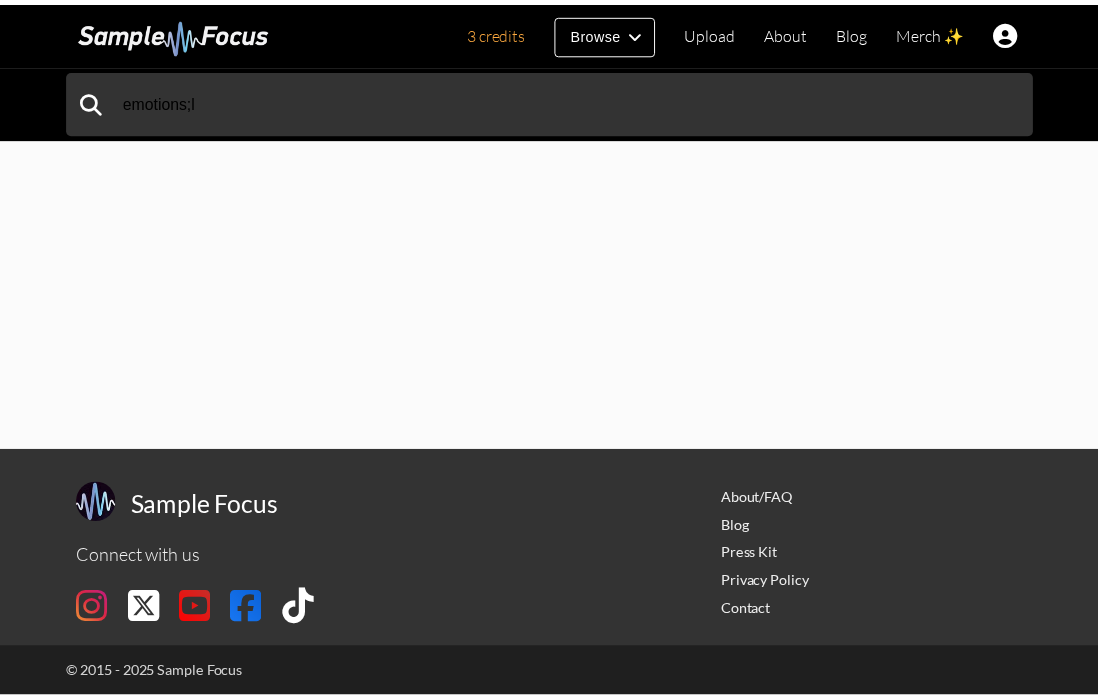 scroll, scrollTop: 0, scrollLeft: 0, axis: both 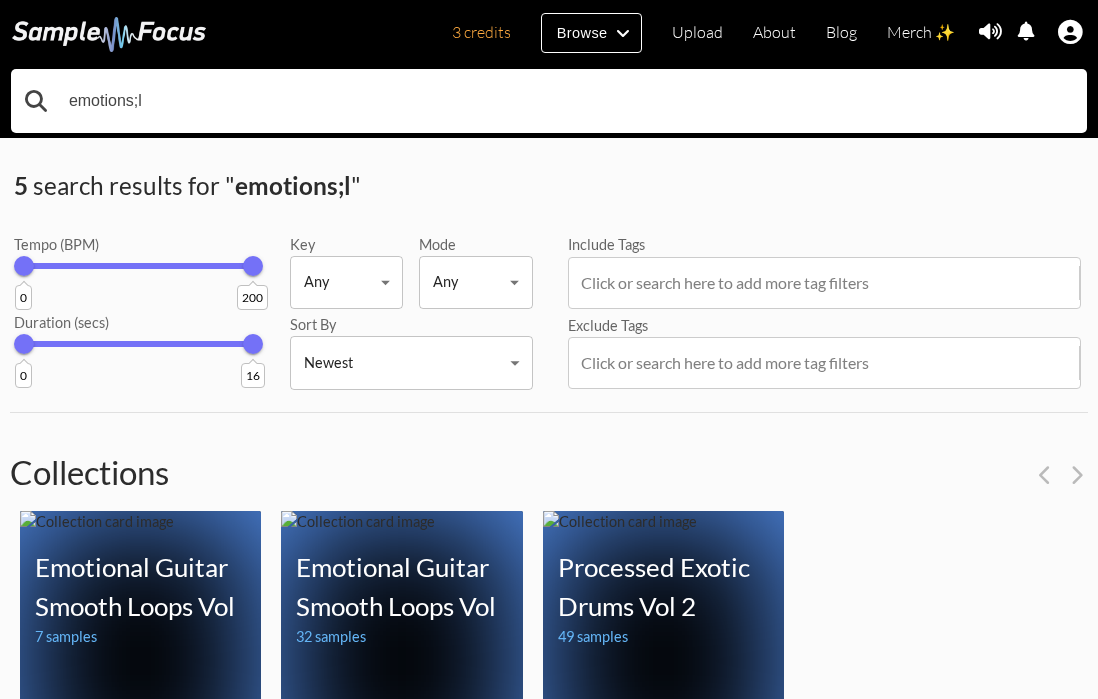 click on "emotions;l" at bounding box center (549, 101) 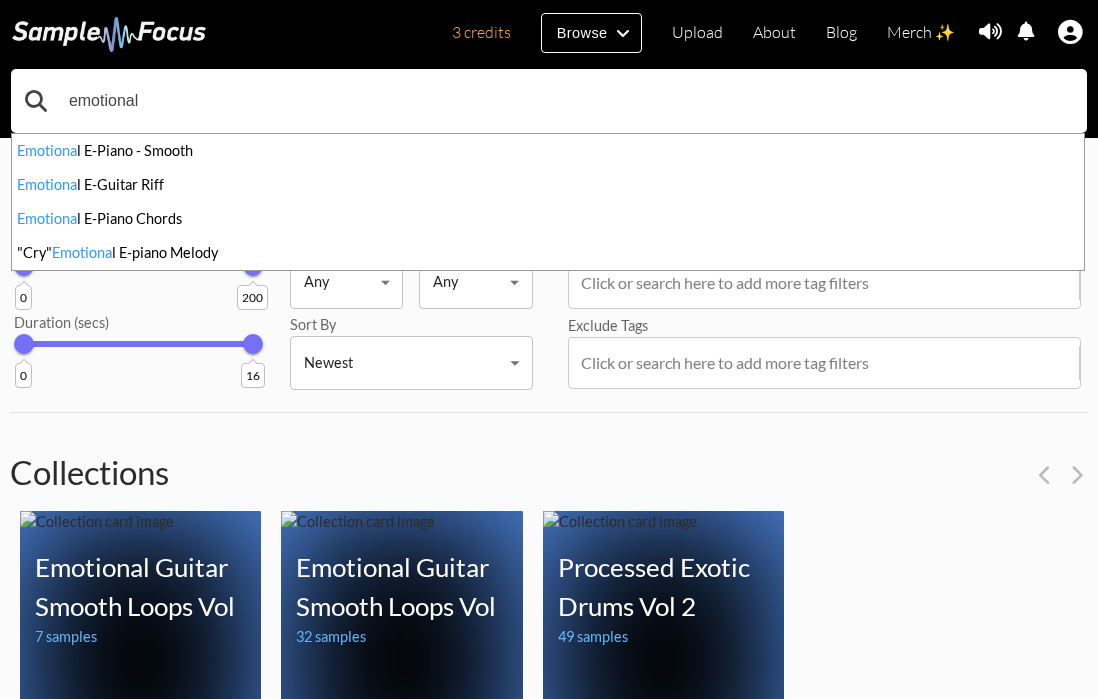 type on "emotional" 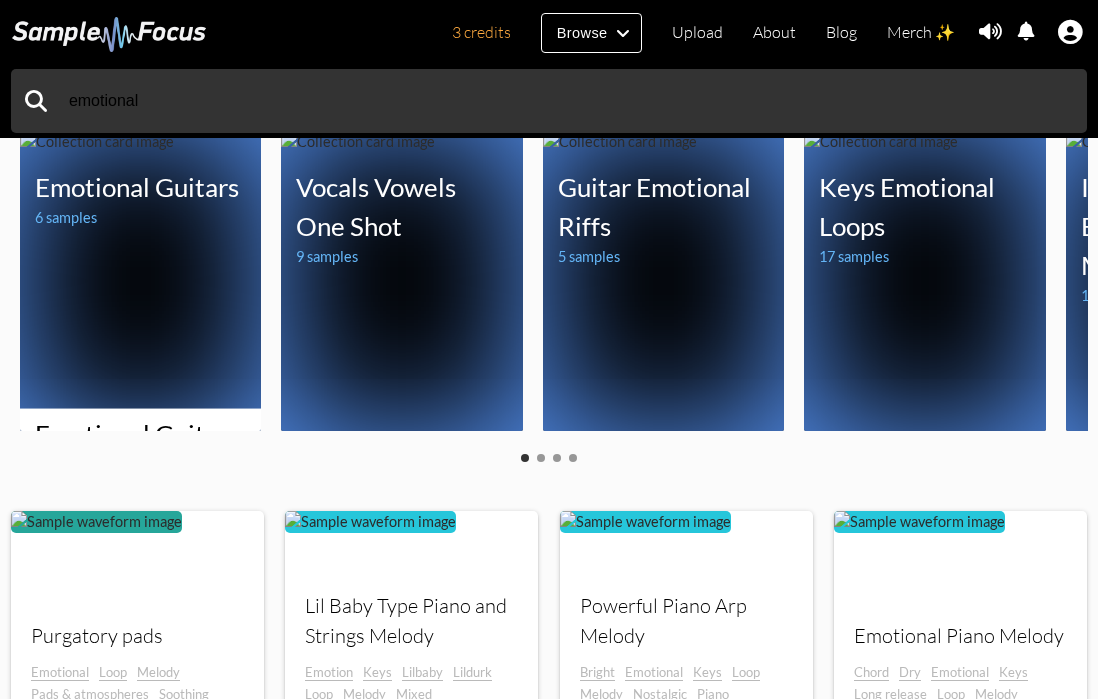 scroll, scrollTop: 547, scrollLeft: 0, axis: vertical 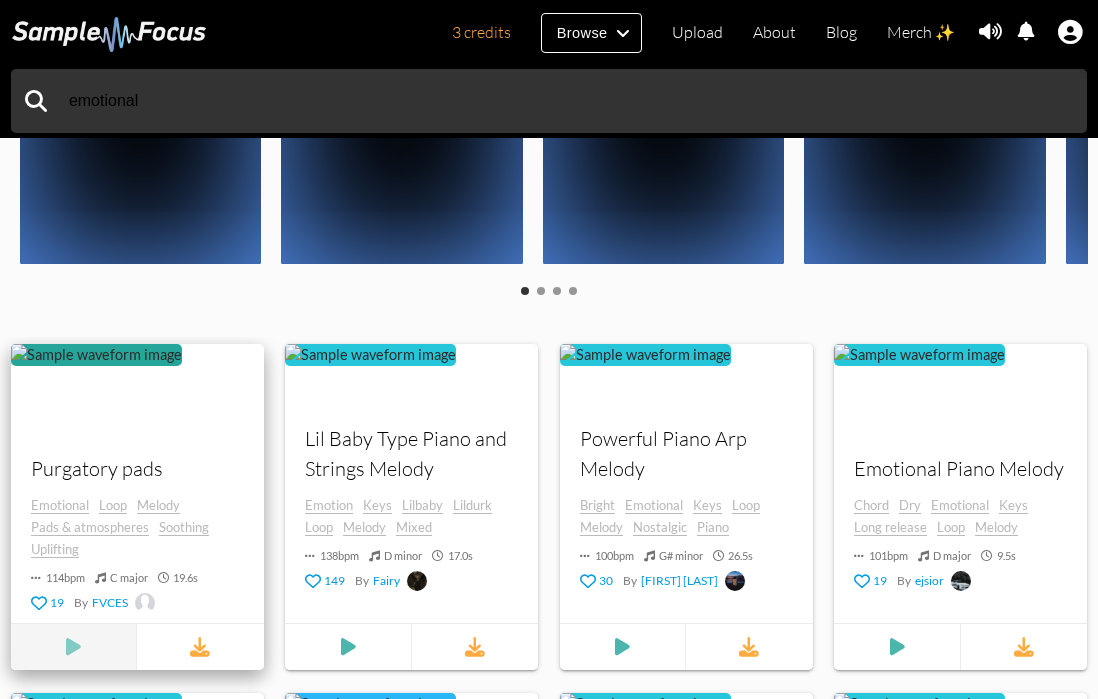 click at bounding box center (74, 648) 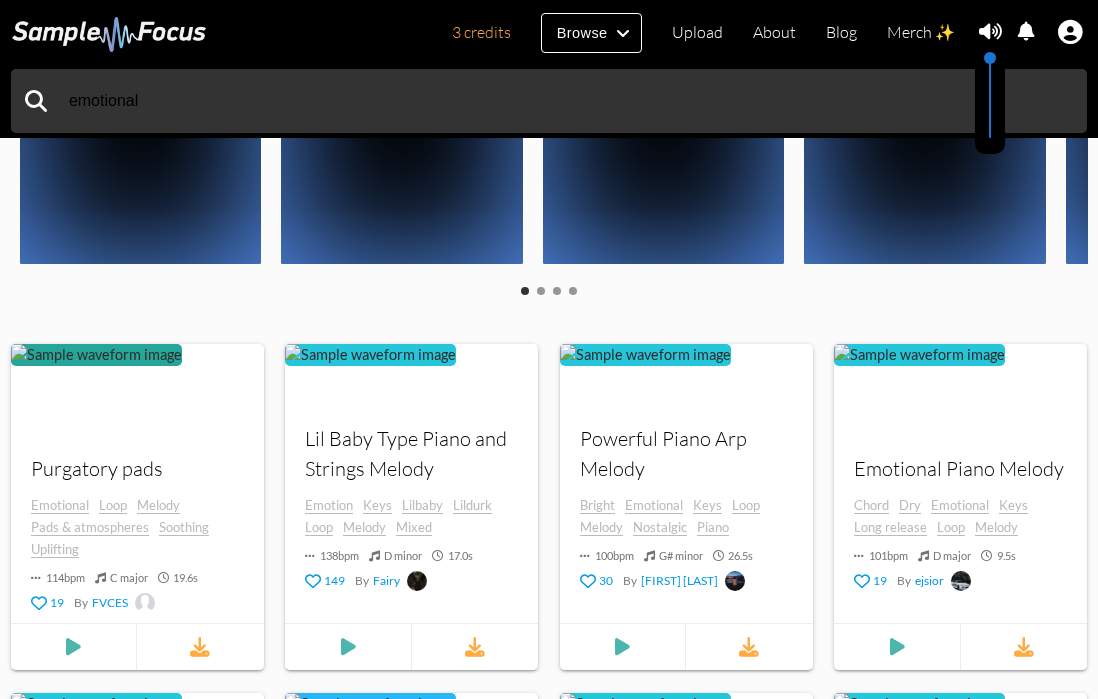click at bounding box center [990, 32] 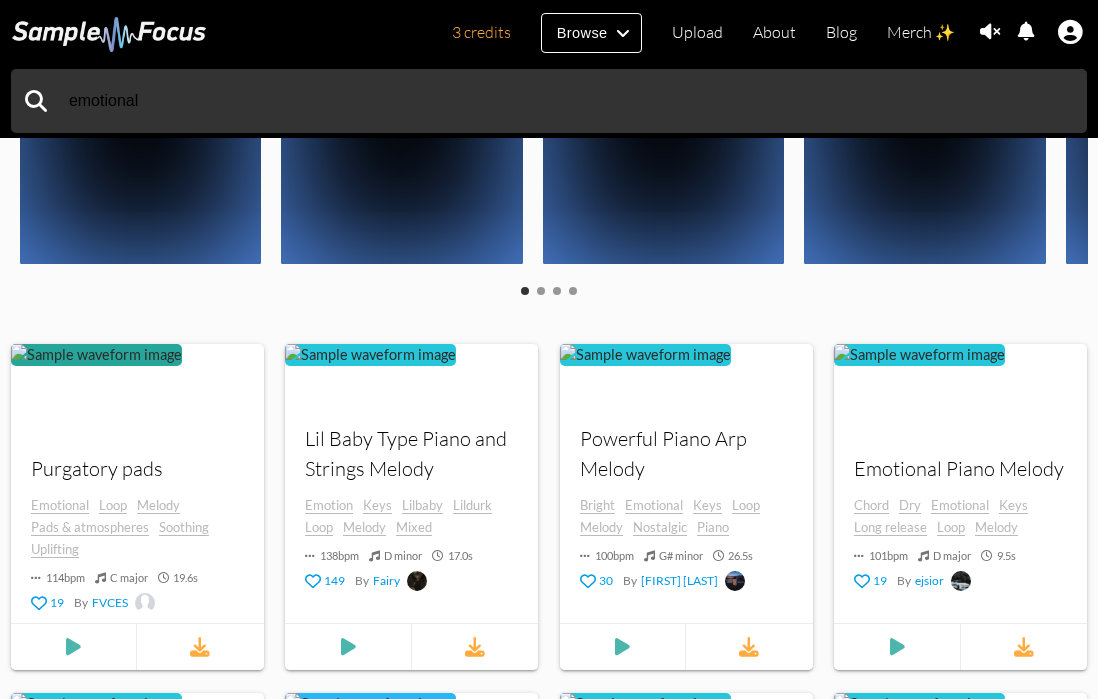 drag, startPoint x: 985, startPoint y: 69, endPoint x: 991, endPoint y: -6, distance: 75.23962 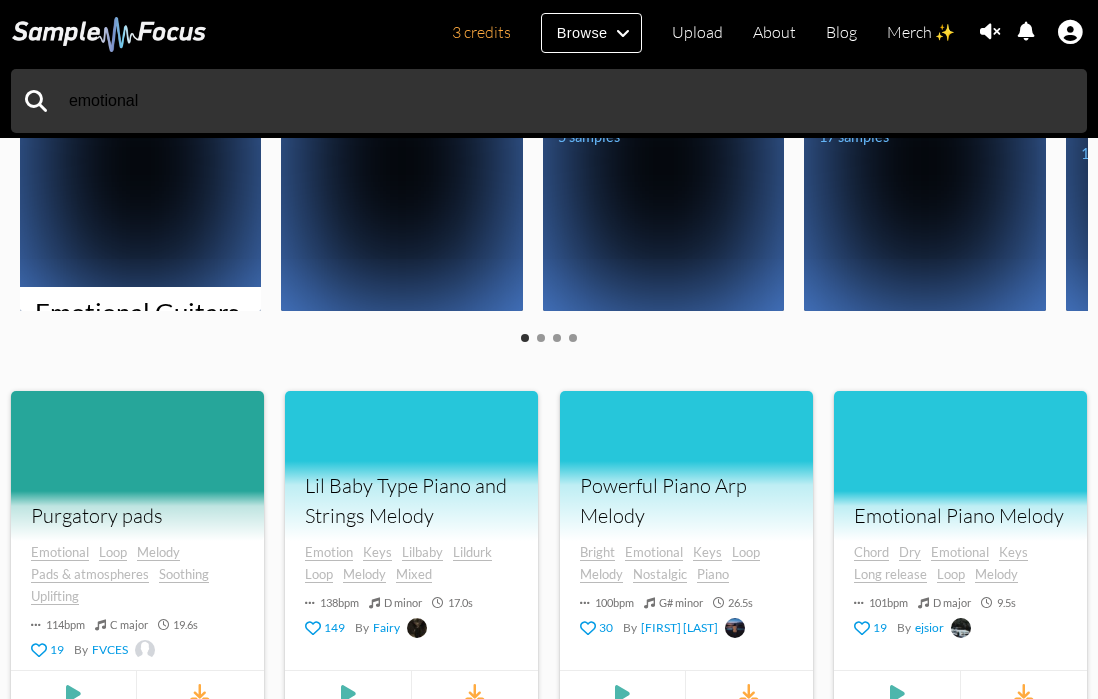 scroll, scrollTop: 536, scrollLeft: 0, axis: vertical 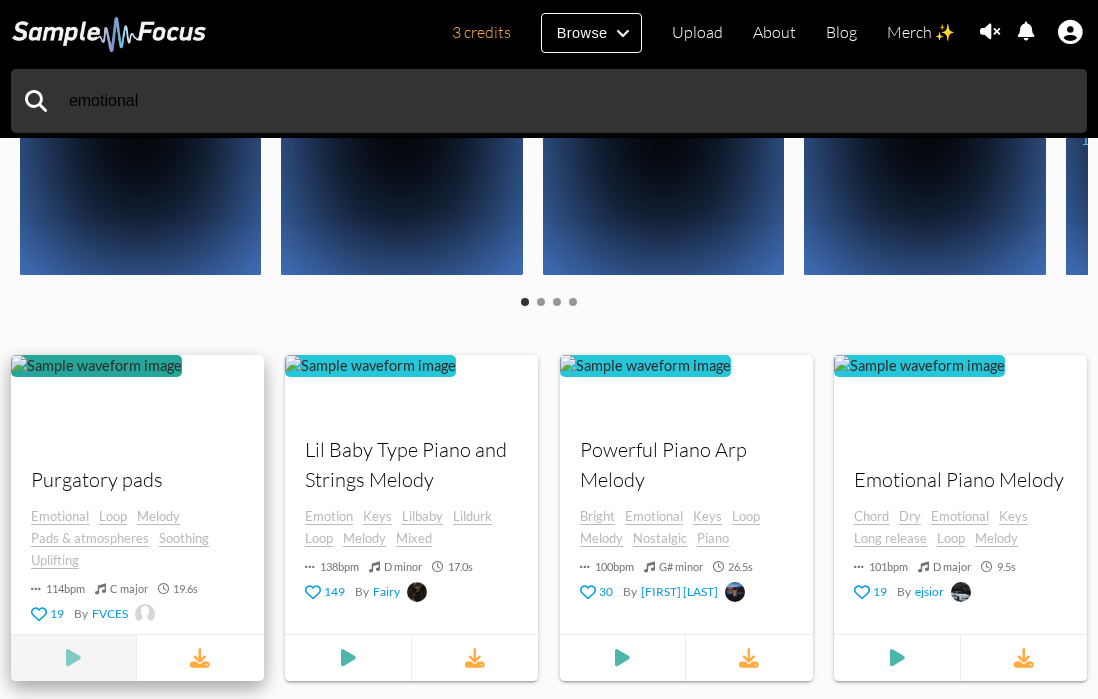 click at bounding box center [73, 659] 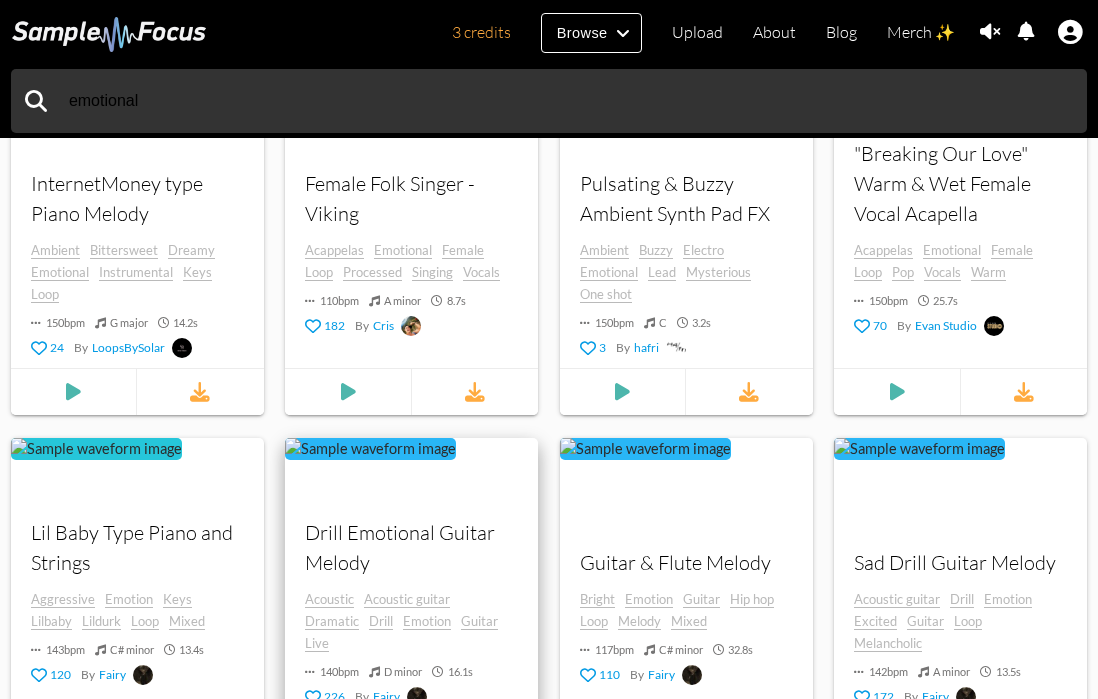 scroll, scrollTop: 1664, scrollLeft: 0, axis: vertical 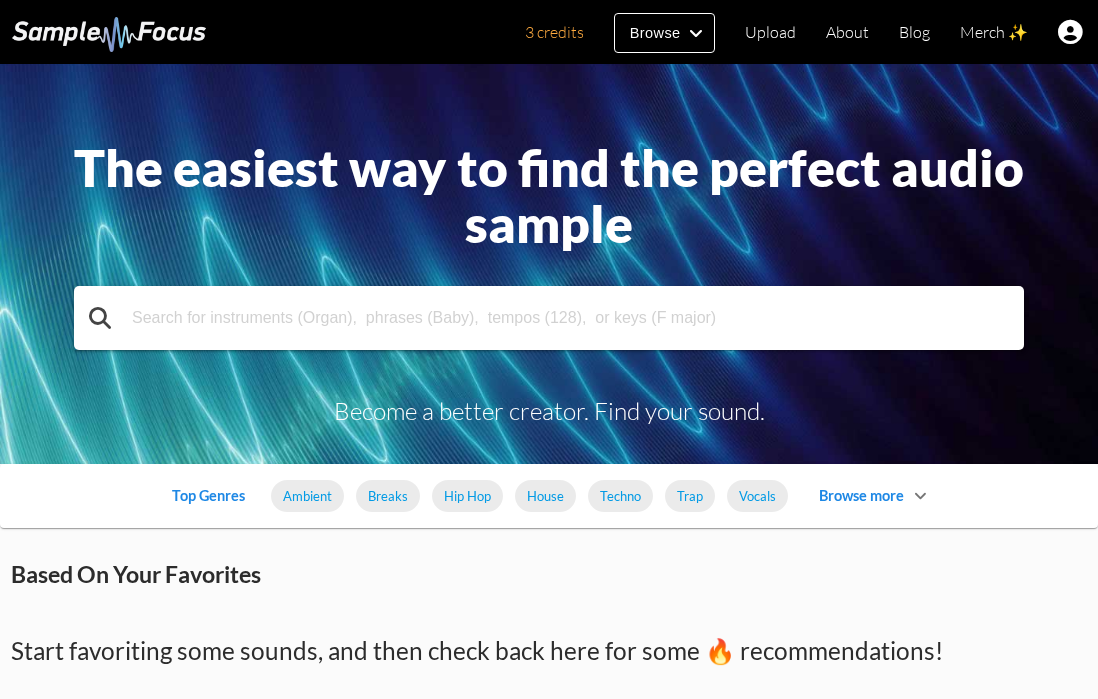 click at bounding box center (549, 318) 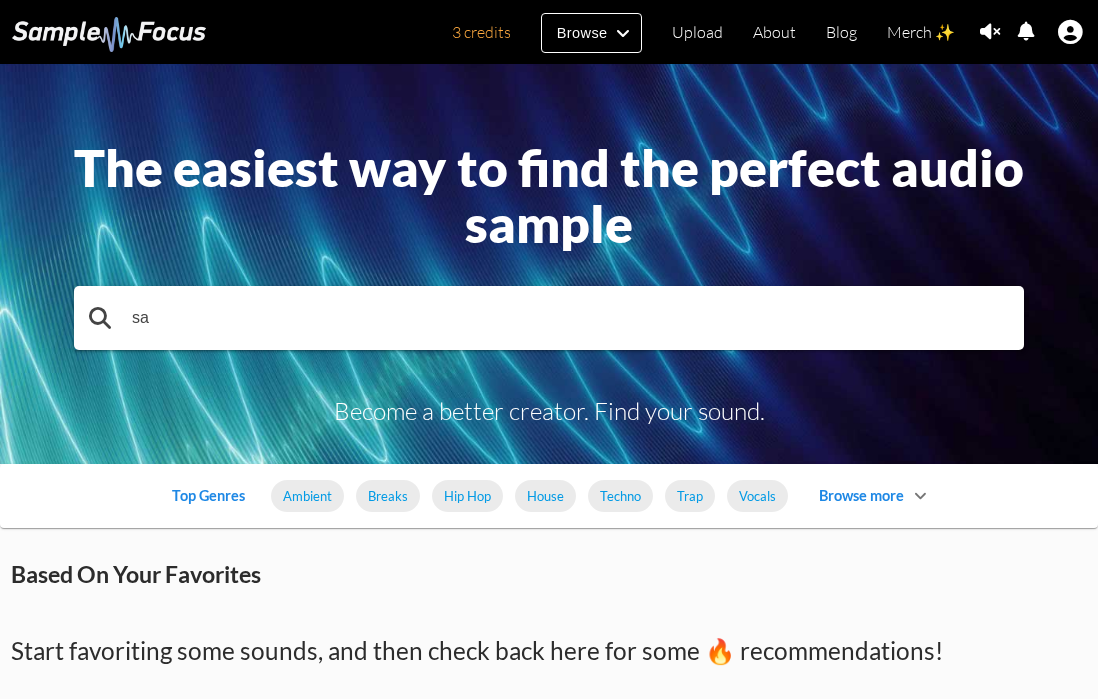 type on "s" 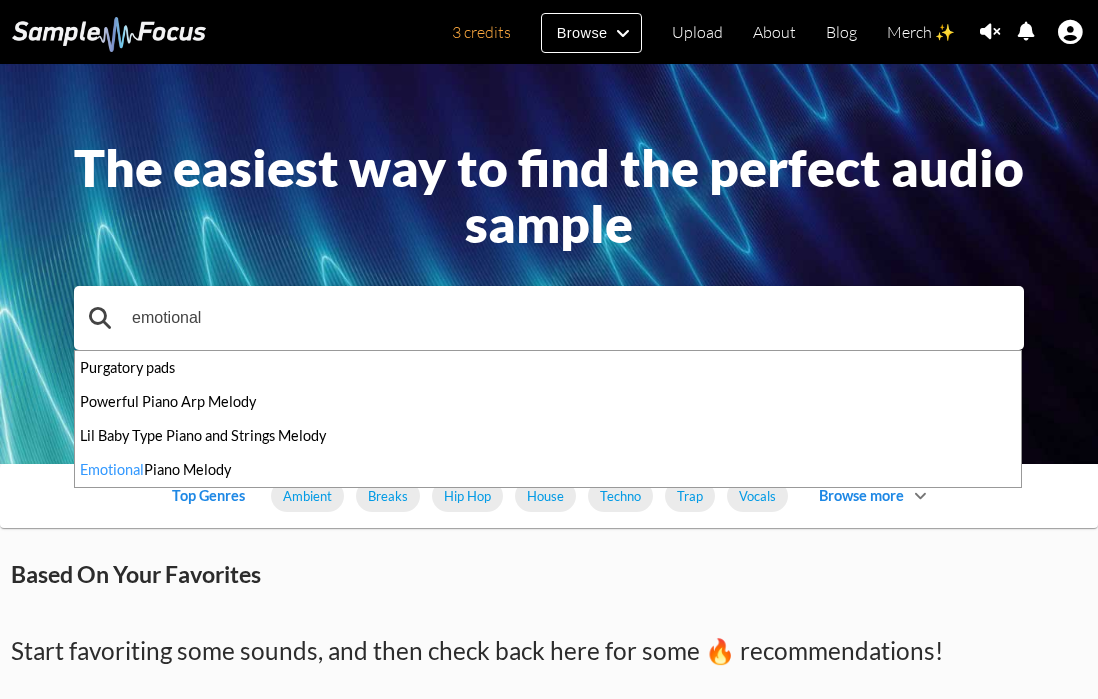 type on "emotional" 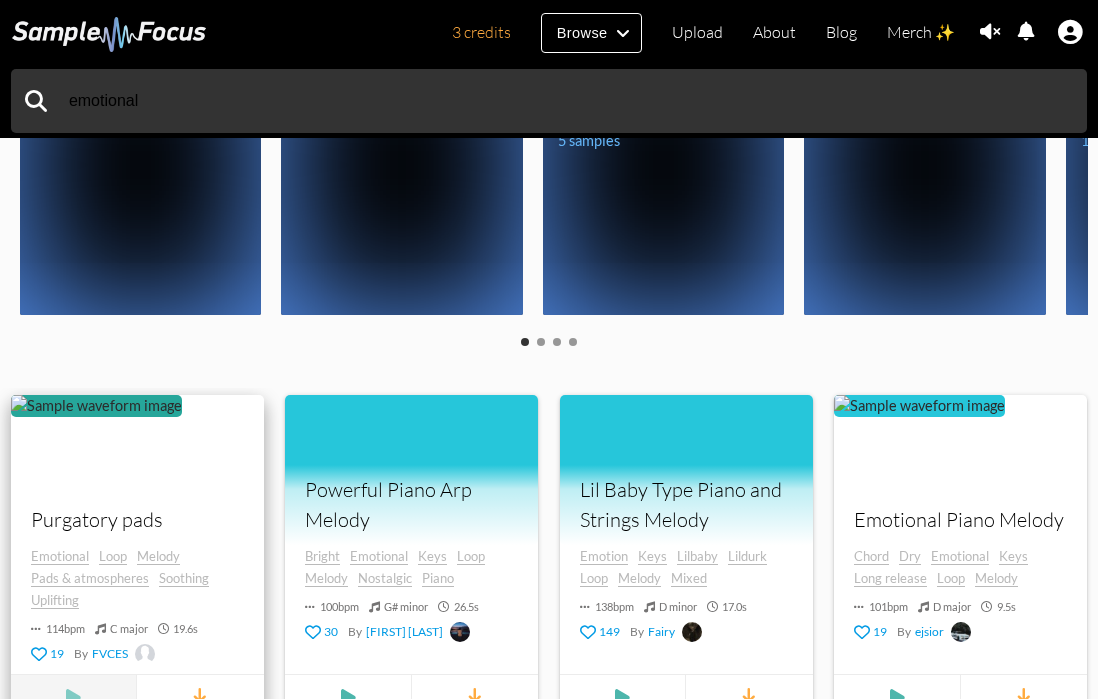 scroll, scrollTop: 651, scrollLeft: 0, axis: vertical 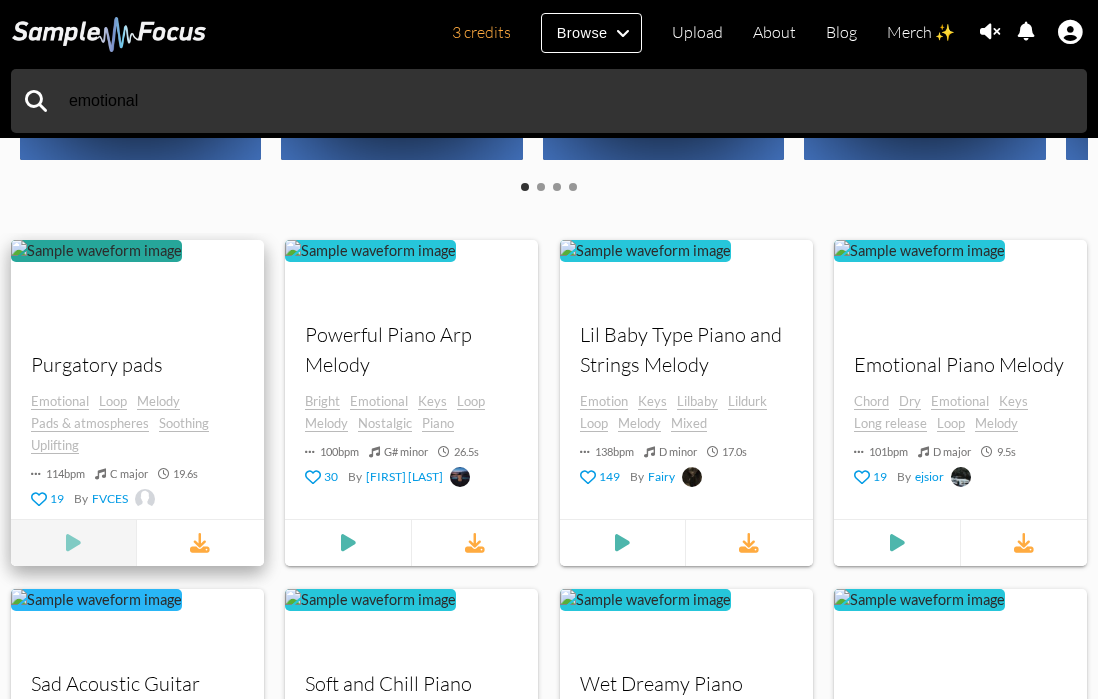 click at bounding box center (73, 544) 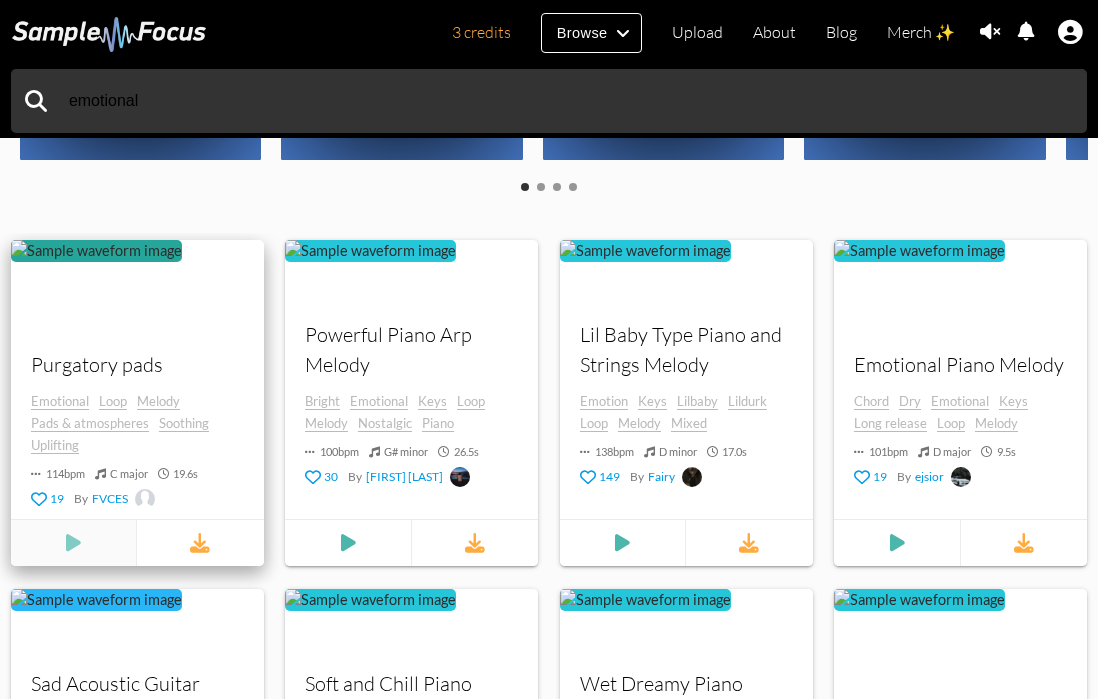 click at bounding box center [73, 544] 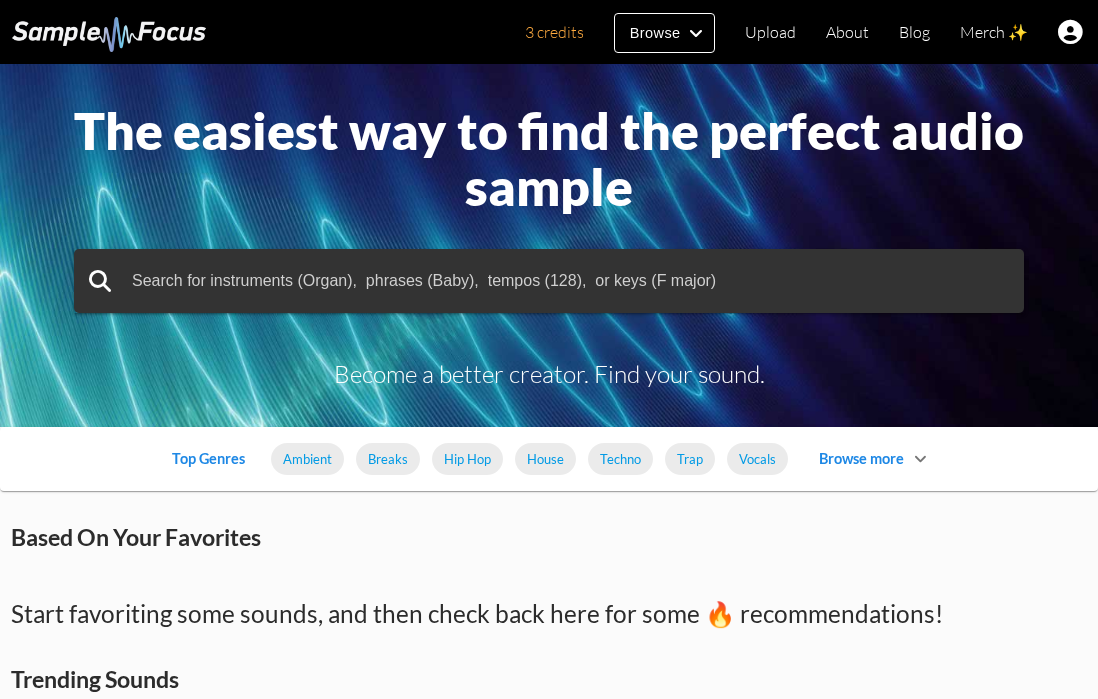scroll, scrollTop: 123, scrollLeft: 0, axis: vertical 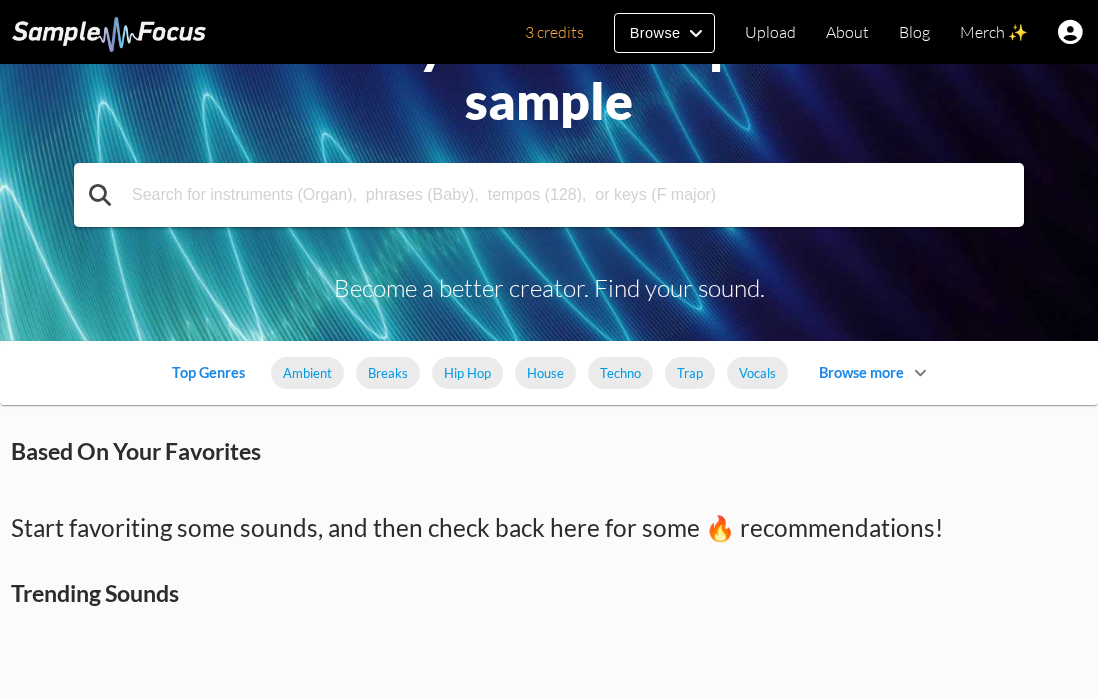 click at bounding box center (549, 195) 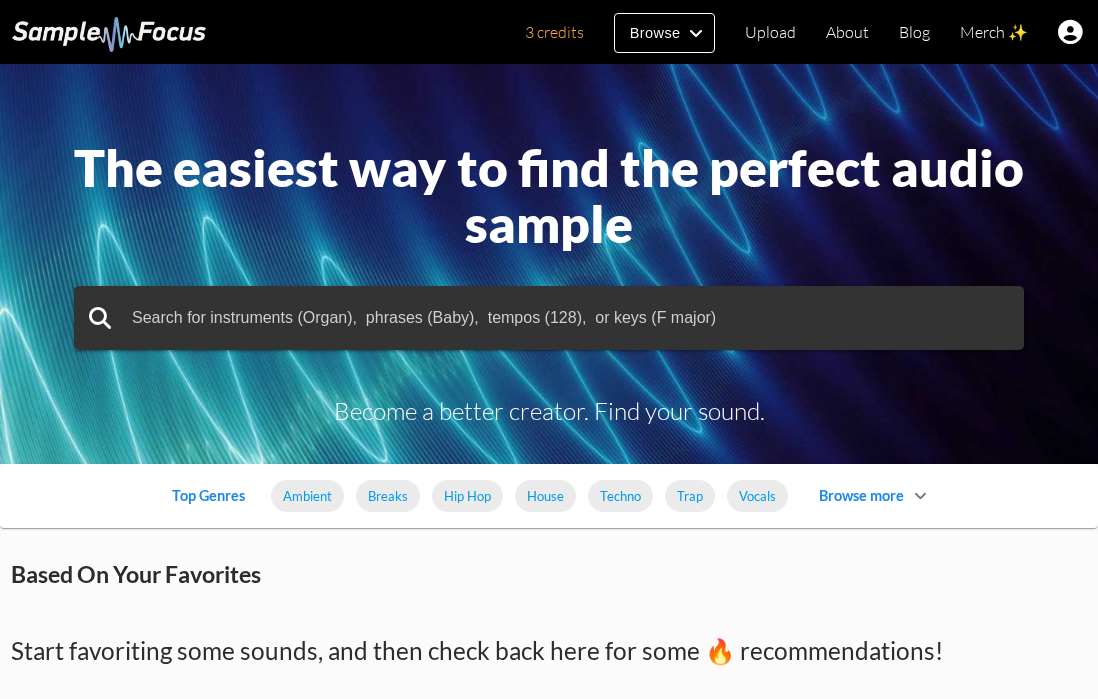 scroll, scrollTop: 0, scrollLeft: 0, axis: both 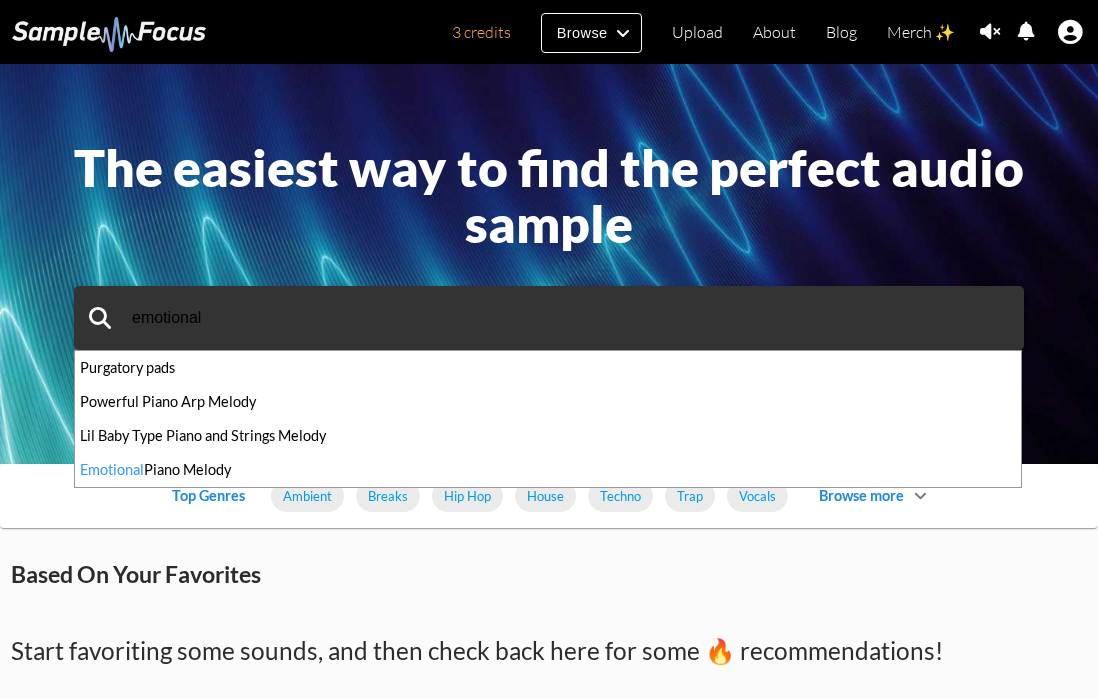 type on "emotional" 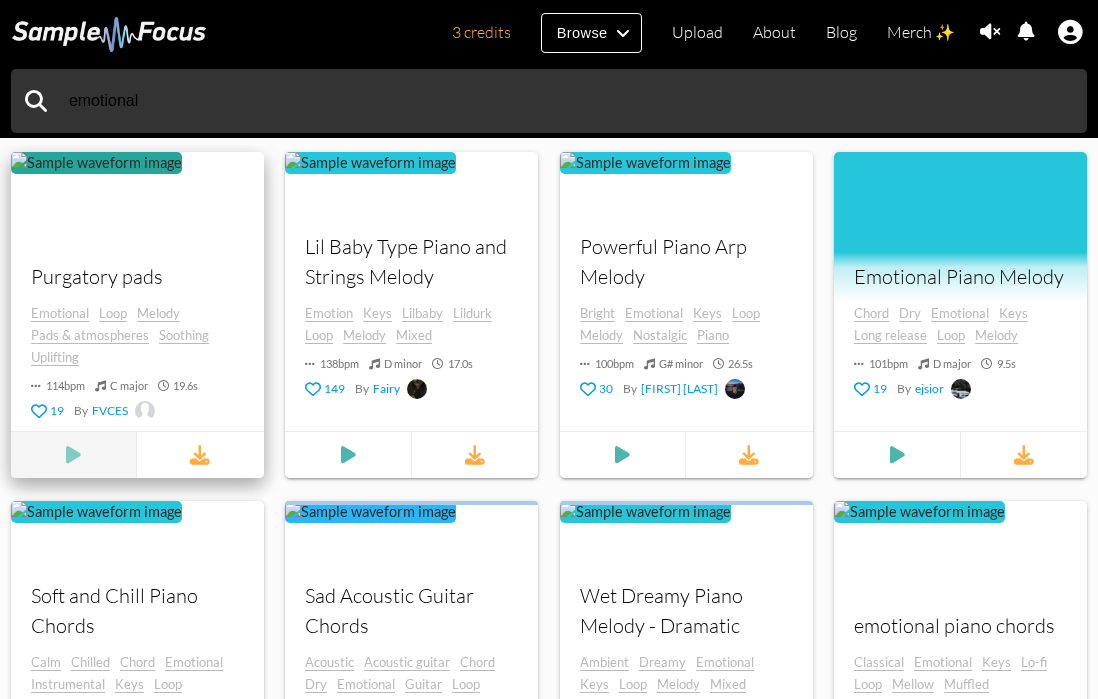 scroll, scrollTop: 735, scrollLeft: 0, axis: vertical 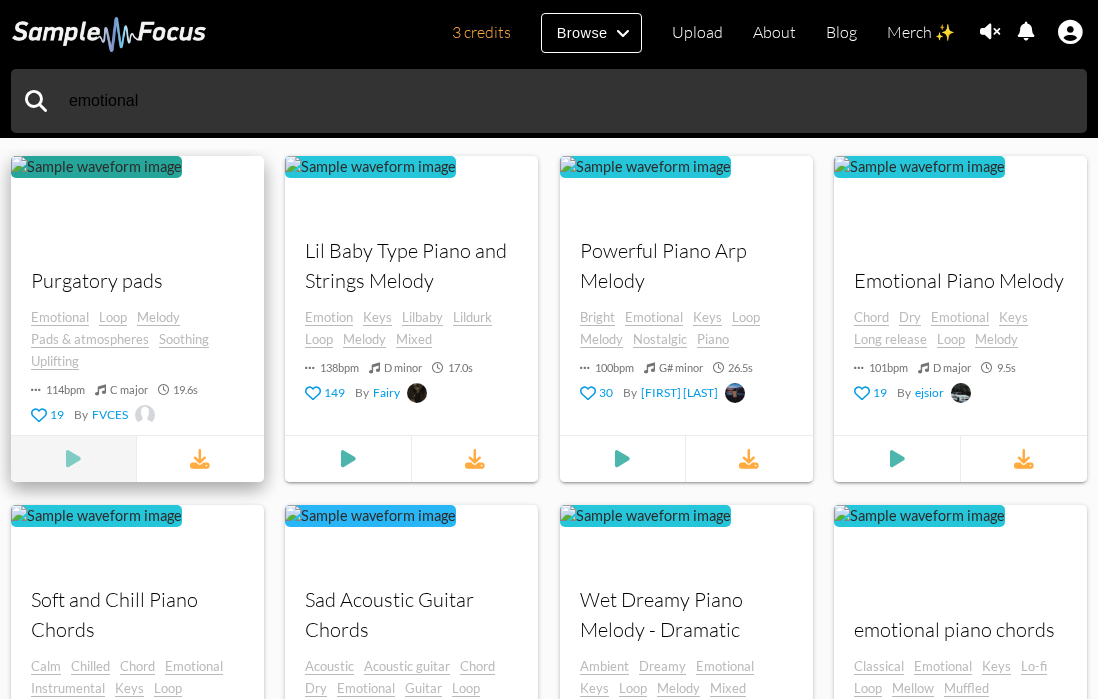 click at bounding box center (74, 460) 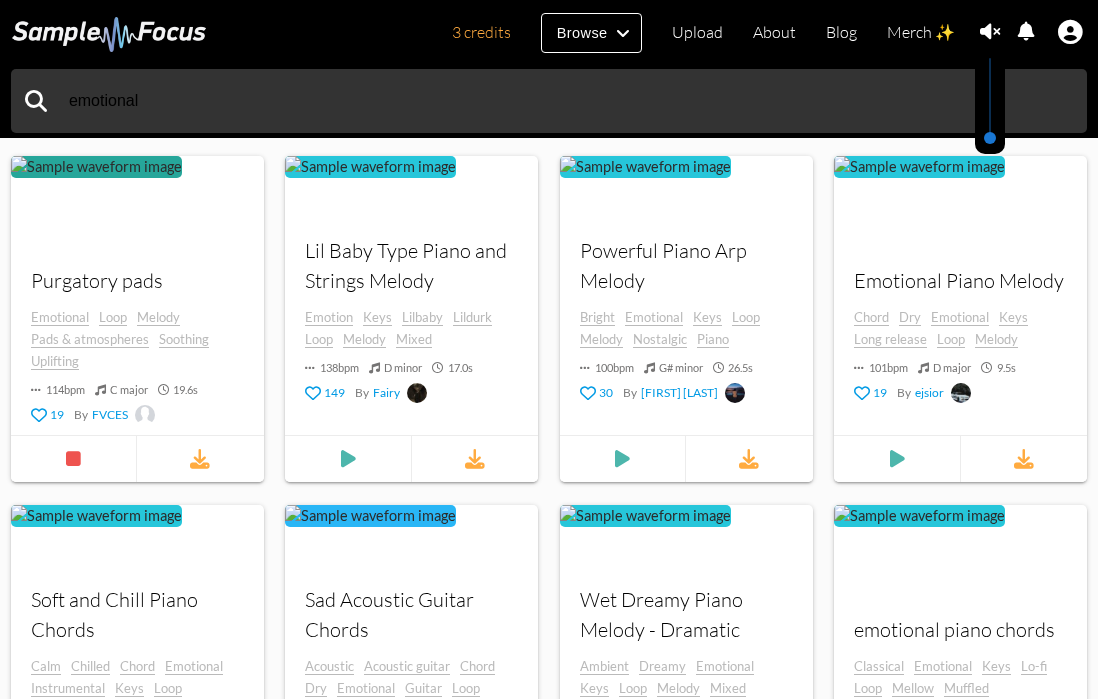 click at bounding box center [990, 32] 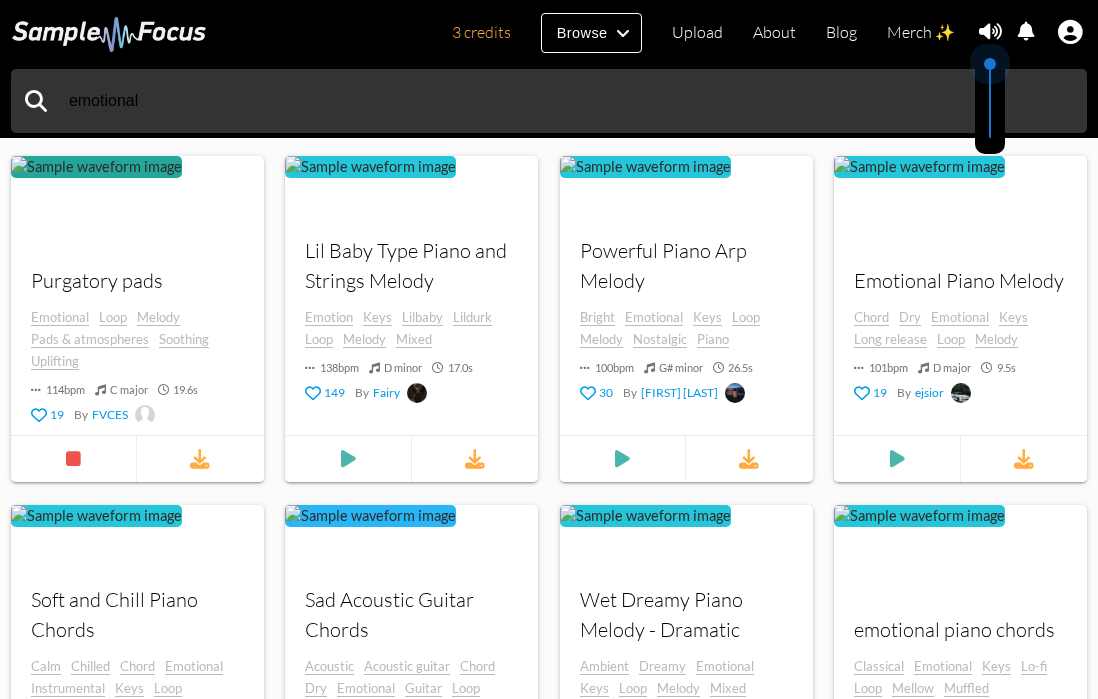 drag, startPoint x: 997, startPoint y: 118, endPoint x: 990, endPoint y: 38, distance: 80.305664 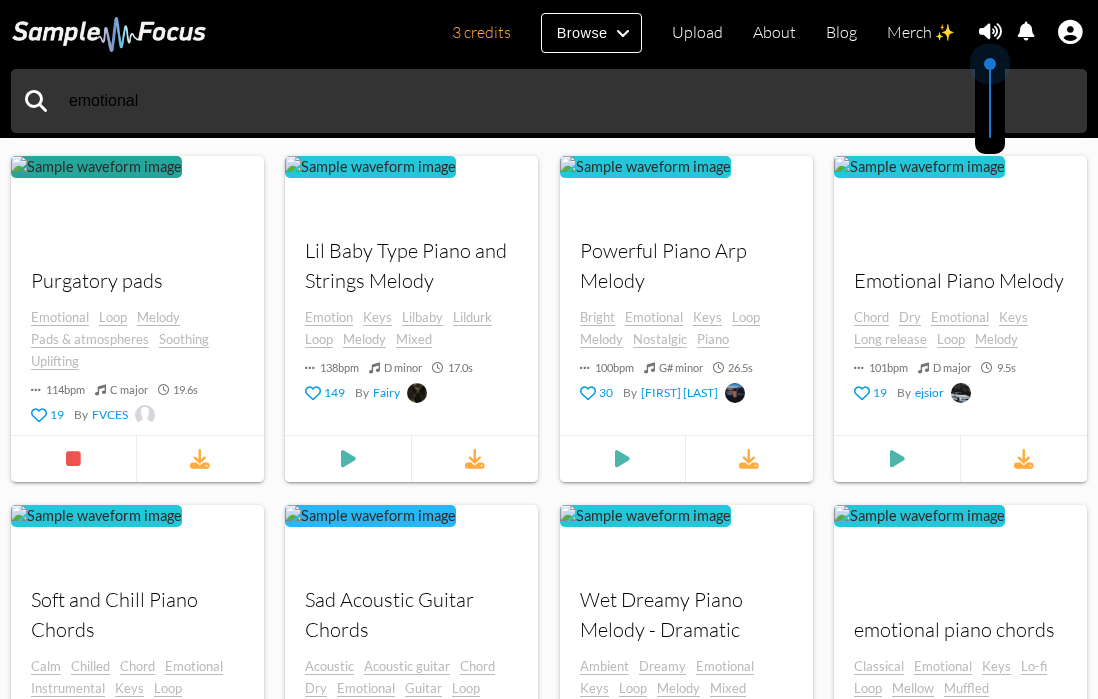 click at bounding box center [990, 64] 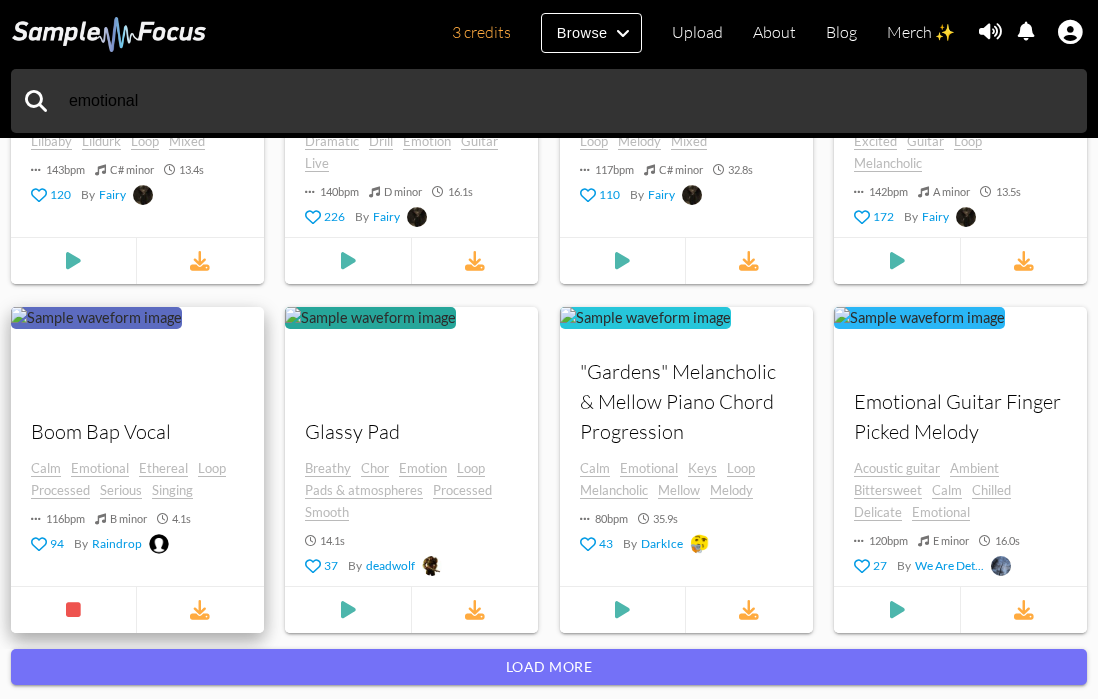 scroll, scrollTop: 2120, scrollLeft: 0, axis: vertical 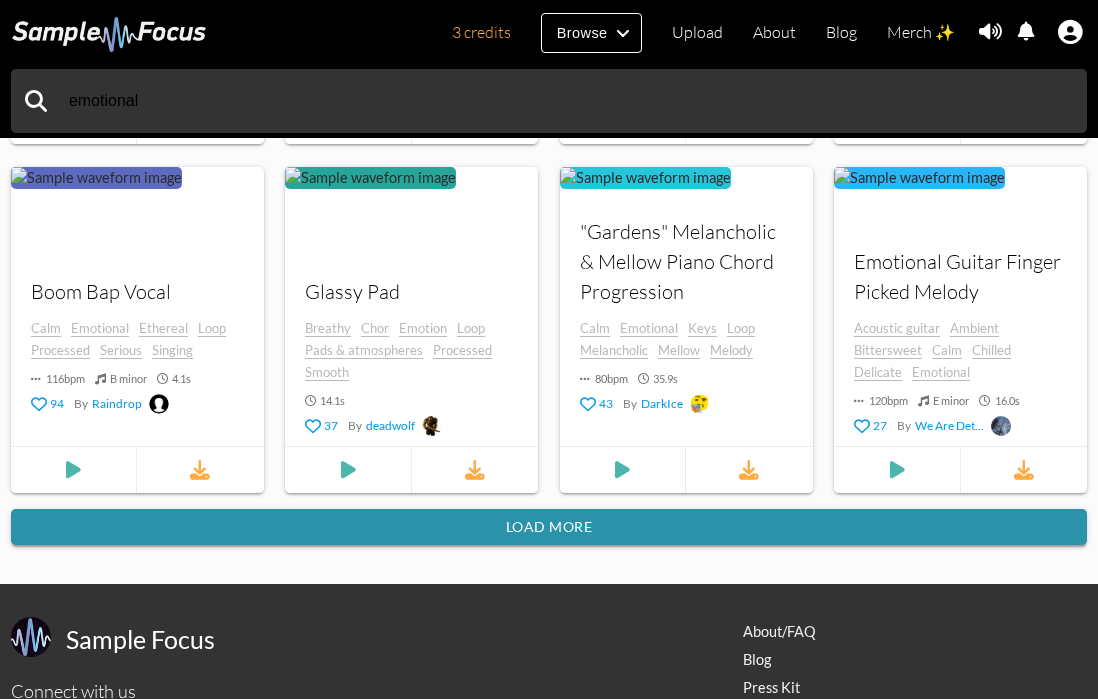 click on "Load more" at bounding box center [549, 527] 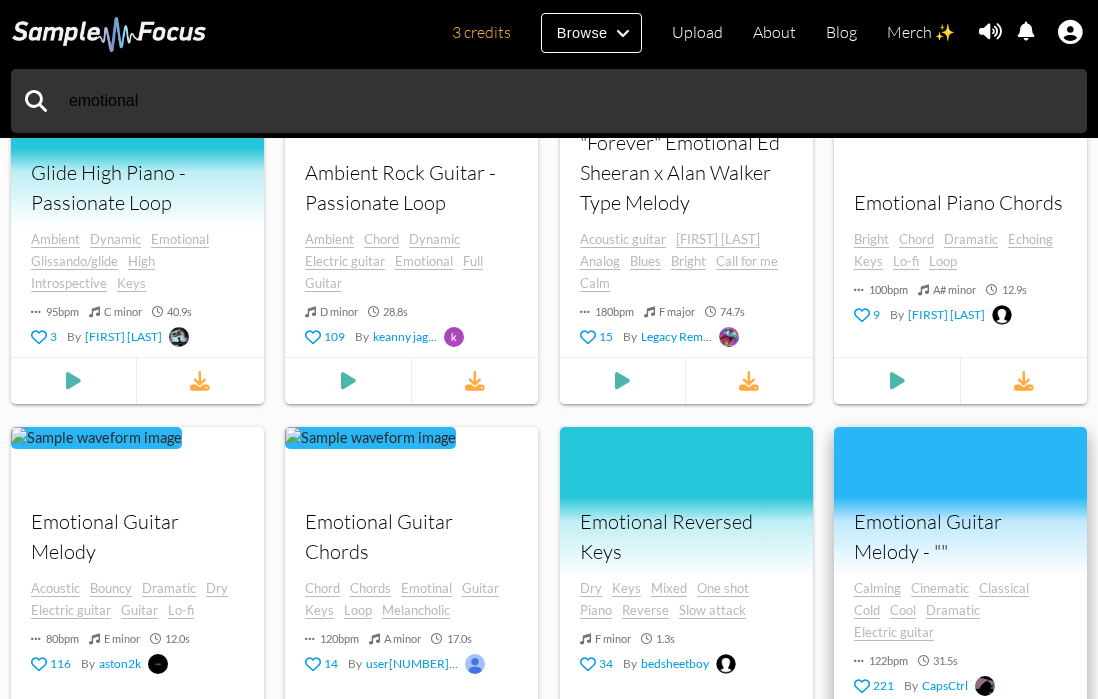 scroll, scrollTop: 5371, scrollLeft: 0, axis: vertical 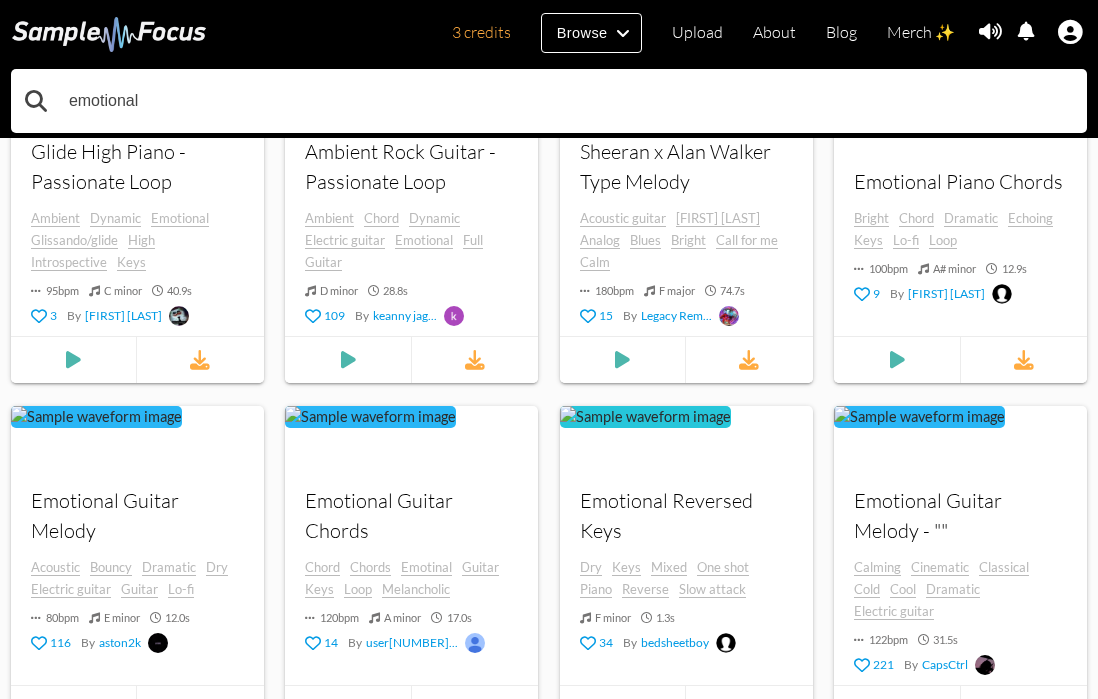 click on "emotional" at bounding box center [549, 101] 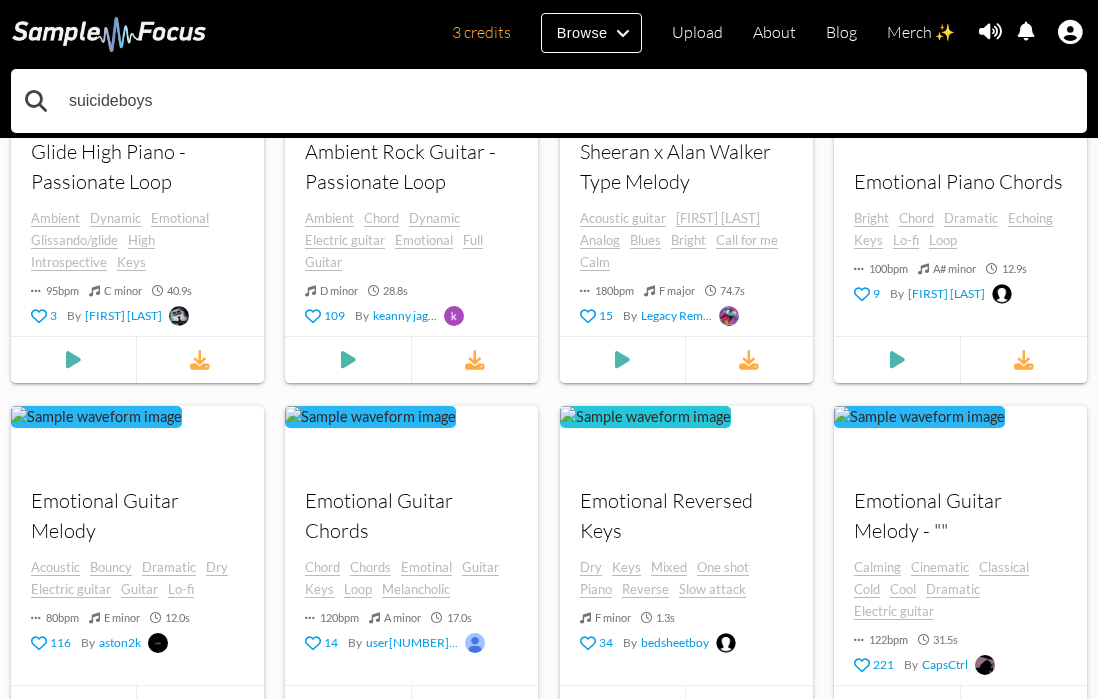 type on "suicideboys" 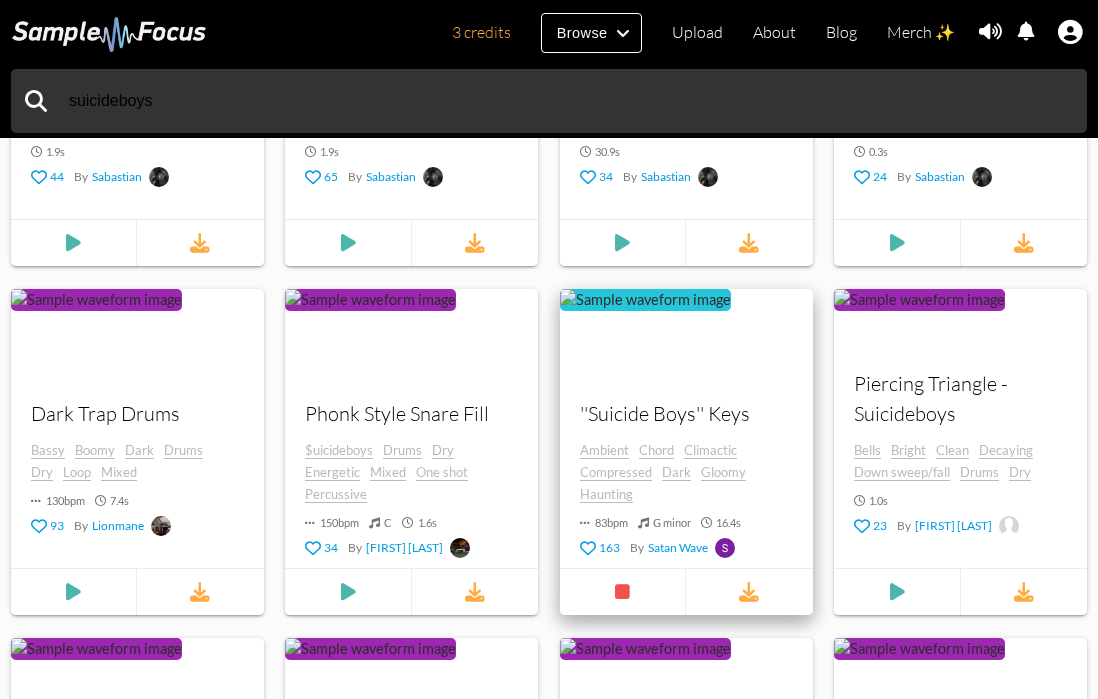 scroll, scrollTop: 989, scrollLeft: 0, axis: vertical 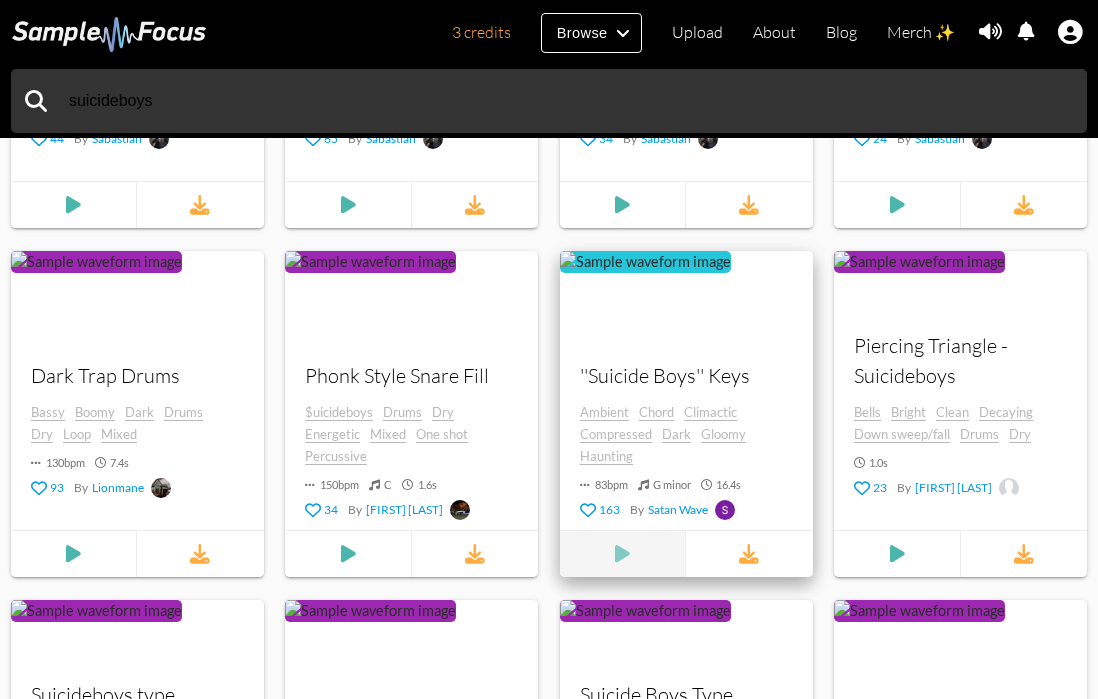 click at bounding box center [73, 206] 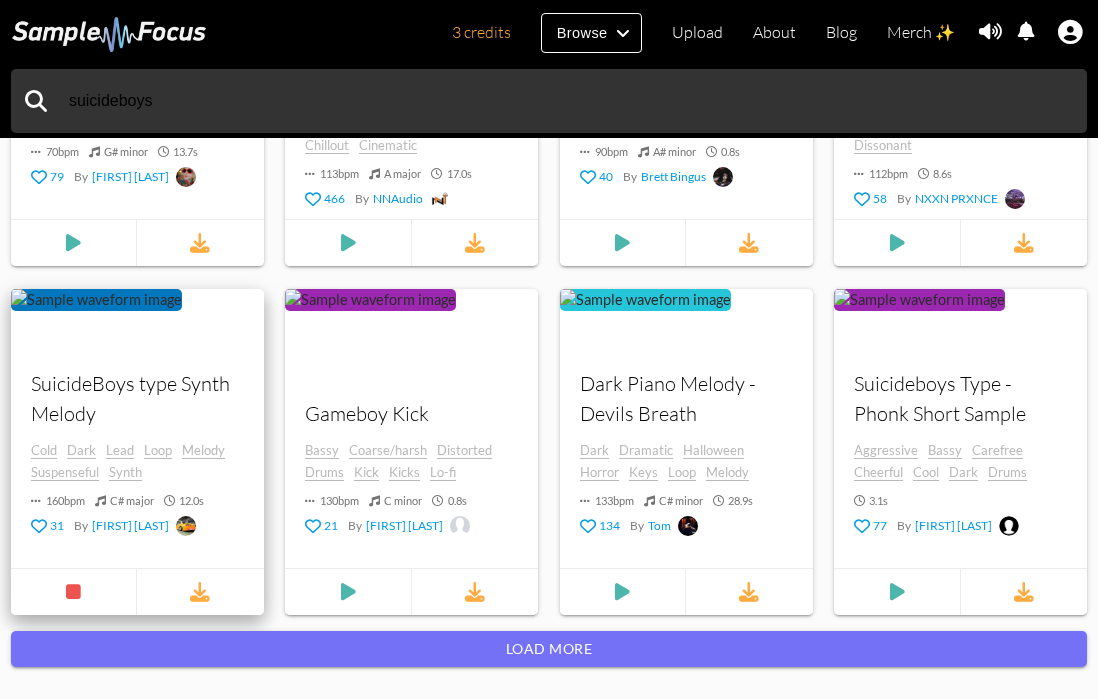 scroll, scrollTop: 2174, scrollLeft: 0, axis: vertical 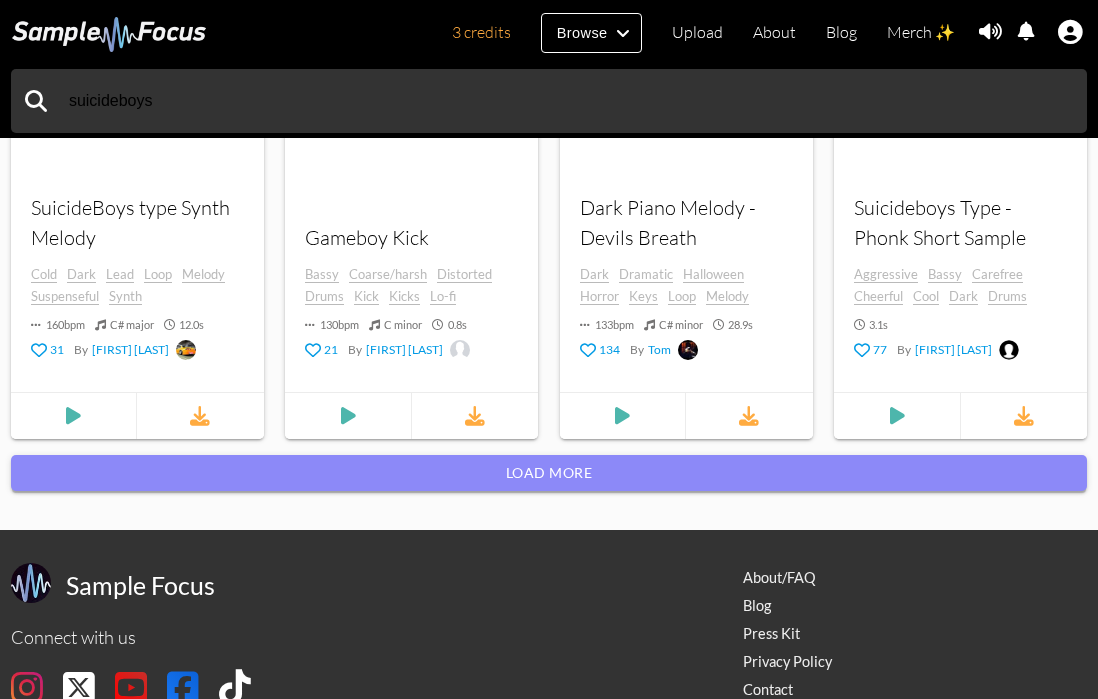 click on "Load more" at bounding box center (549, 473) 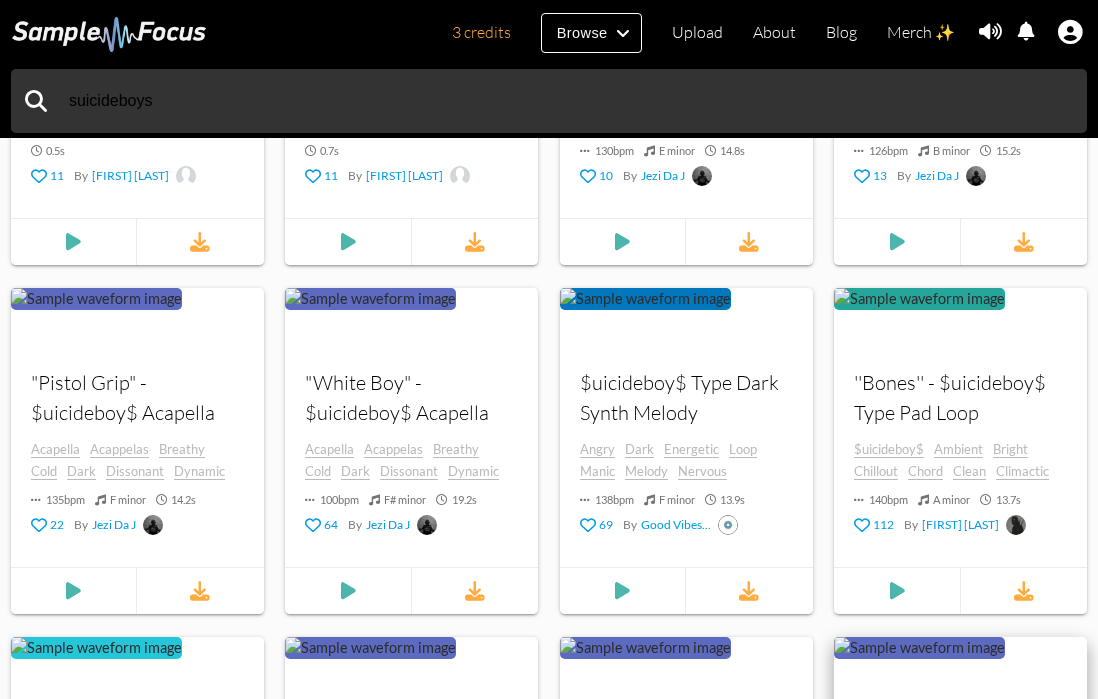 scroll, scrollTop: 6775, scrollLeft: 0, axis: vertical 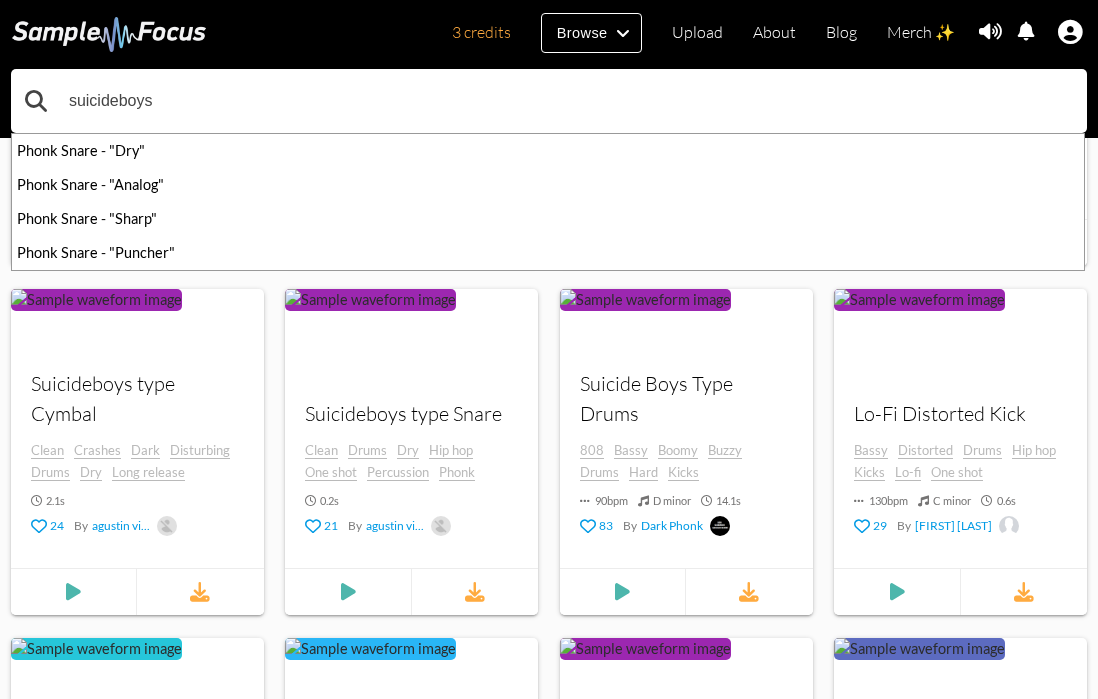 drag, startPoint x: 624, startPoint y: 113, endPoint x: 68, endPoint y: 117, distance: 556.0144 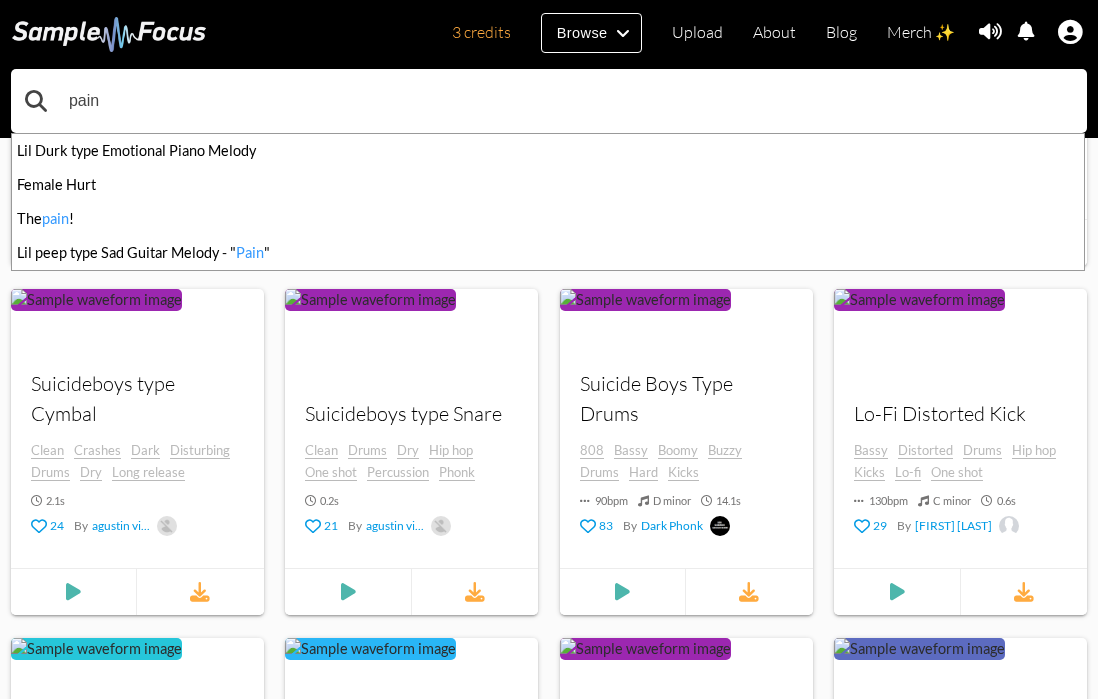 type on "pain" 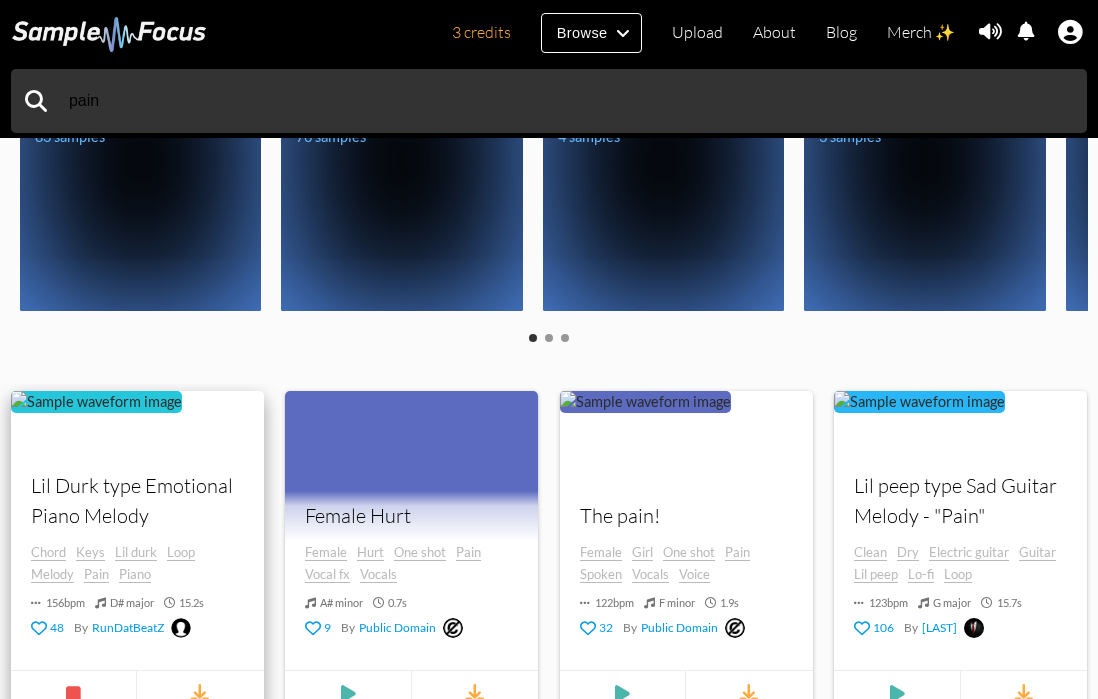 scroll, scrollTop: 525, scrollLeft: 0, axis: vertical 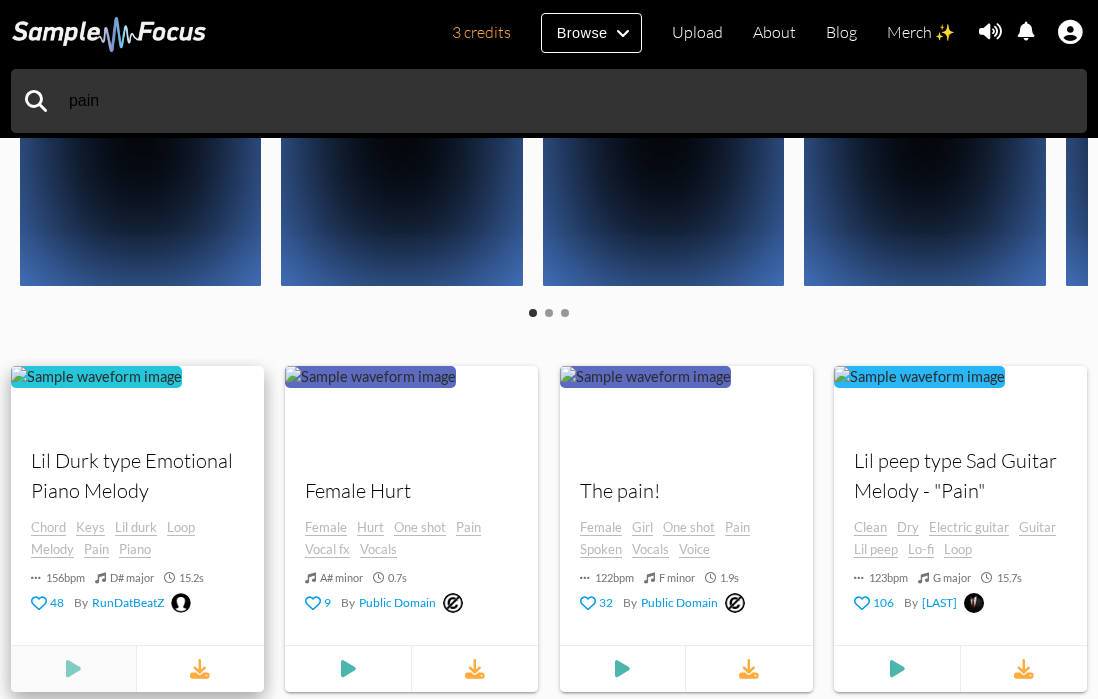 click at bounding box center [73, 670] 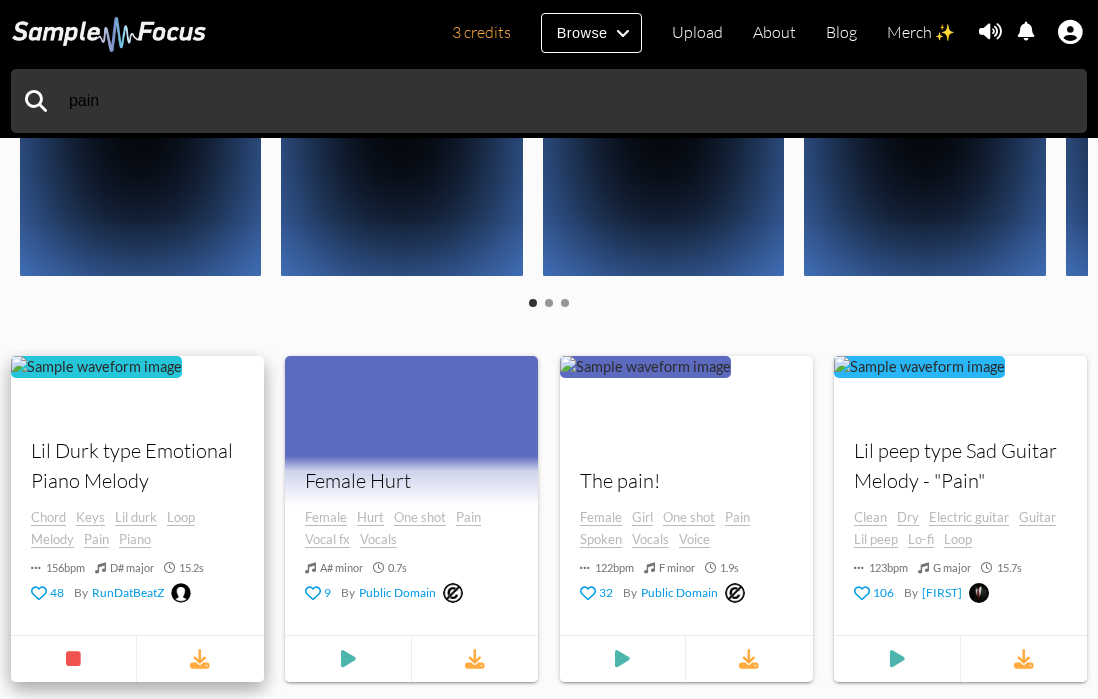 scroll, scrollTop: 564, scrollLeft: 0, axis: vertical 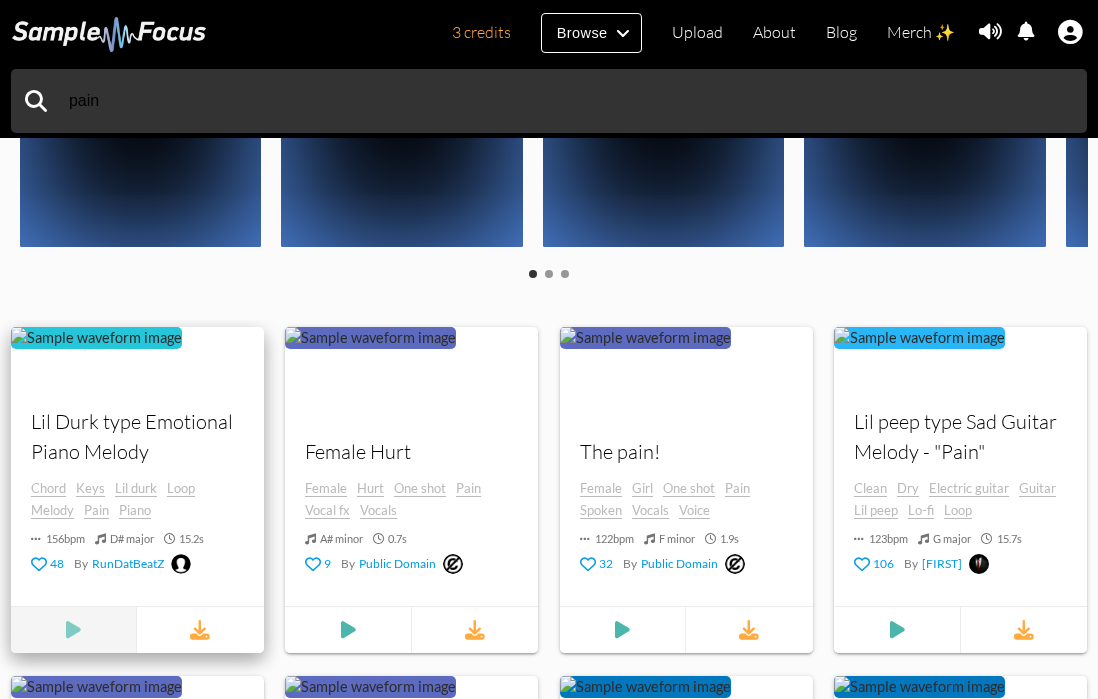 click at bounding box center [74, 631] 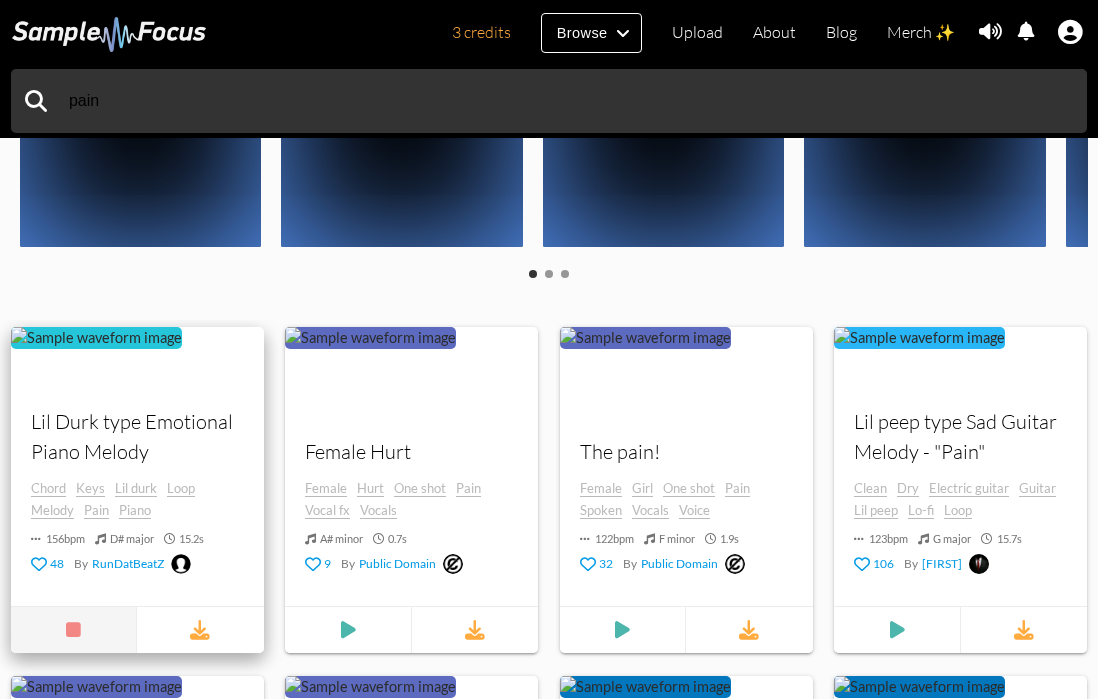 click at bounding box center (74, 631) 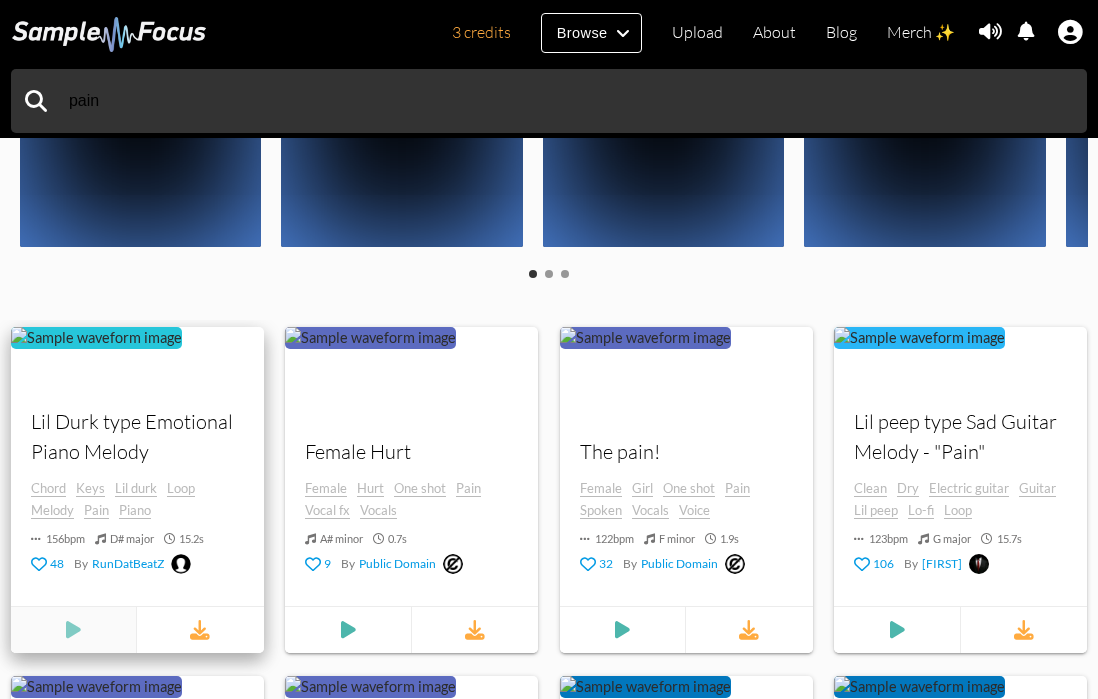 click at bounding box center [74, 631] 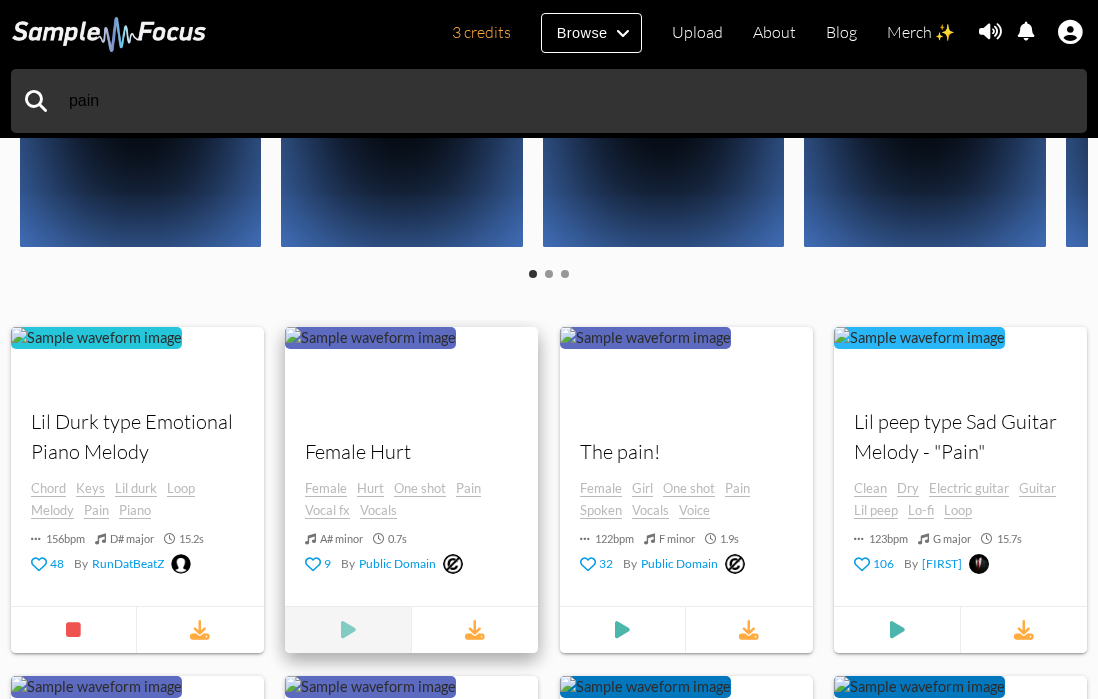 click at bounding box center (348, 631) 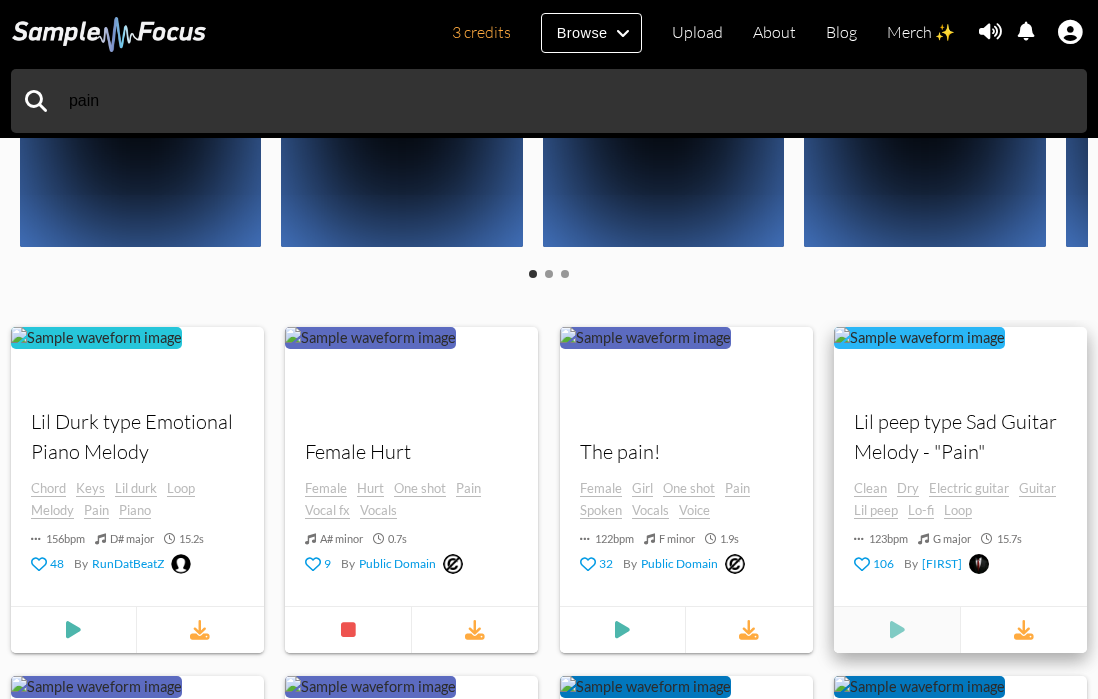 click at bounding box center [74, 631] 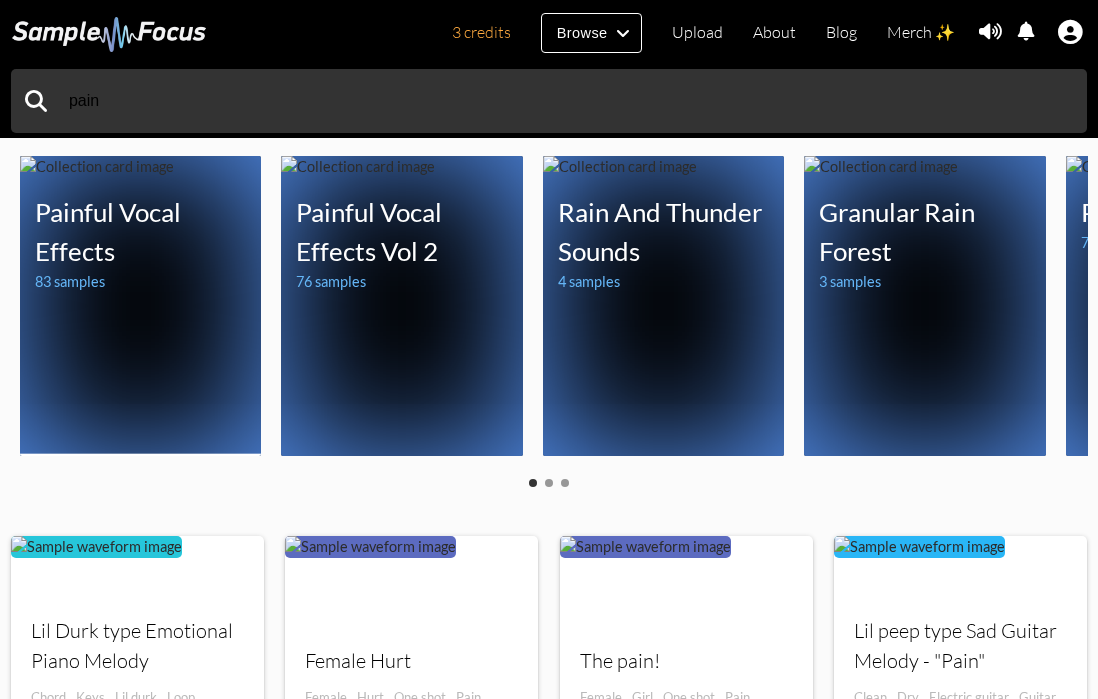 scroll, scrollTop: 64, scrollLeft: 0, axis: vertical 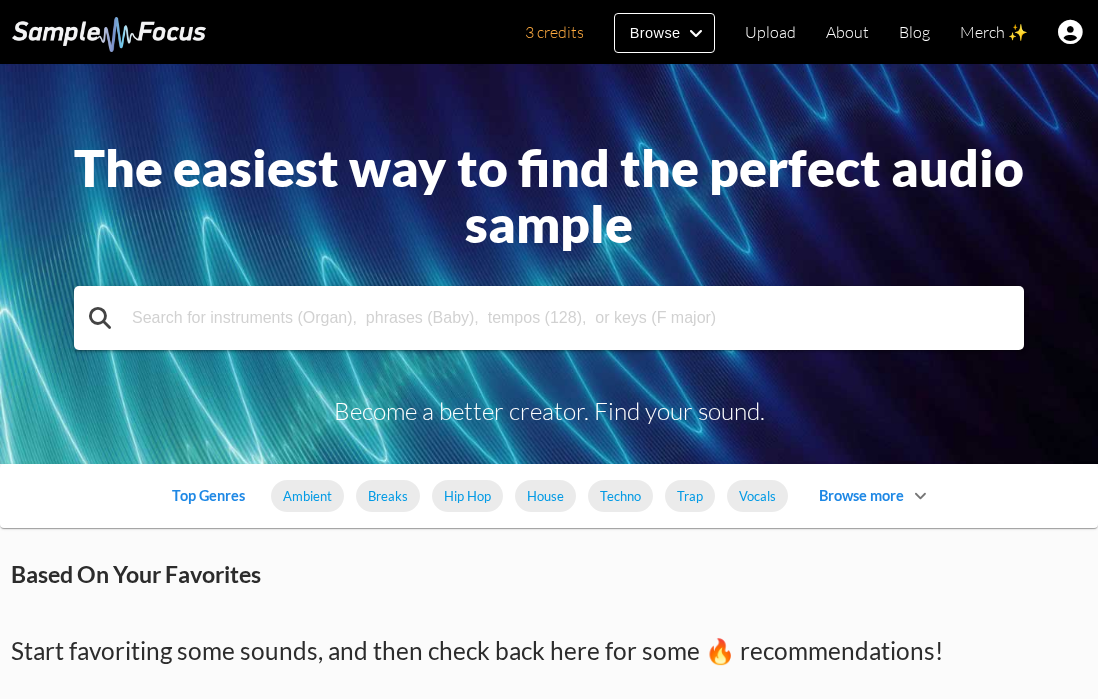 click at bounding box center (549, 318) 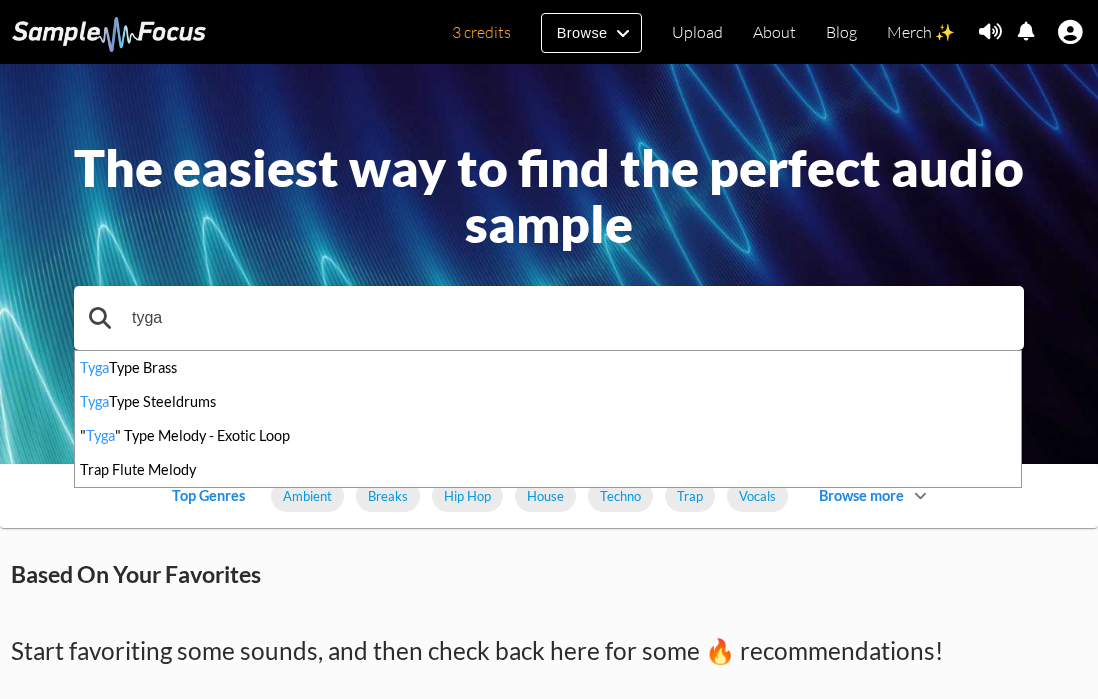 type on "tyga" 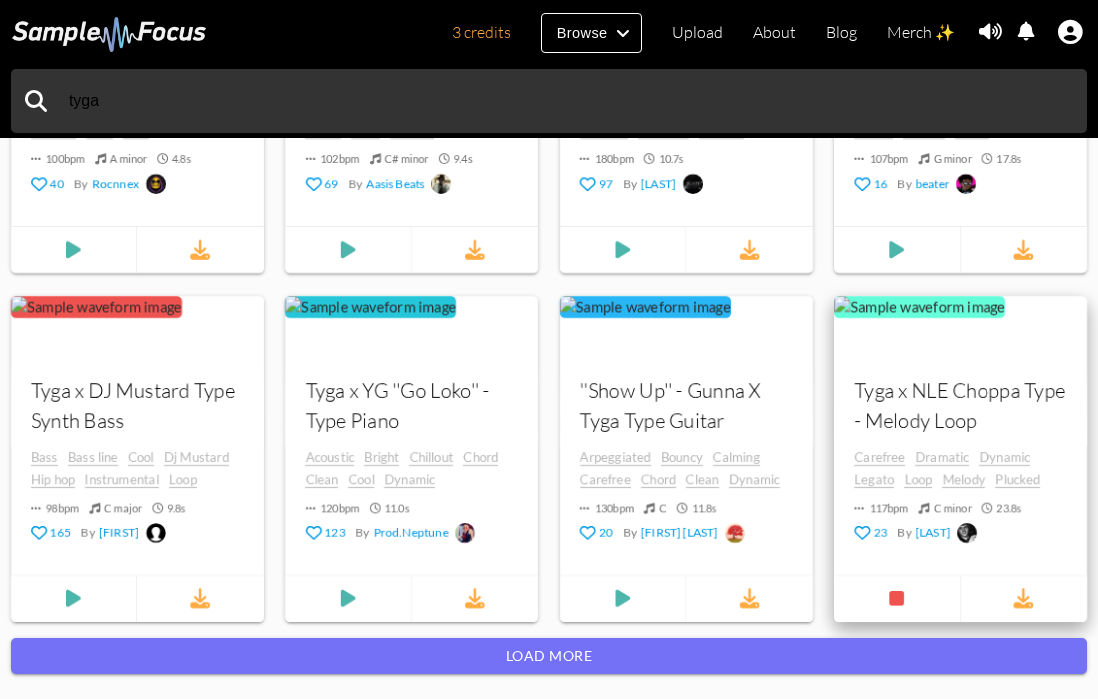 scroll, scrollTop: 1543, scrollLeft: 0, axis: vertical 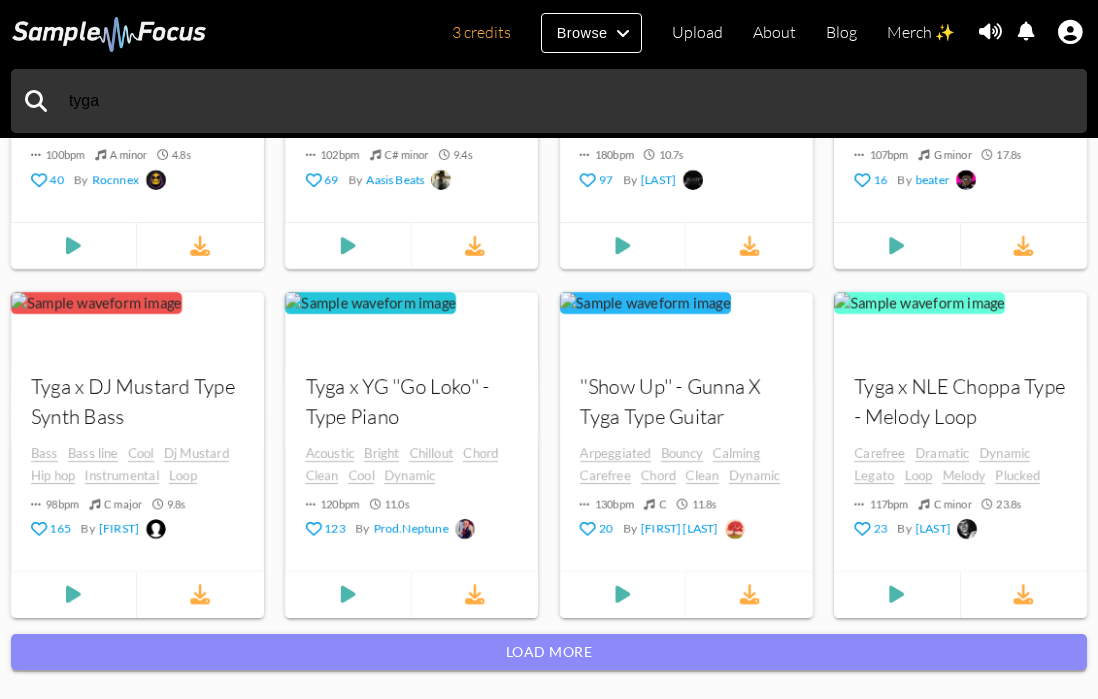 click on "Load more" at bounding box center (549, 652) 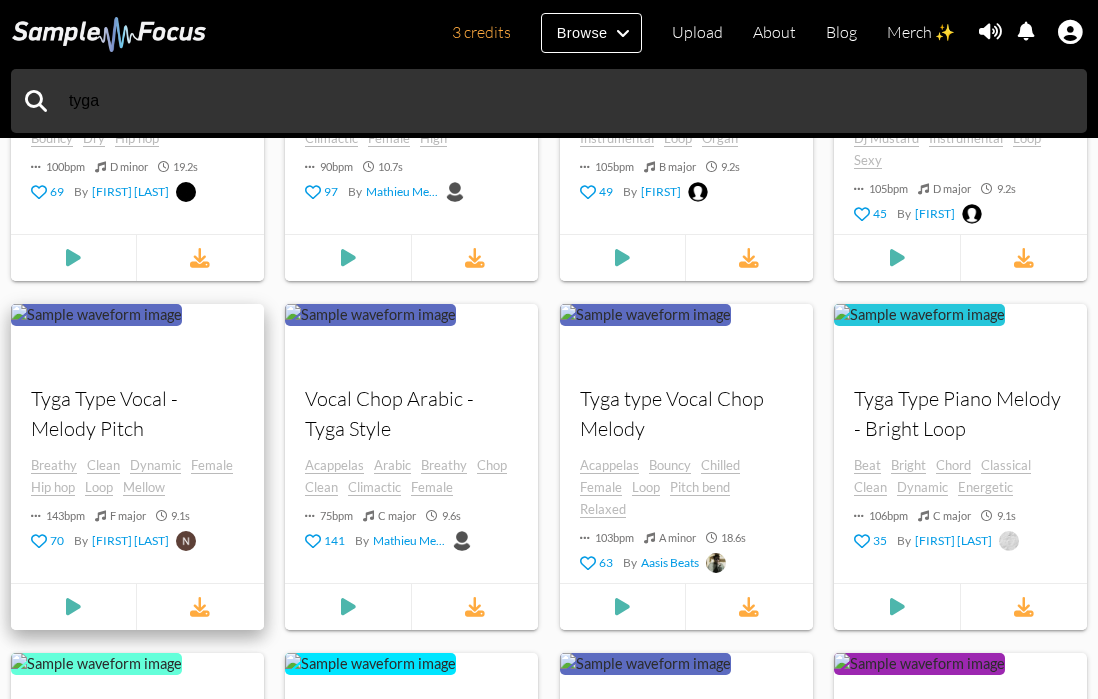 scroll, scrollTop: 662, scrollLeft: 0, axis: vertical 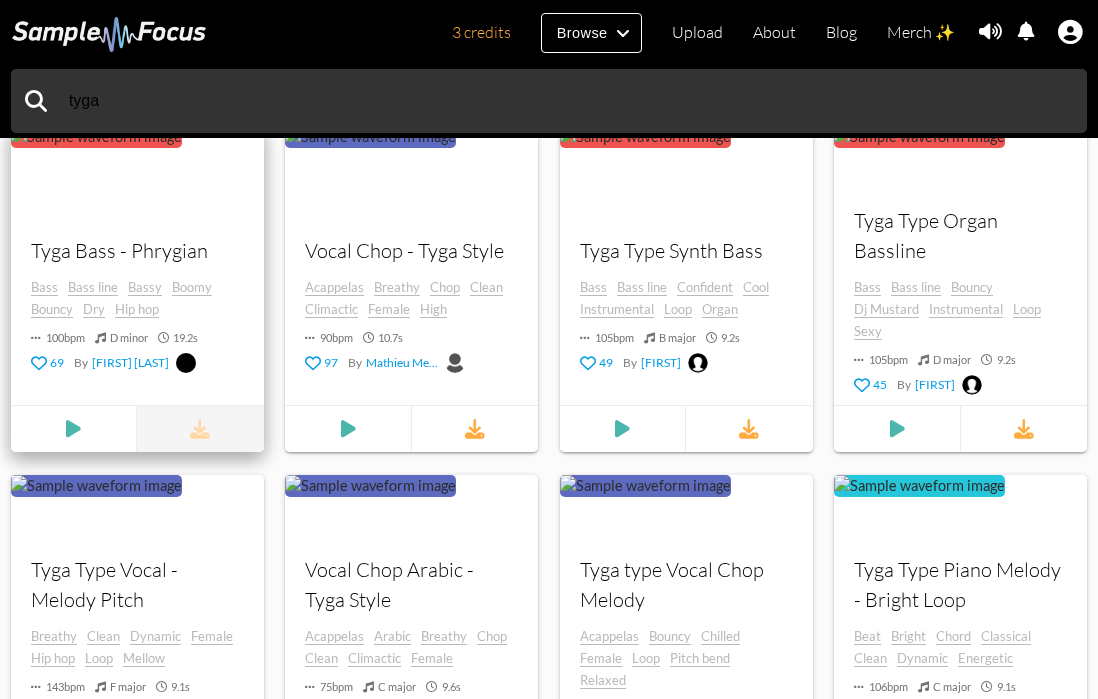 click at bounding box center (200, 429) 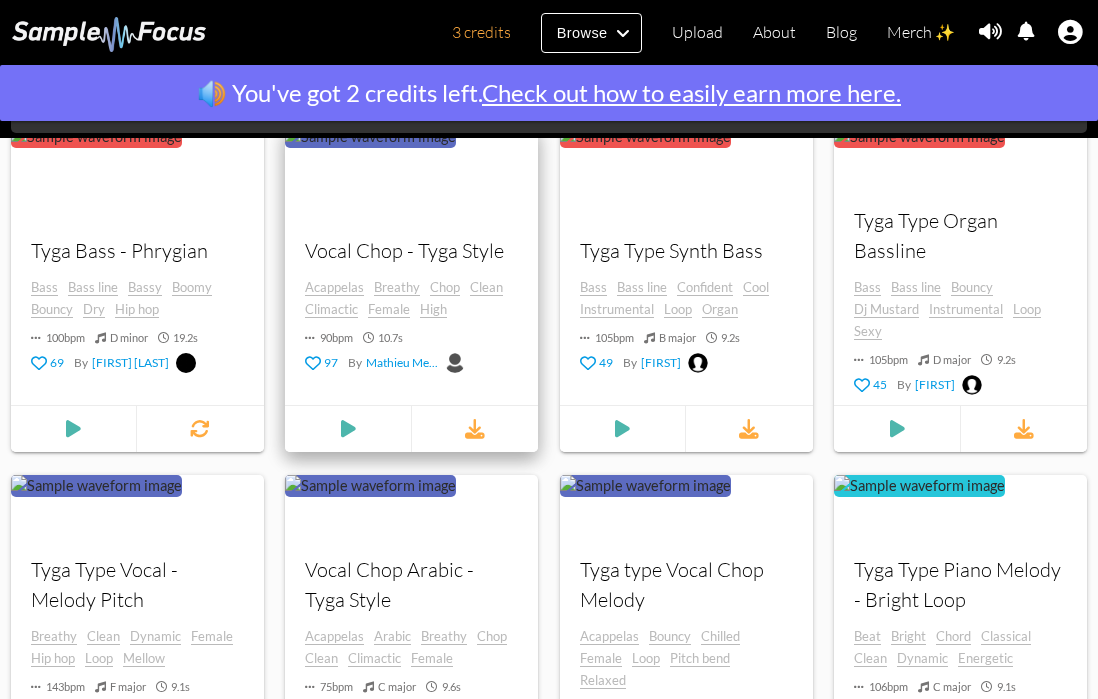 scroll, scrollTop: 0, scrollLeft: 0, axis: both 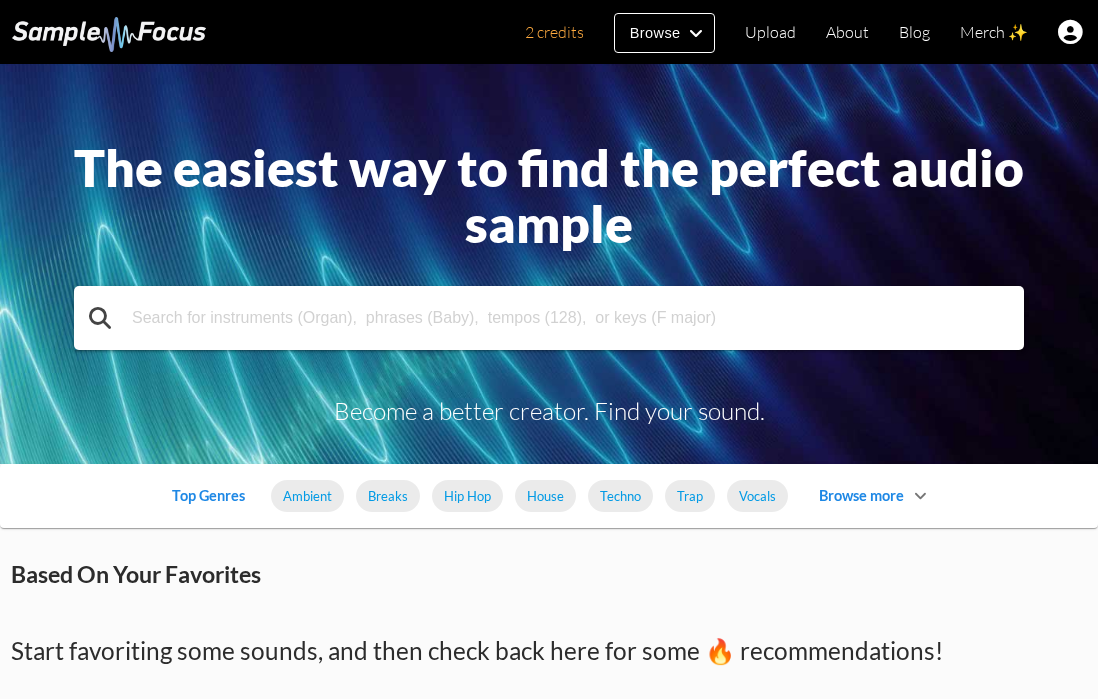 click at bounding box center (549, 318) 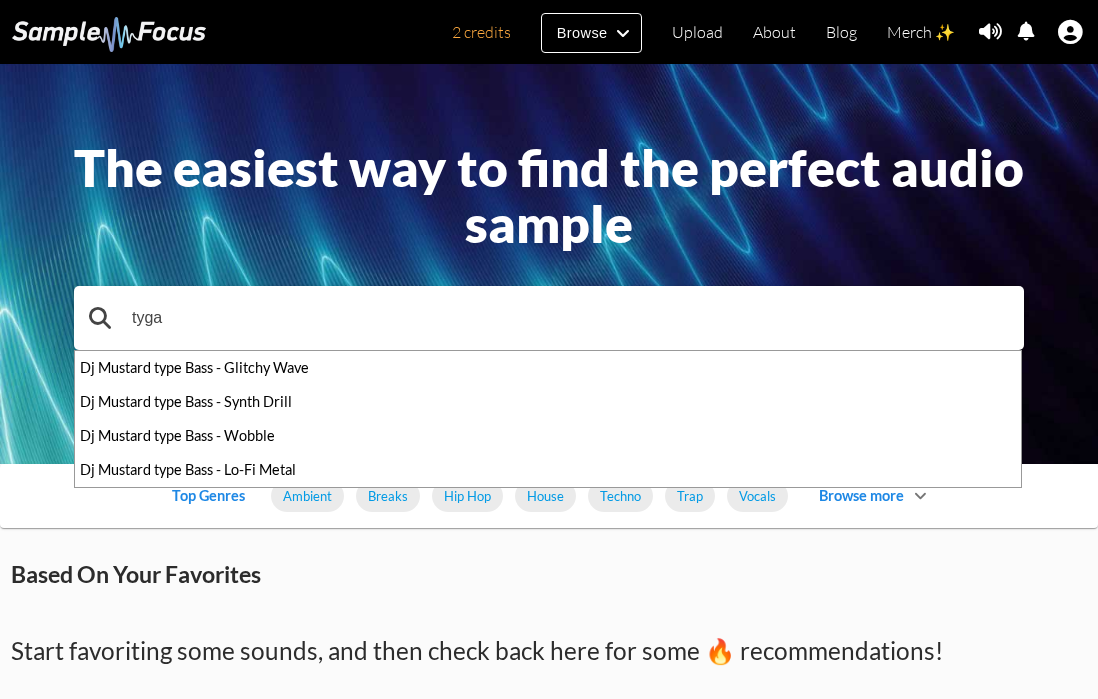 type on "tyga" 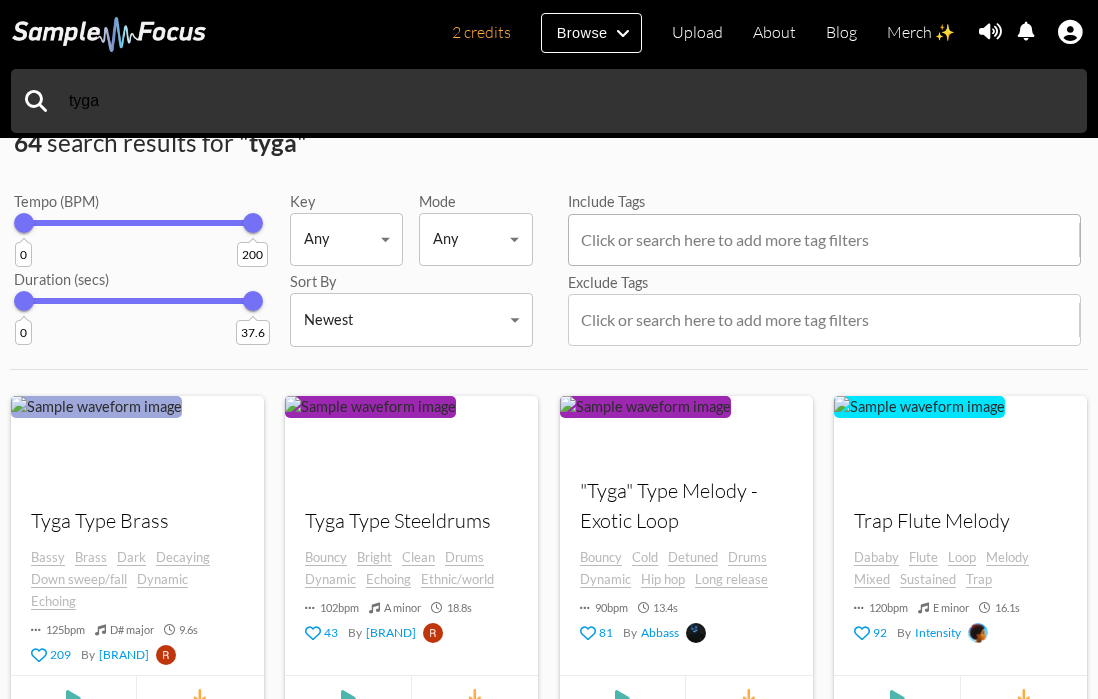 scroll, scrollTop: 70, scrollLeft: 0, axis: vertical 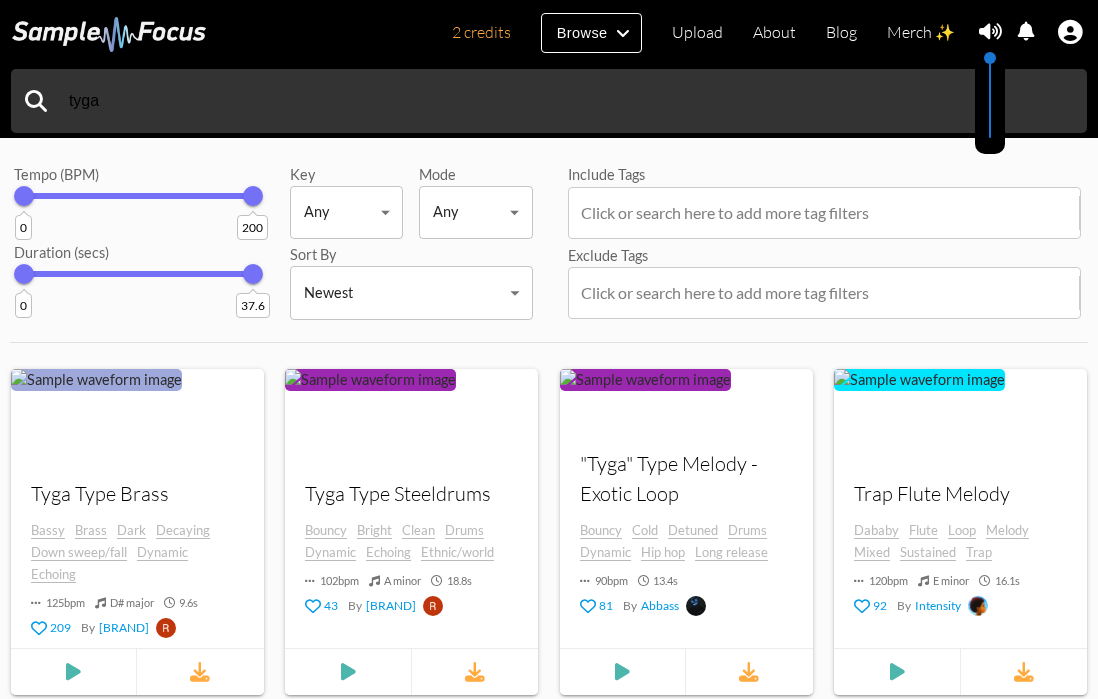 click at bounding box center (990, 32) 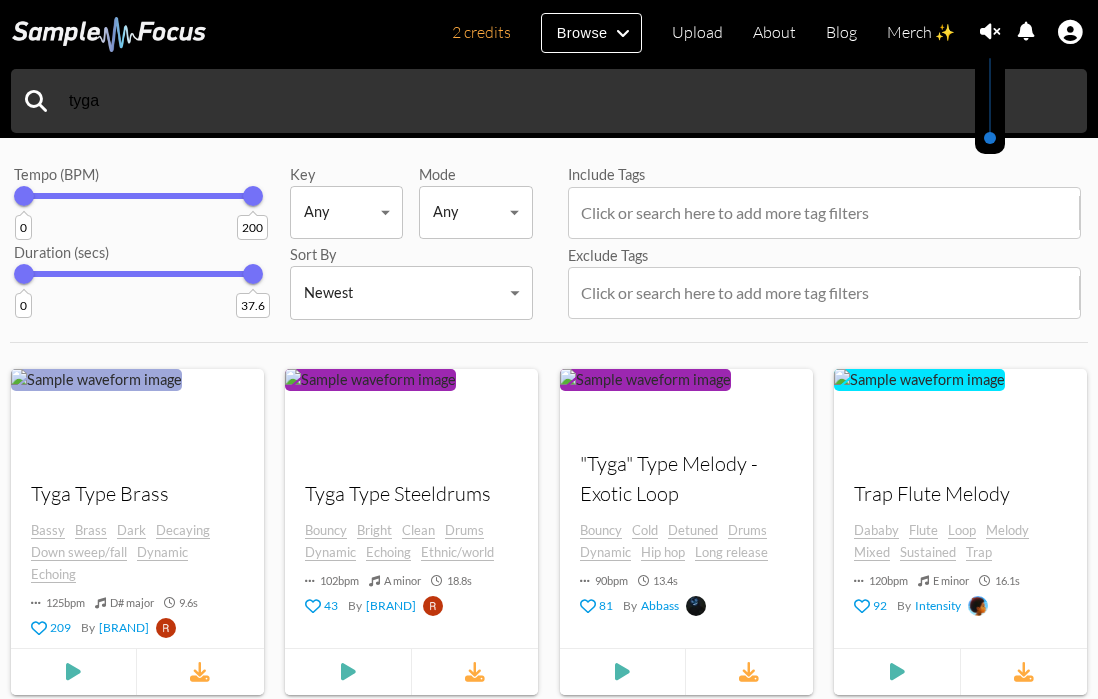 drag, startPoint x: 988, startPoint y: 53, endPoint x: 993, endPoint y: 34, distance: 19.646883 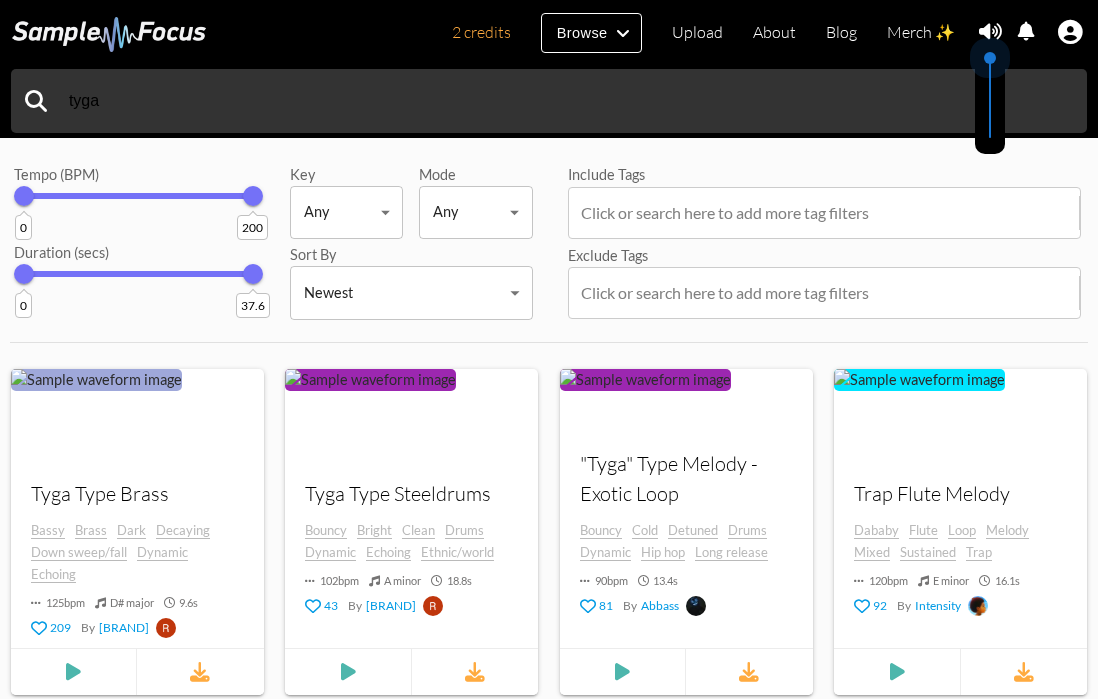 drag, startPoint x: 993, startPoint y: 133, endPoint x: 993, endPoint y: 33, distance: 100 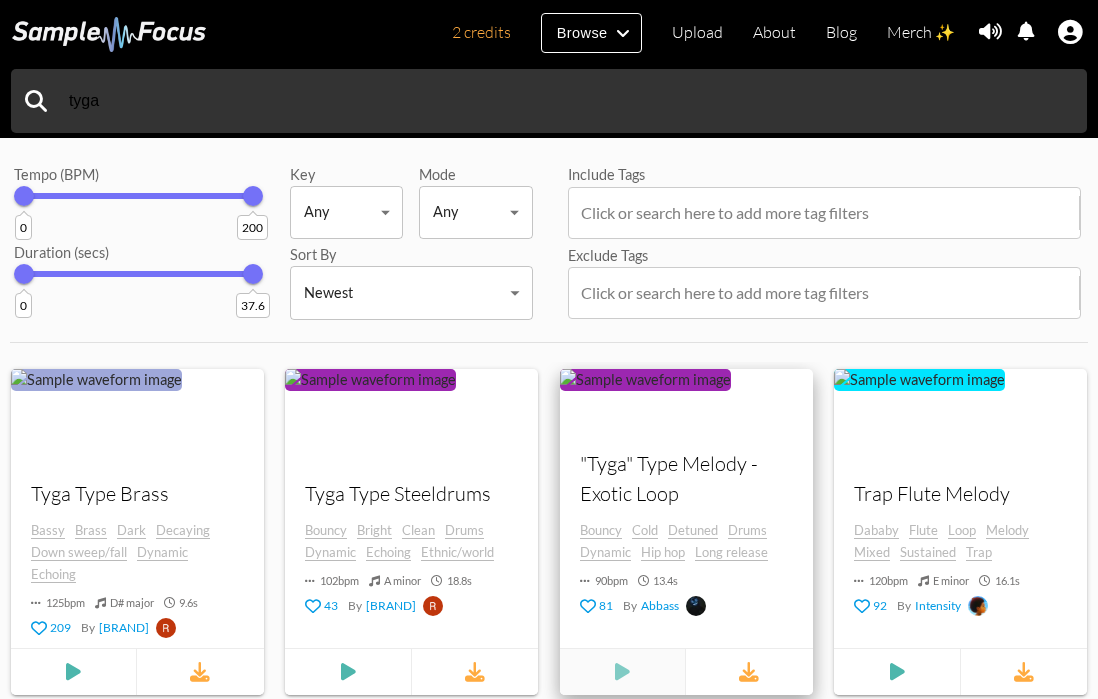 click at bounding box center [73, 672] 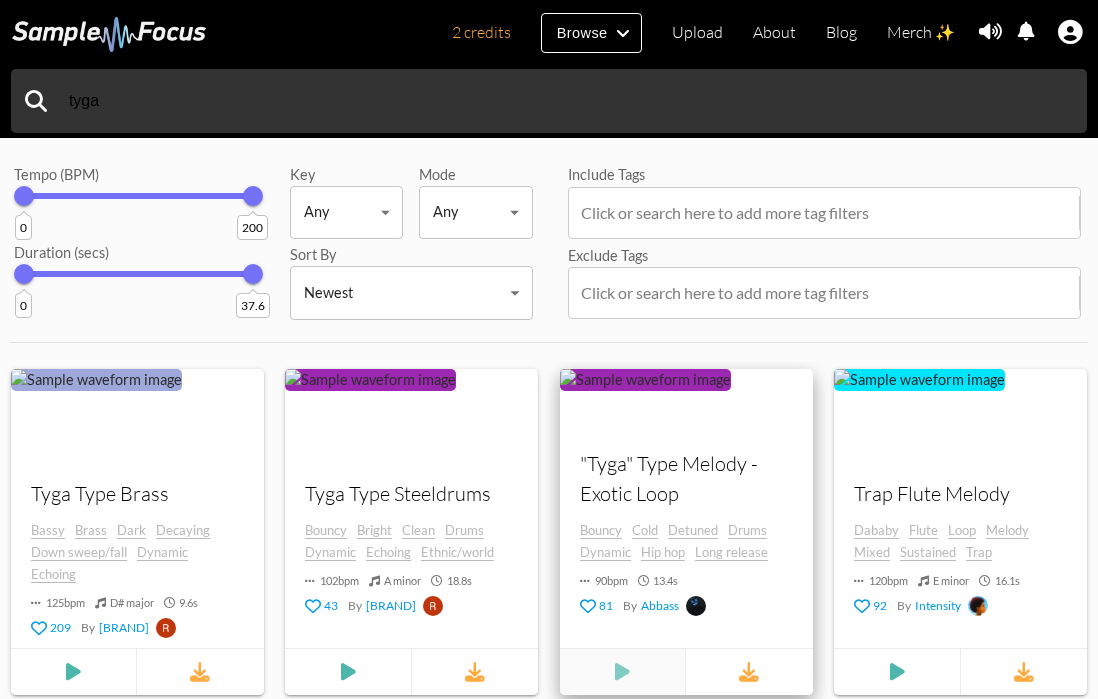 click at bounding box center (74, 672) 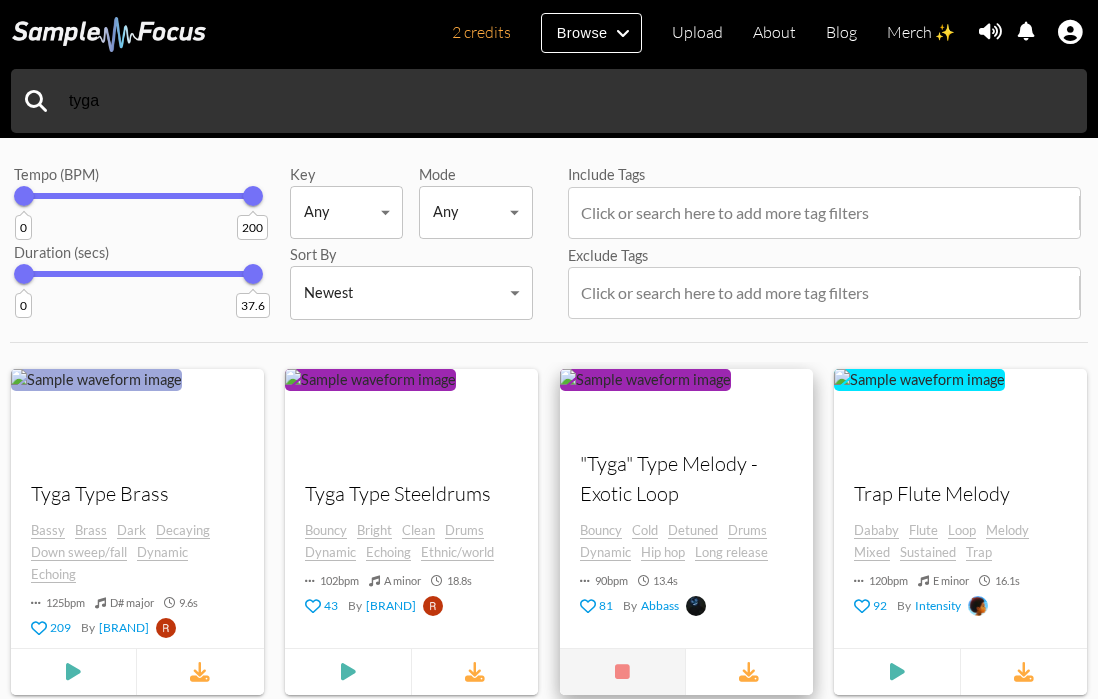 click at bounding box center (622, 672) 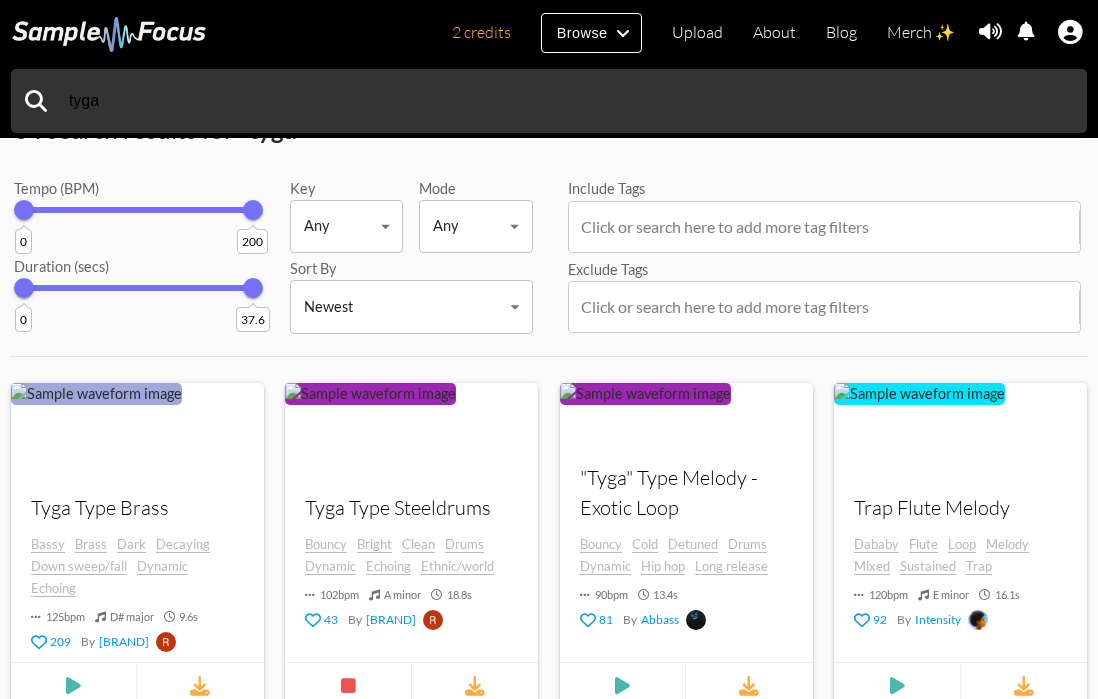 scroll, scrollTop: 0, scrollLeft: 0, axis: both 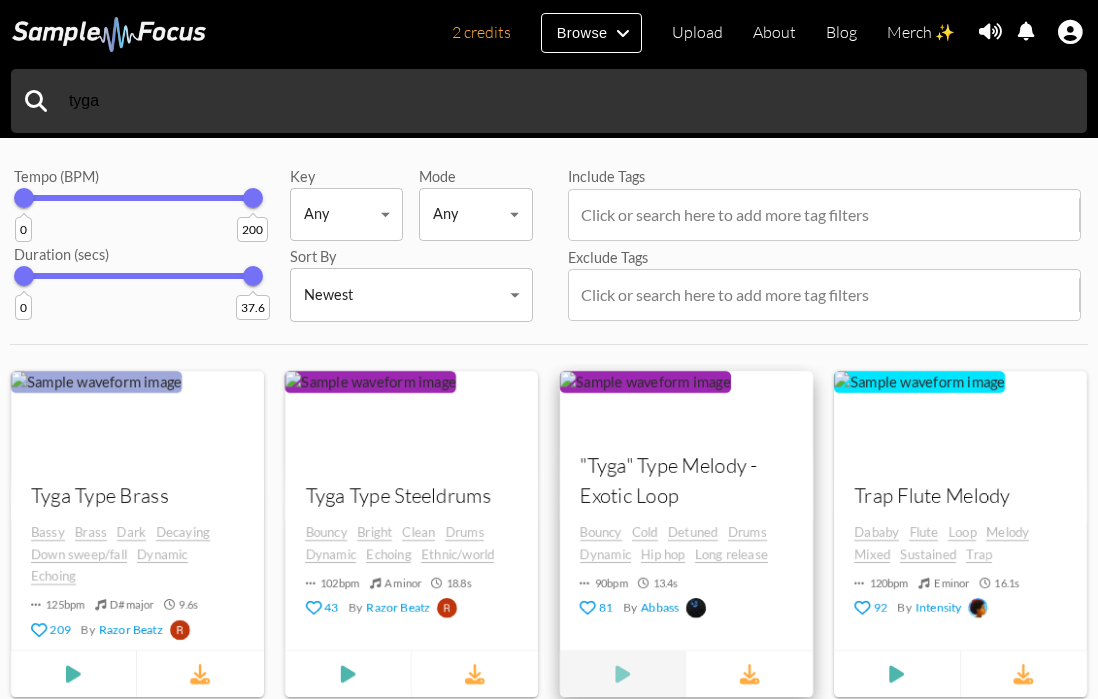 click at bounding box center [74, 674] 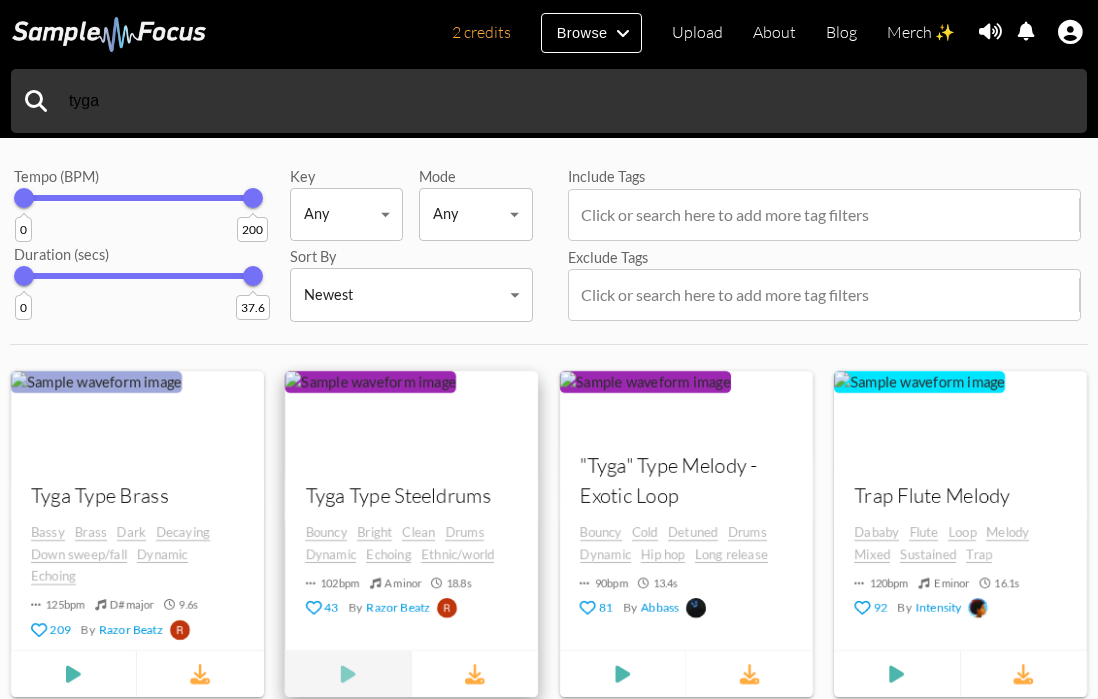 click at bounding box center [73, 674] 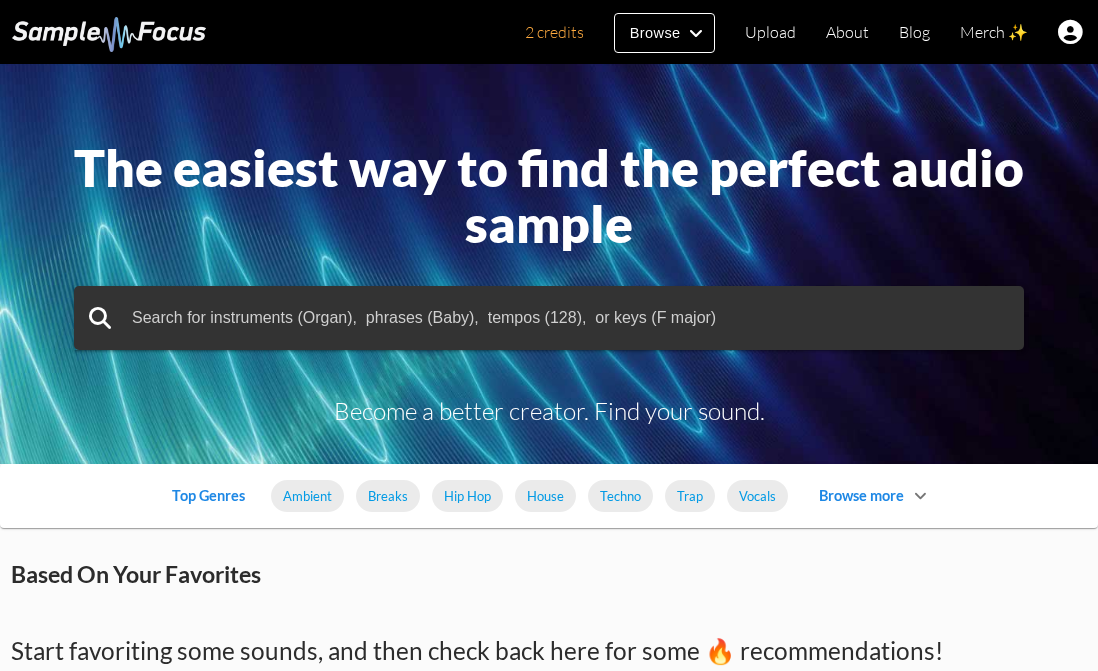 scroll, scrollTop: 0, scrollLeft: 0, axis: both 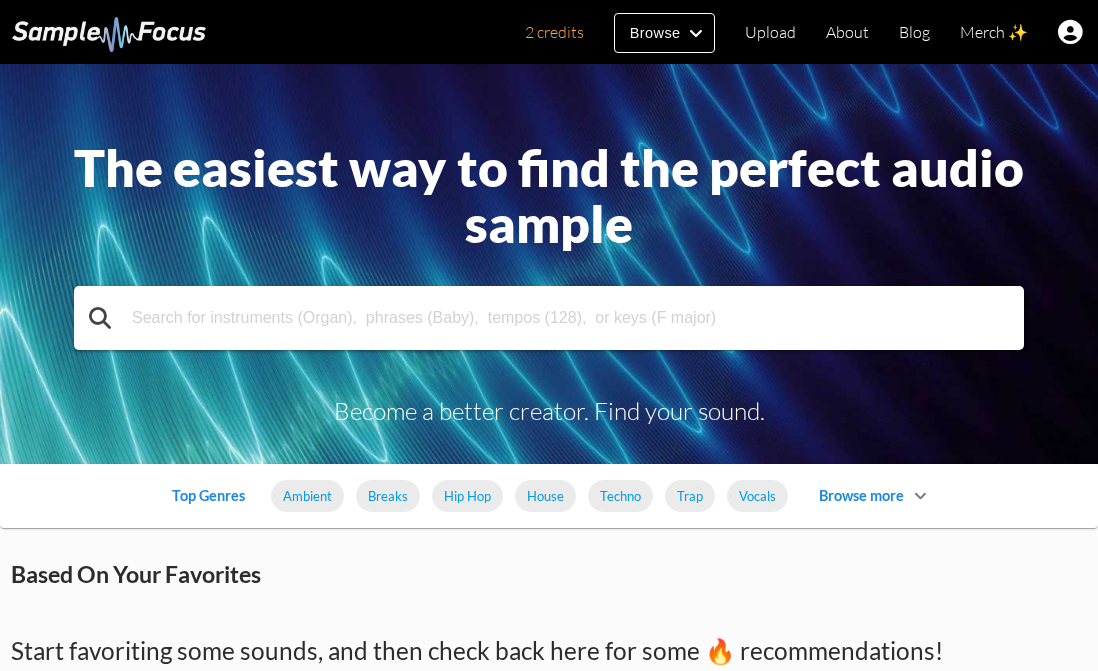 click at bounding box center [549, 318] 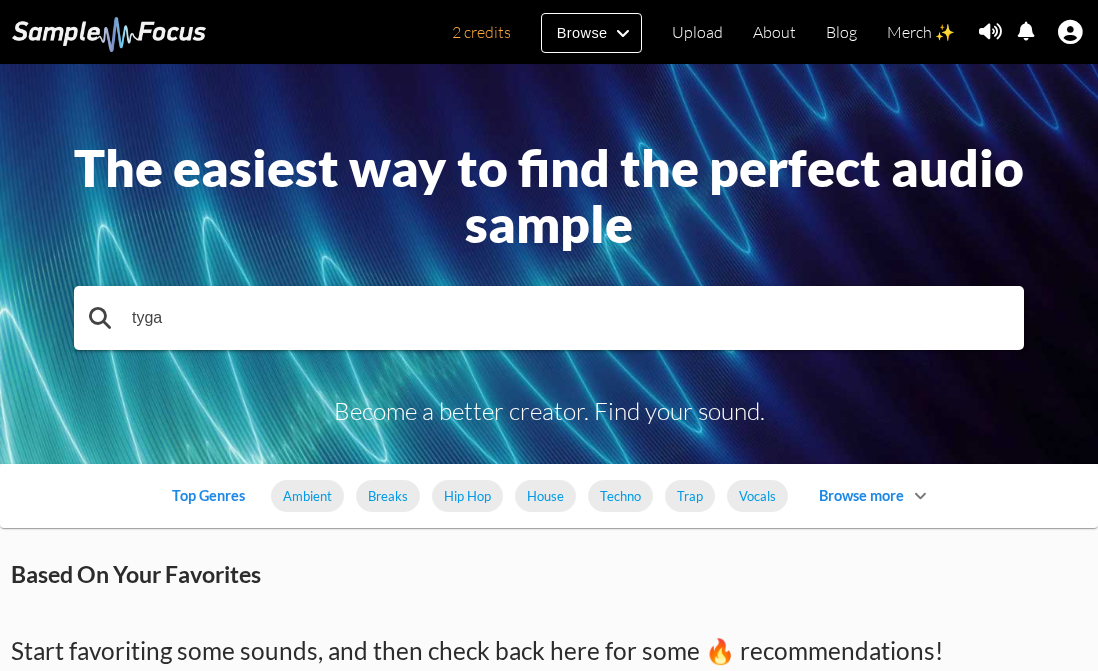 type on "tyga" 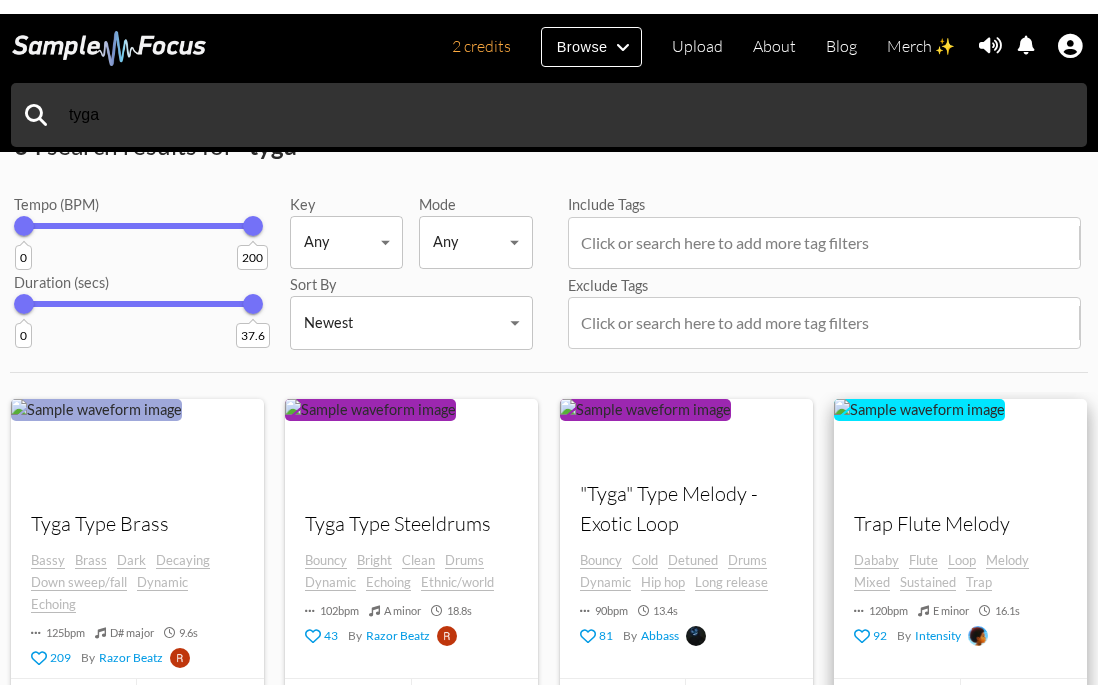 scroll, scrollTop: 96, scrollLeft: 0, axis: vertical 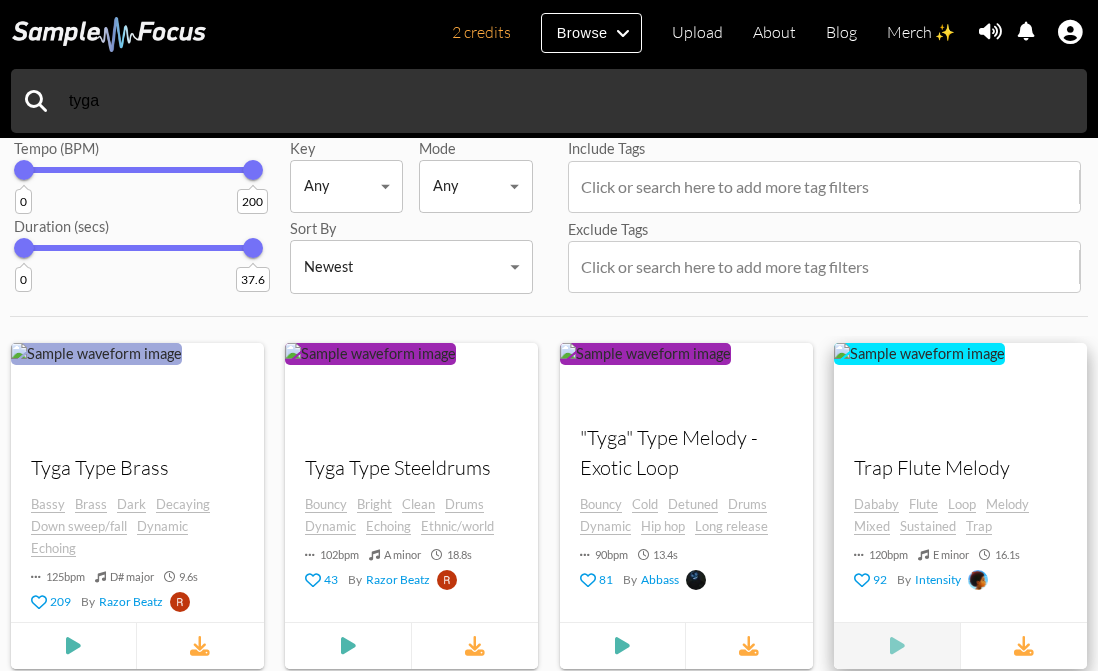 click at bounding box center (73, 646) 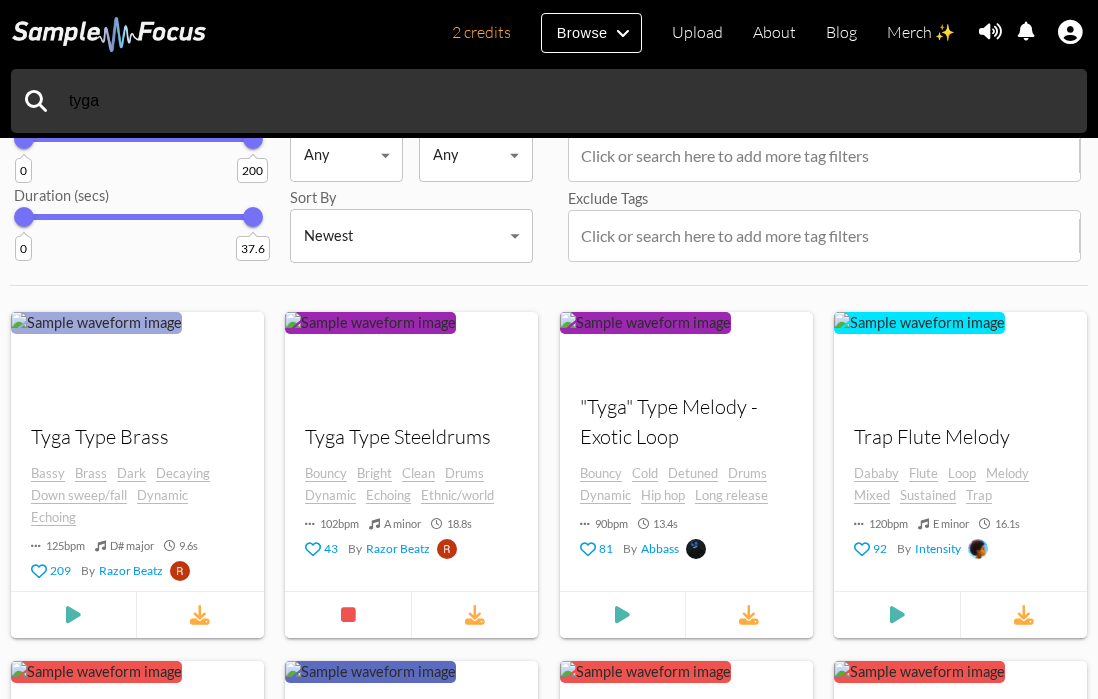 scroll, scrollTop: 17, scrollLeft: 0, axis: vertical 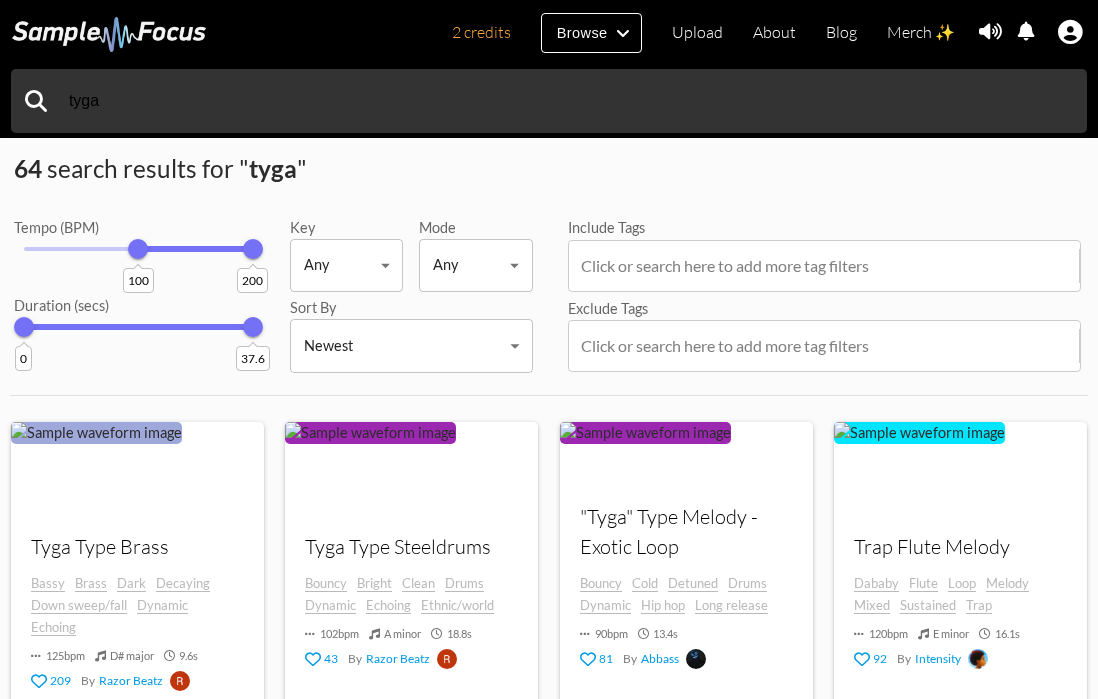 drag, startPoint x: 22, startPoint y: 249, endPoint x: 138, endPoint y: 247, distance: 116.01724 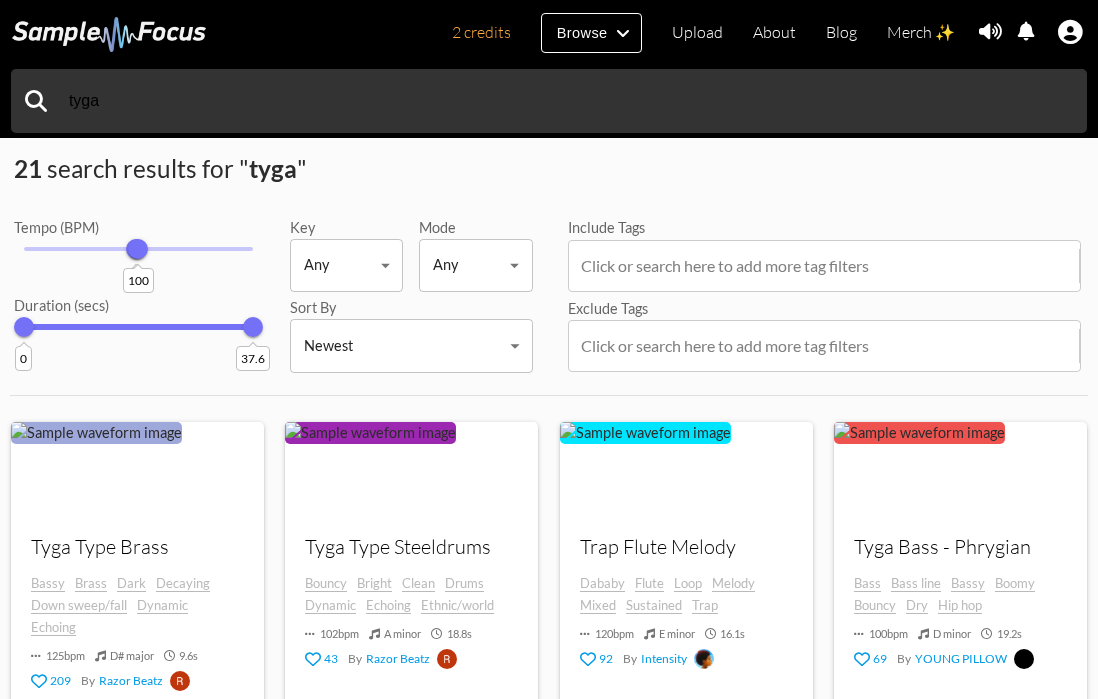 drag, startPoint x: 250, startPoint y: 249, endPoint x: 136, endPoint y: 259, distance: 114.43776 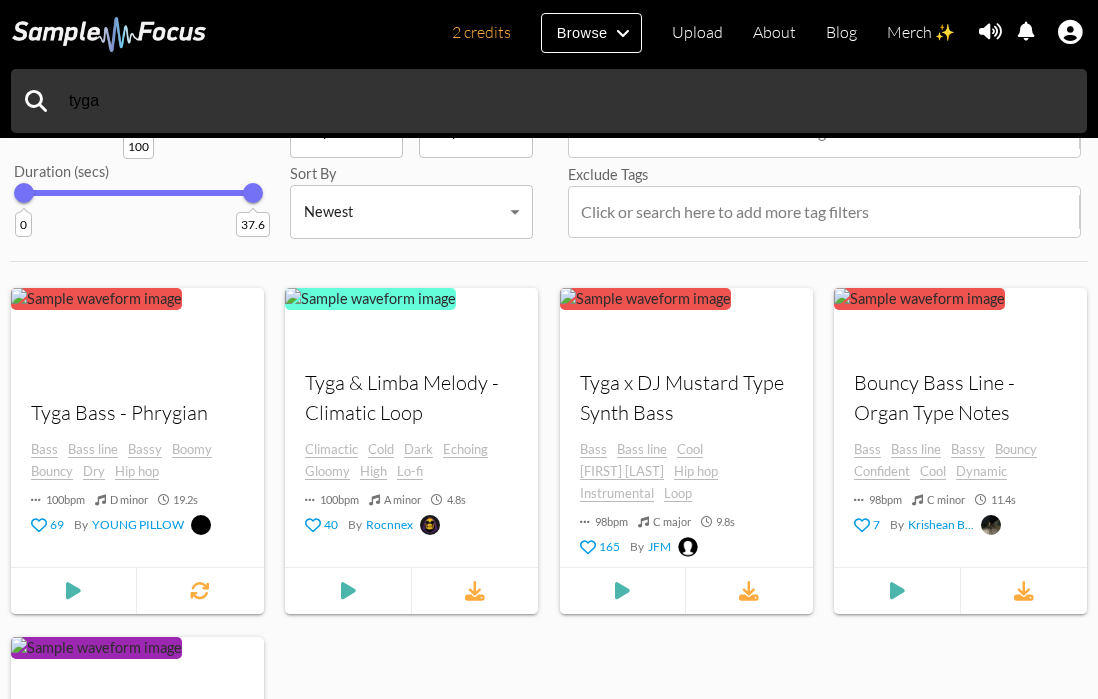 scroll, scrollTop: 0, scrollLeft: 0, axis: both 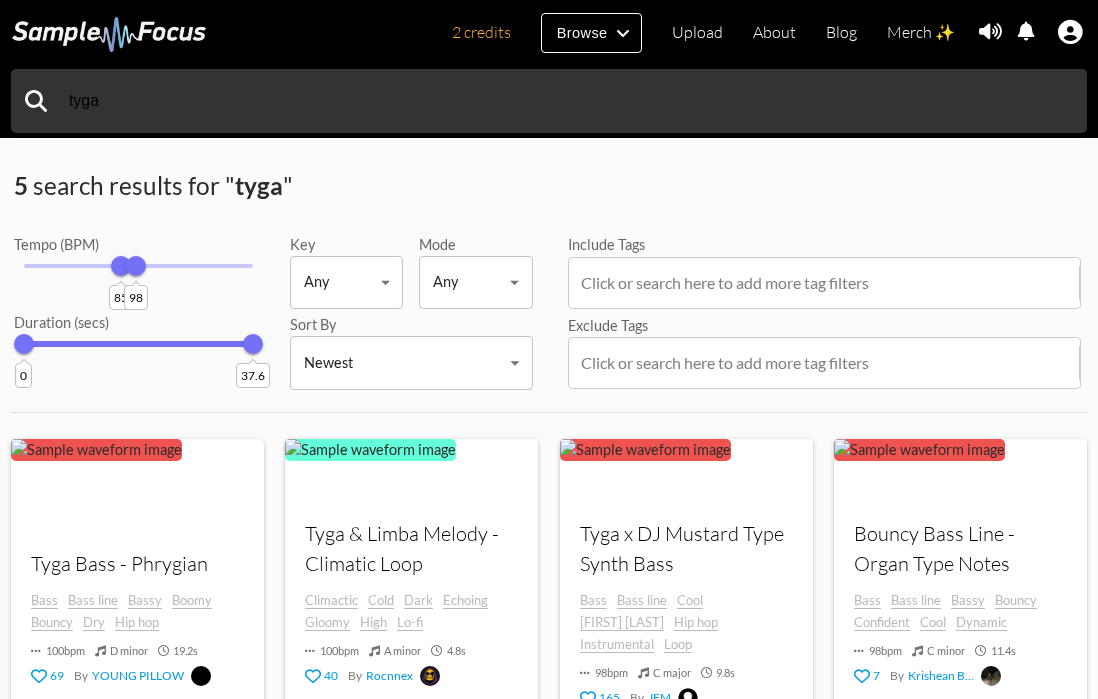 drag, startPoint x: 140, startPoint y: 265, endPoint x: 121, endPoint y: 267, distance: 19.104973 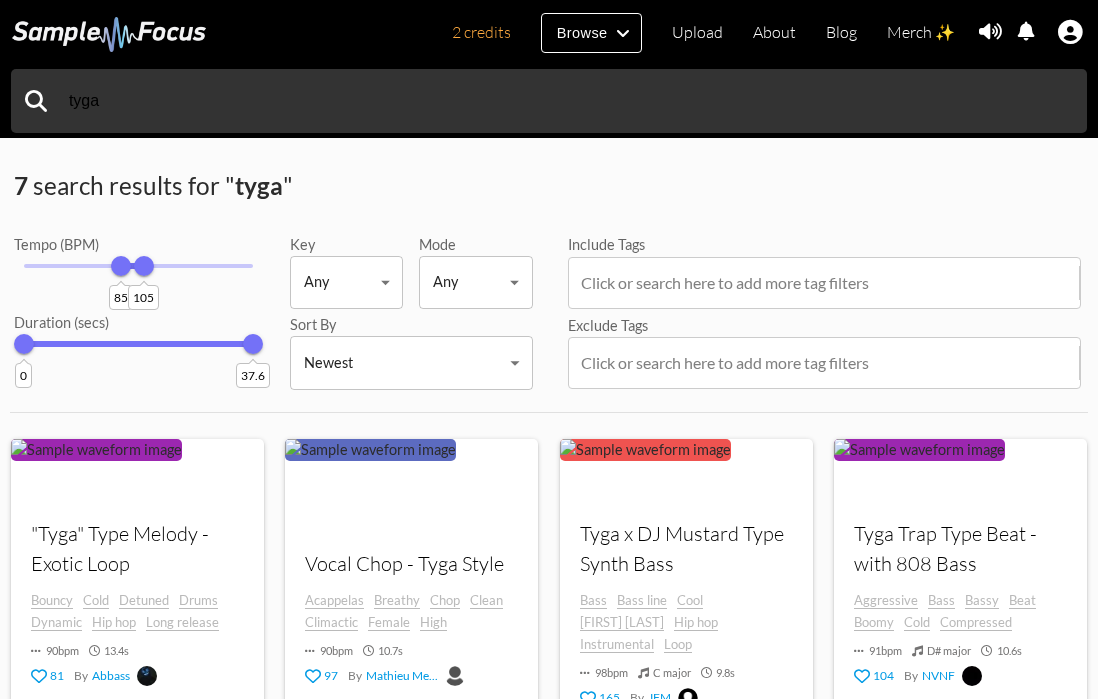 drag, startPoint x: 132, startPoint y: 268, endPoint x: 144, endPoint y: 265, distance: 12.369317 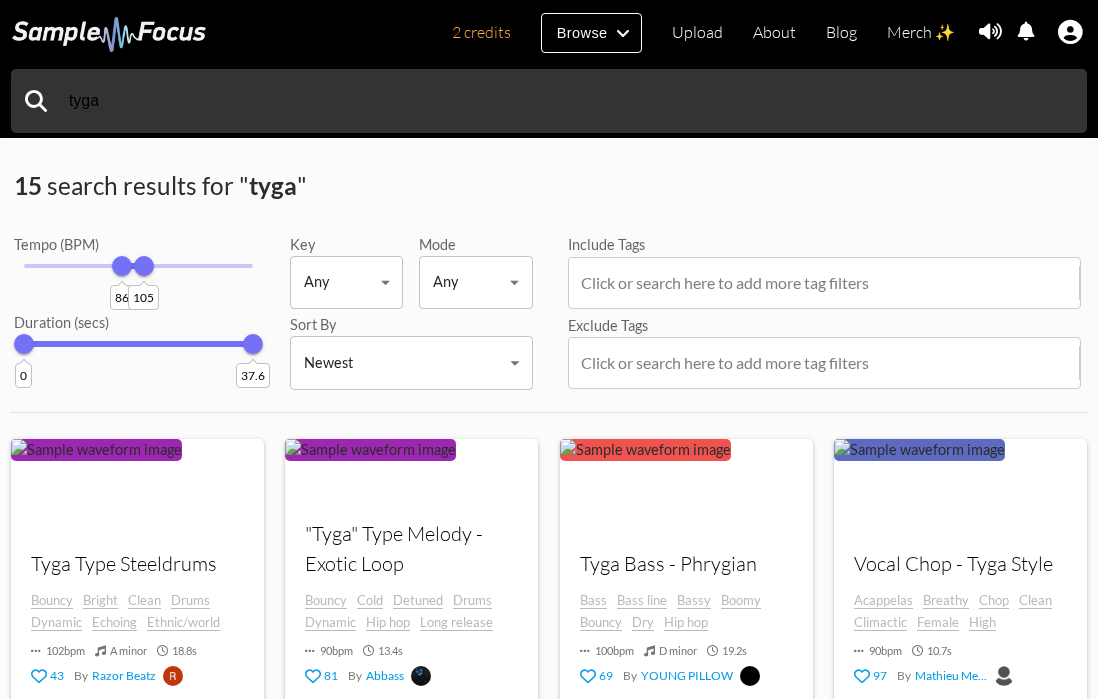 click on "86" at bounding box center [122, 266] 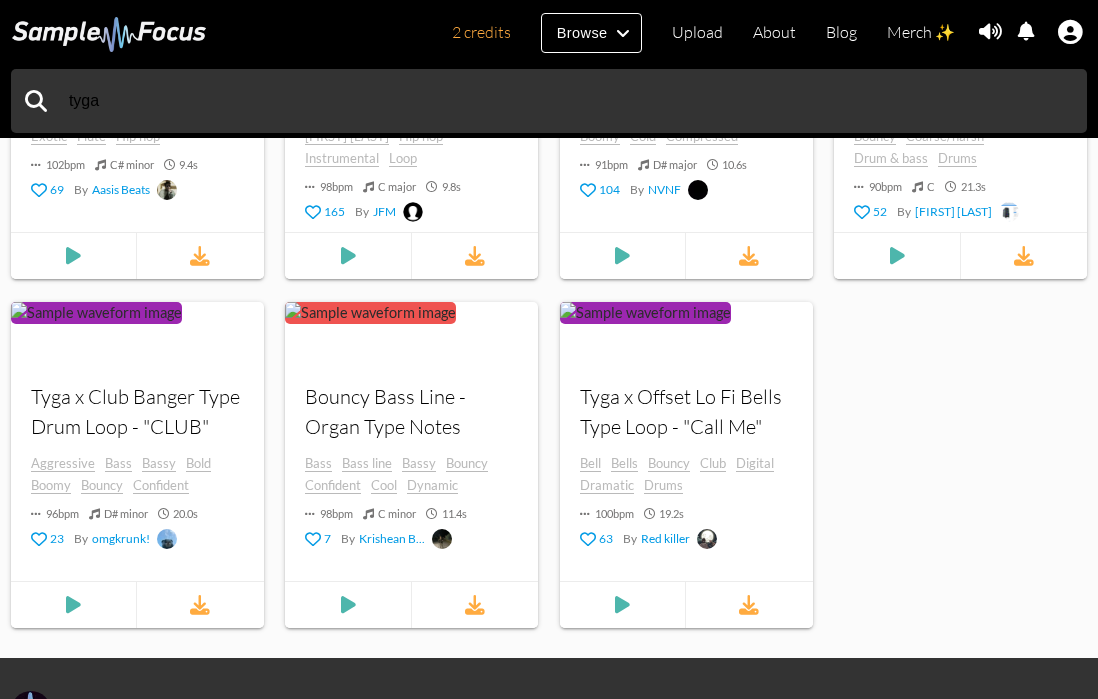 scroll, scrollTop: 1350, scrollLeft: 0, axis: vertical 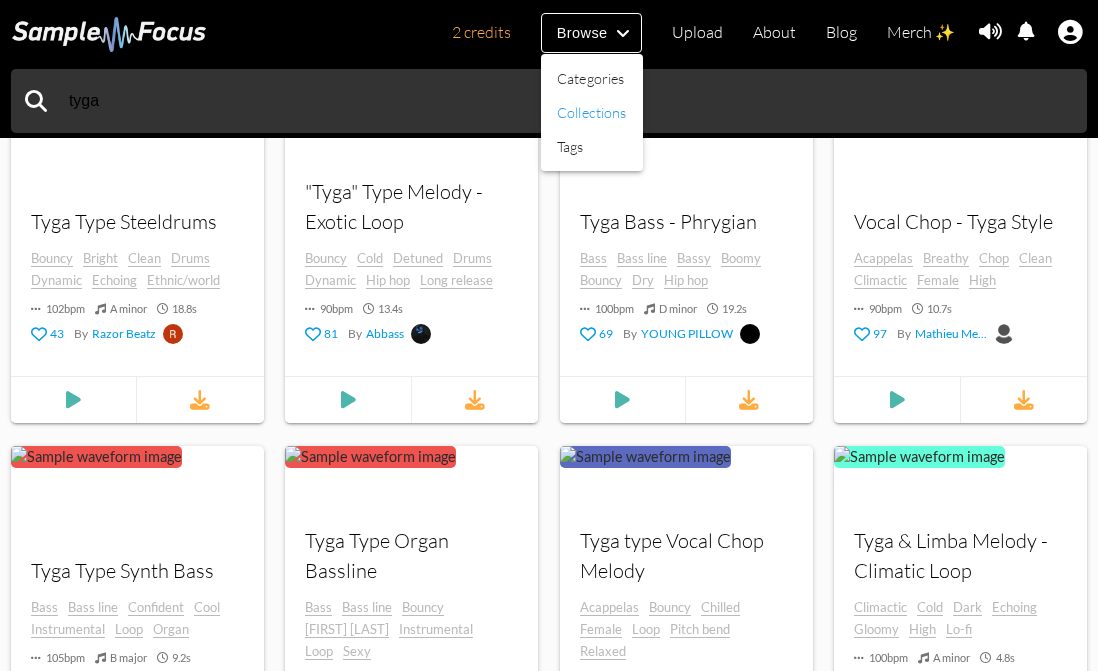 click on "Collections" at bounding box center [592, 113] 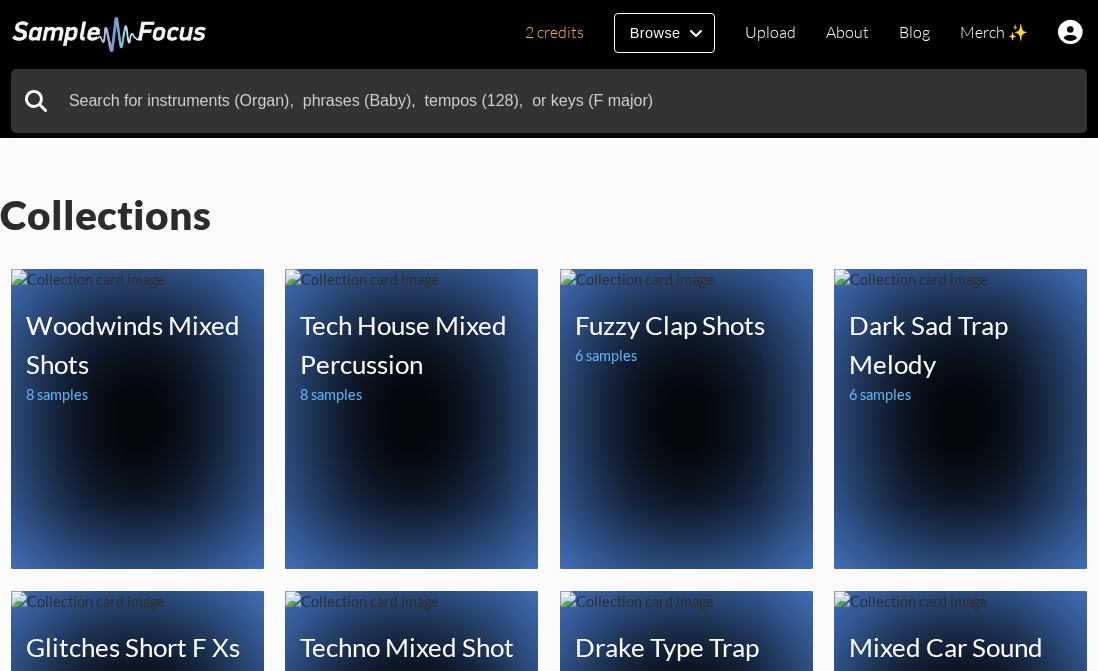 click at bounding box center (549, 101) 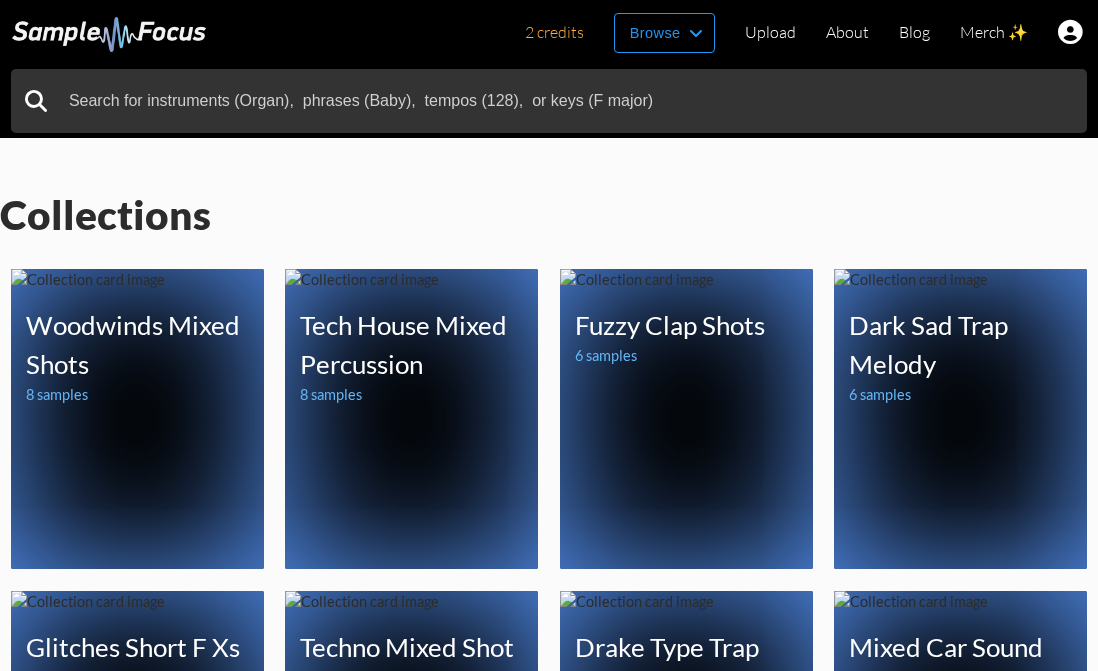 scroll, scrollTop: 0, scrollLeft: 0, axis: both 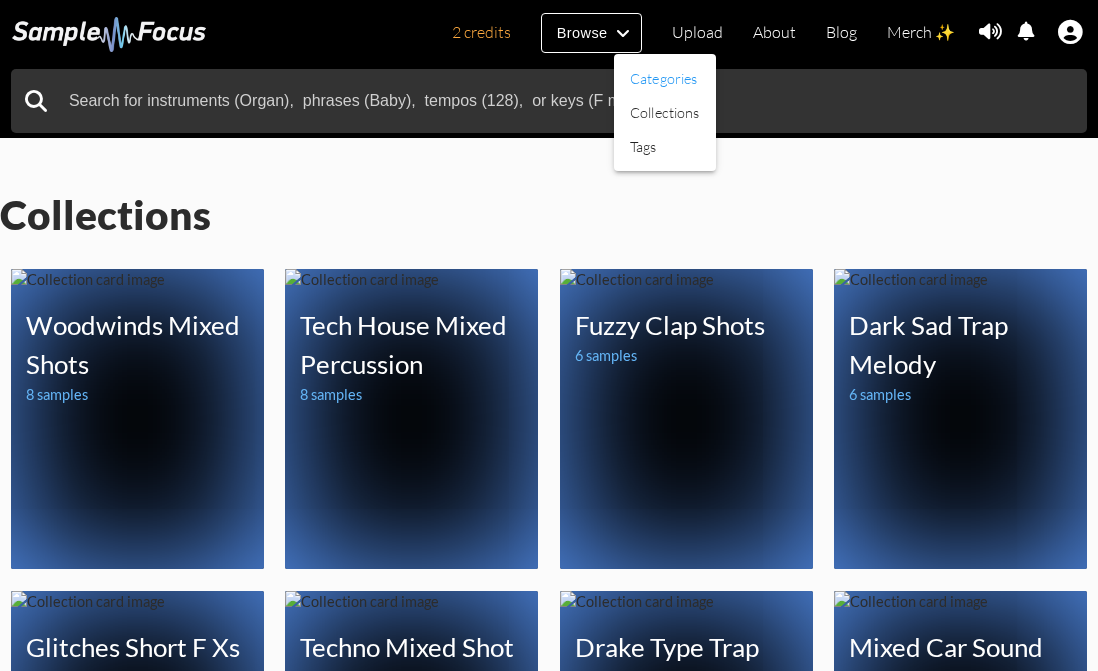 click on "Categories" at bounding box center [665, 79] 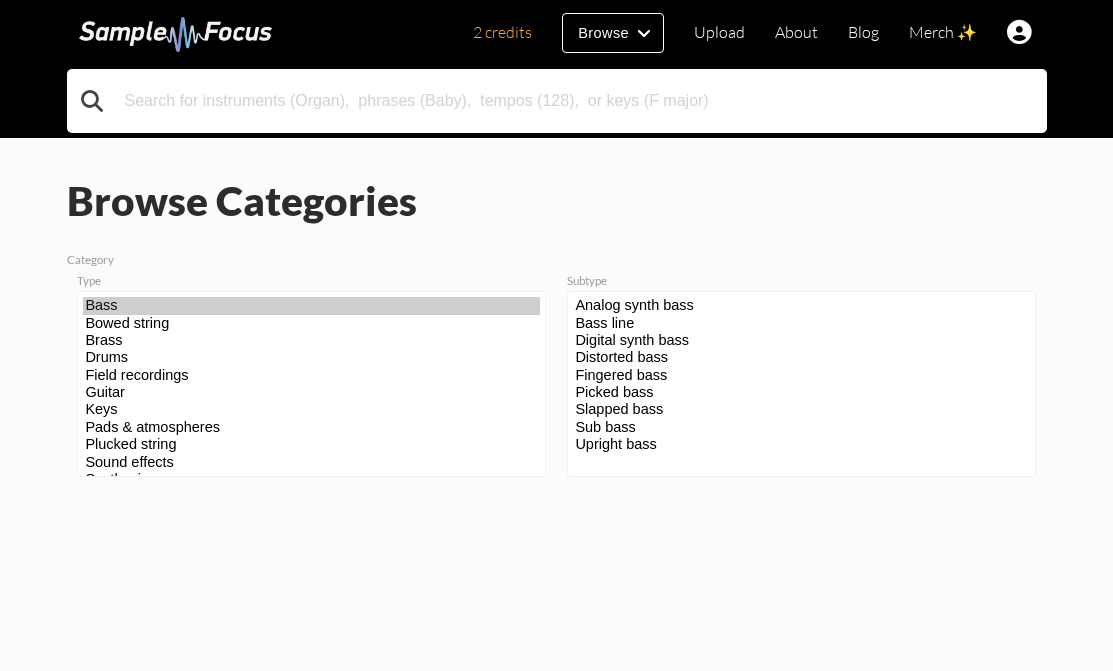 scroll, scrollTop: 0, scrollLeft: 0, axis: both 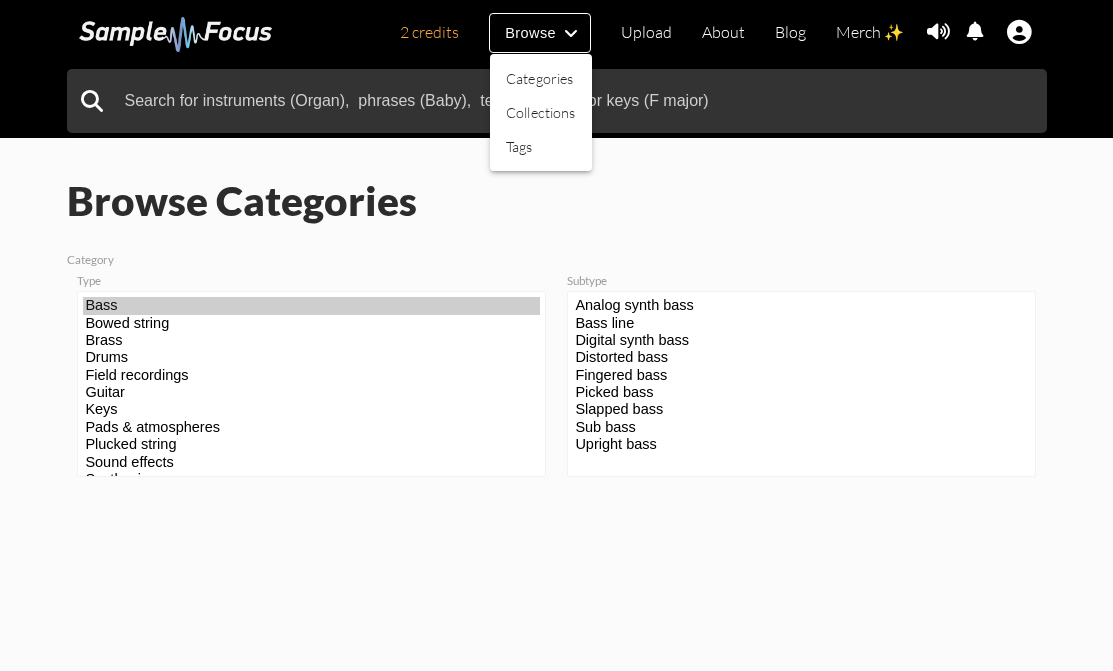 drag, startPoint x: 335, startPoint y: 69, endPoint x: 248, endPoint y: 50, distance: 89.050545 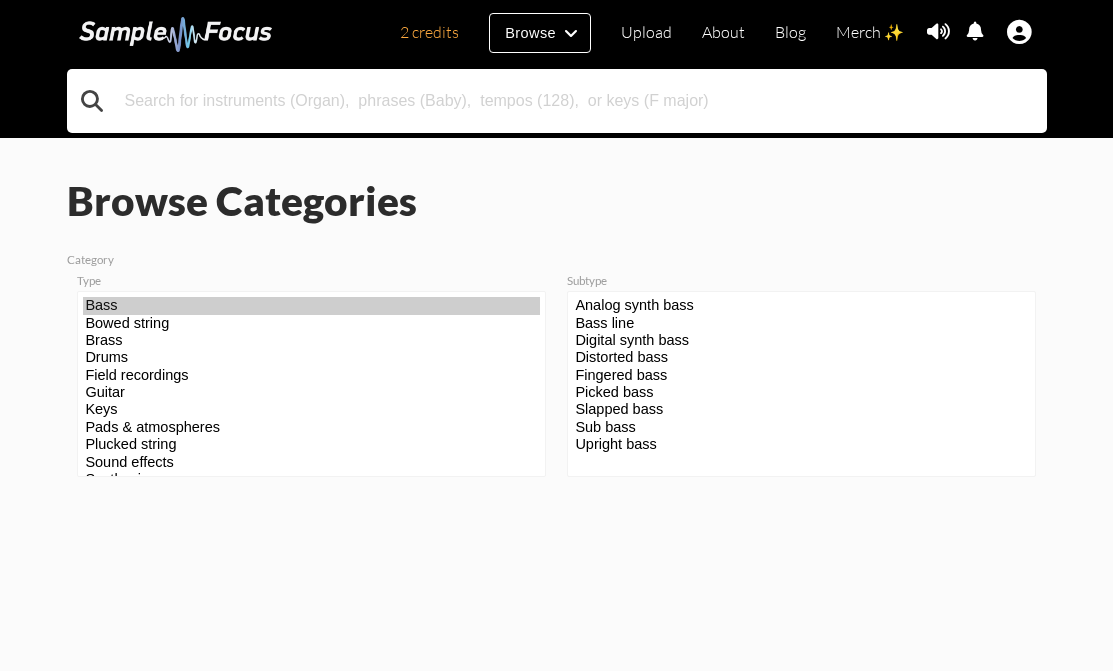 click at bounding box center [557, 101] 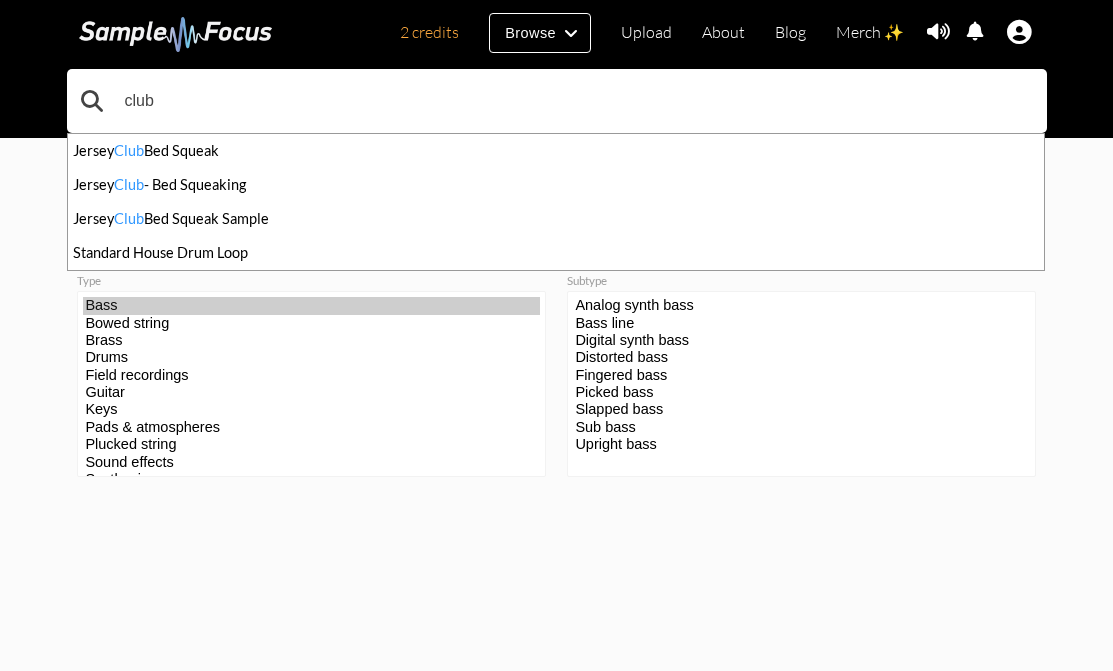 type on "club" 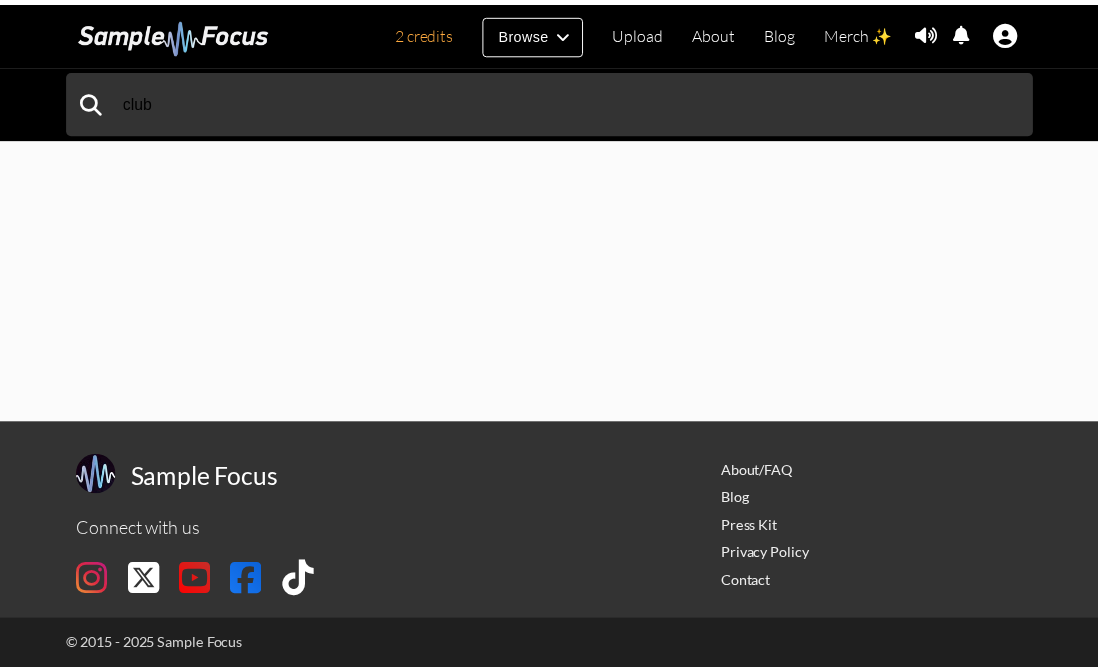 scroll, scrollTop: 0, scrollLeft: 0, axis: both 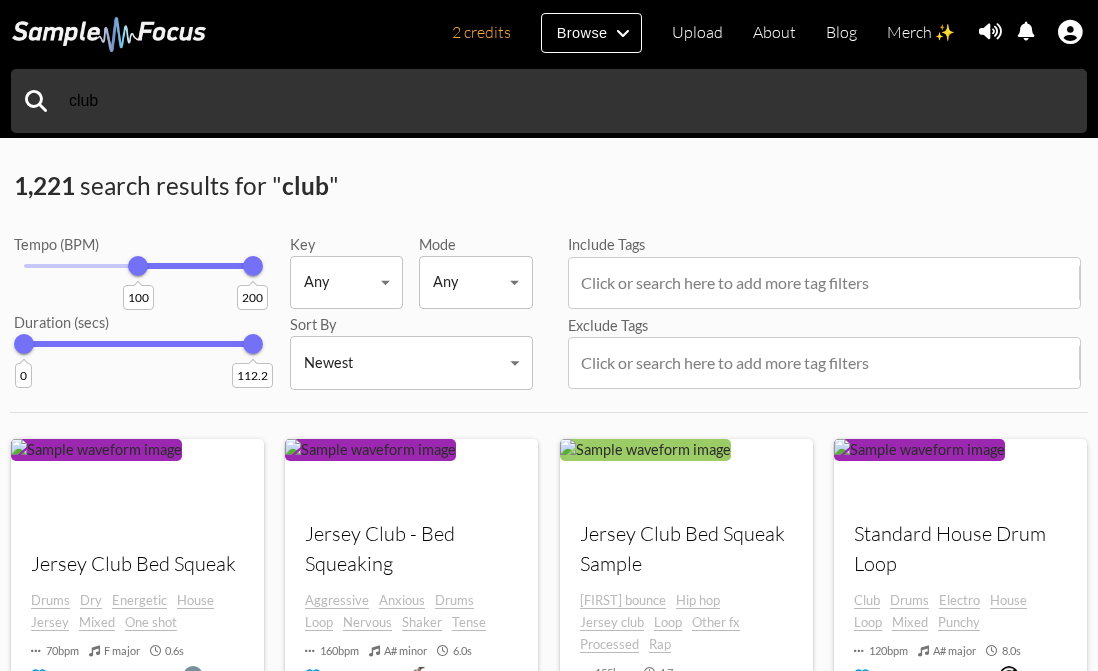 drag, startPoint x: 18, startPoint y: 263, endPoint x: 138, endPoint y: 262, distance: 120.004166 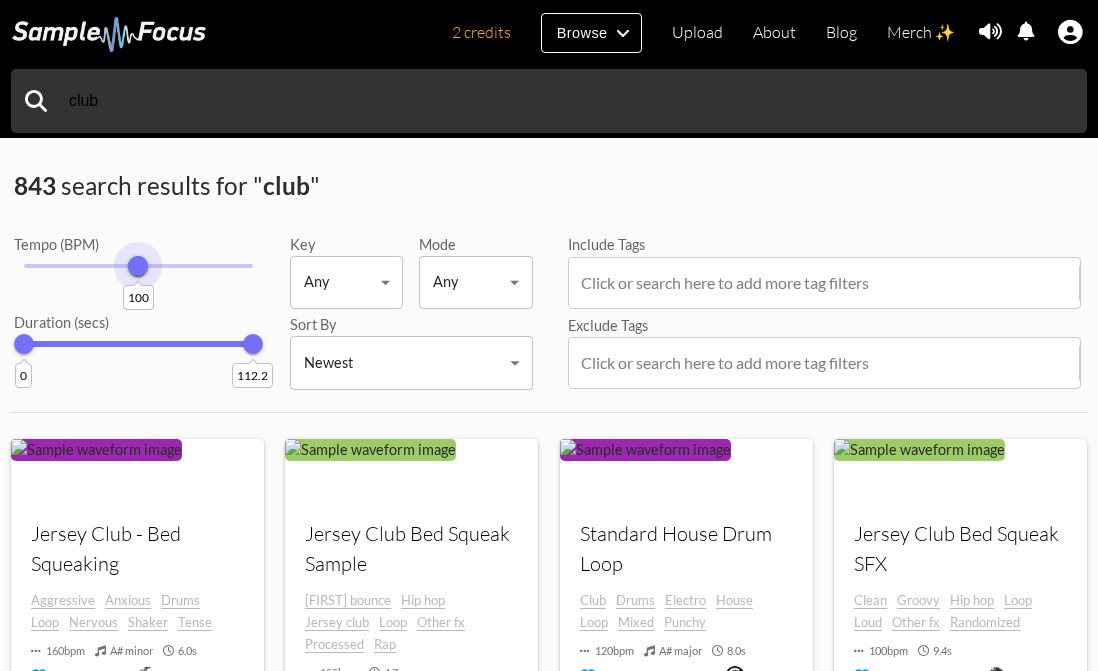 drag, startPoint x: 238, startPoint y: 259, endPoint x: 138, endPoint y: 270, distance: 100.60318 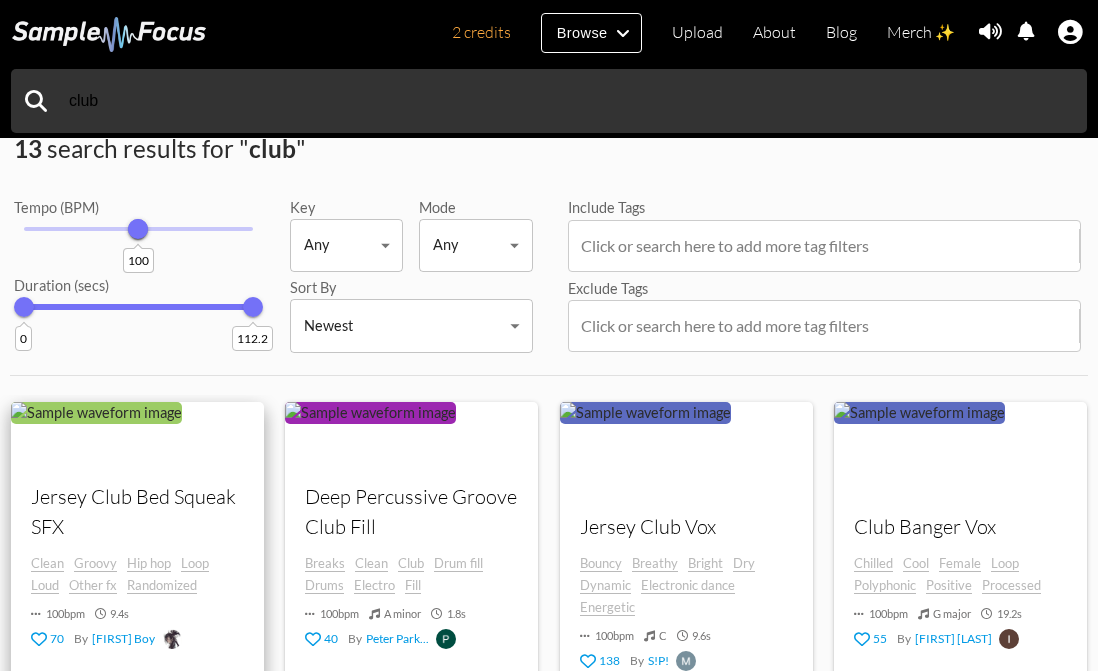 scroll, scrollTop: 116, scrollLeft: 0, axis: vertical 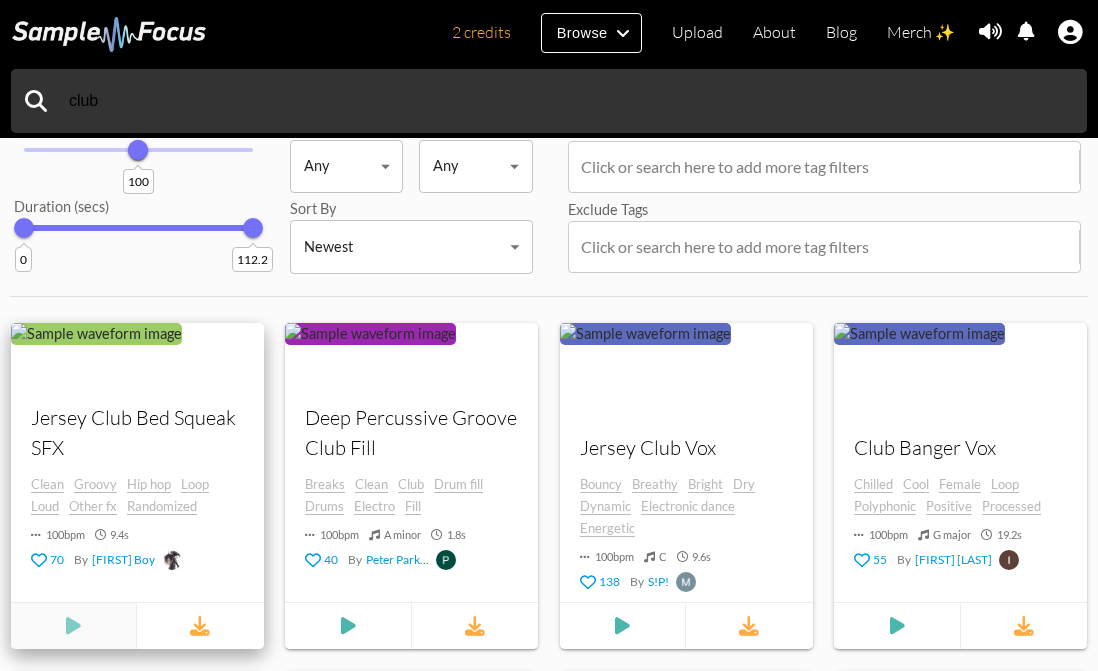 click at bounding box center (74, 626) 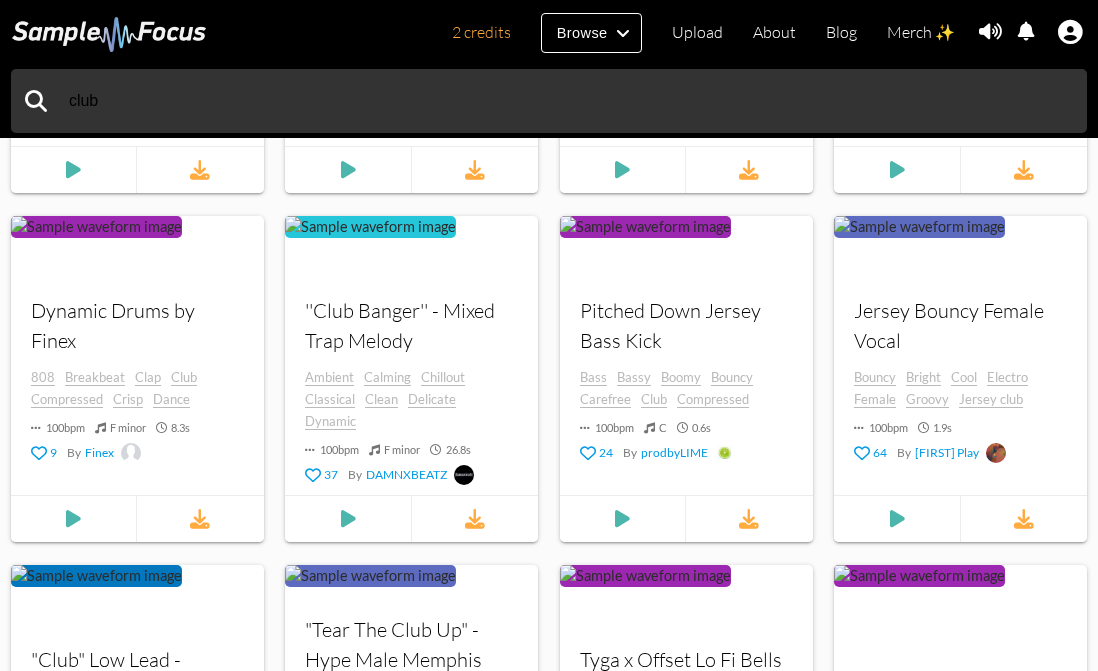 scroll, scrollTop: 0, scrollLeft: 0, axis: both 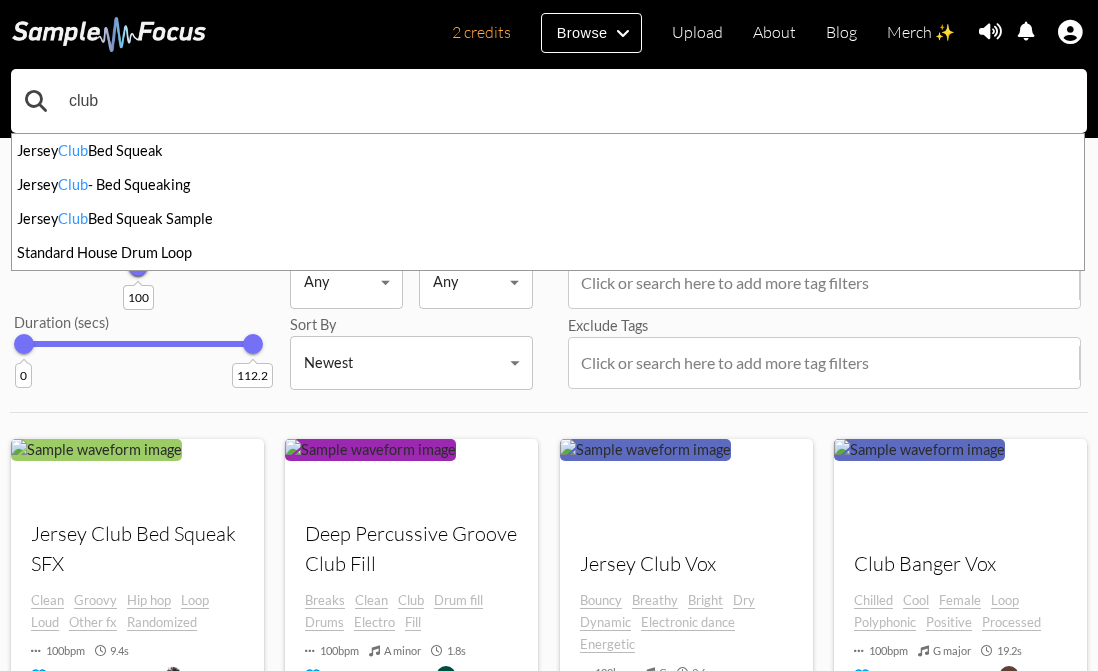 drag, startPoint x: 198, startPoint y: 112, endPoint x: 12, endPoint y: 117, distance: 186.0672 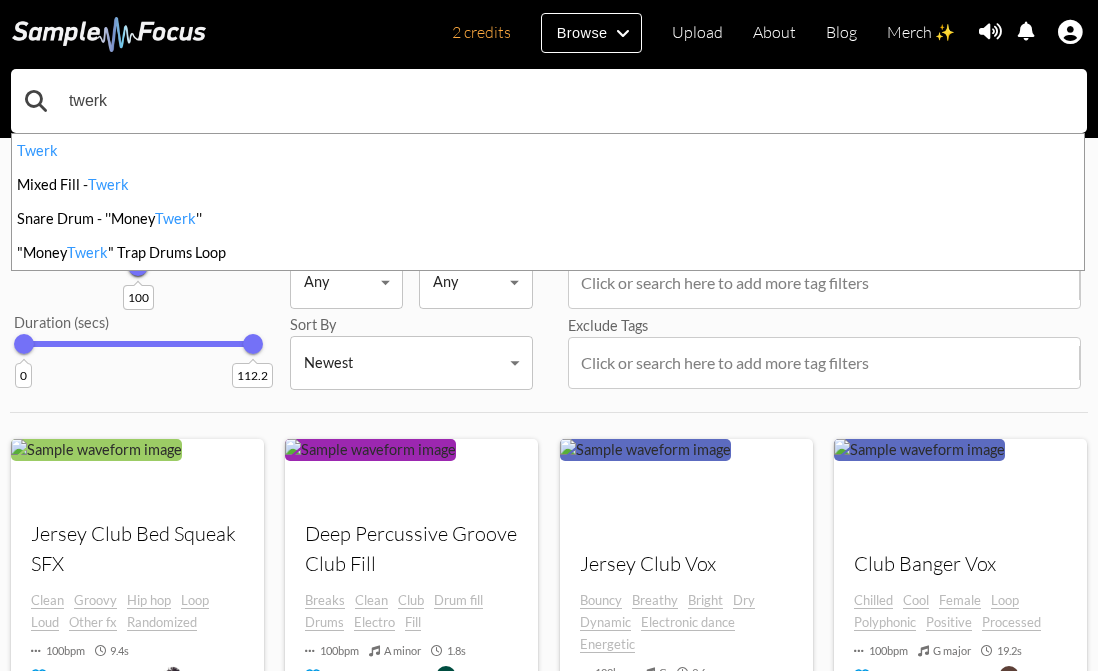 type on "twerk" 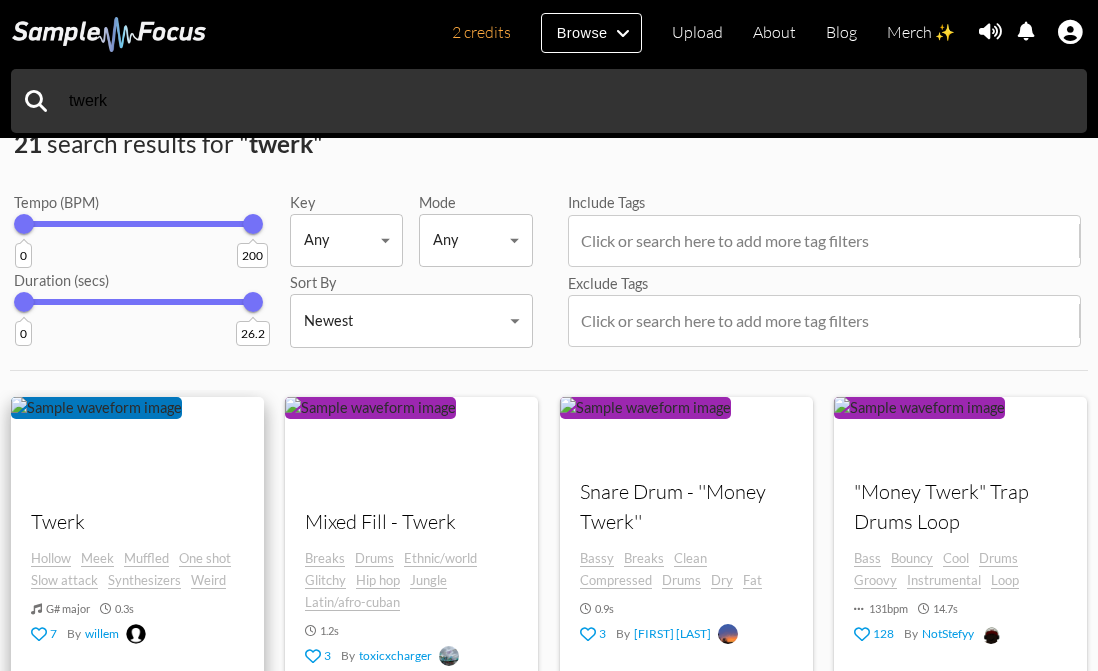 scroll, scrollTop: 108, scrollLeft: 0, axis: vertical 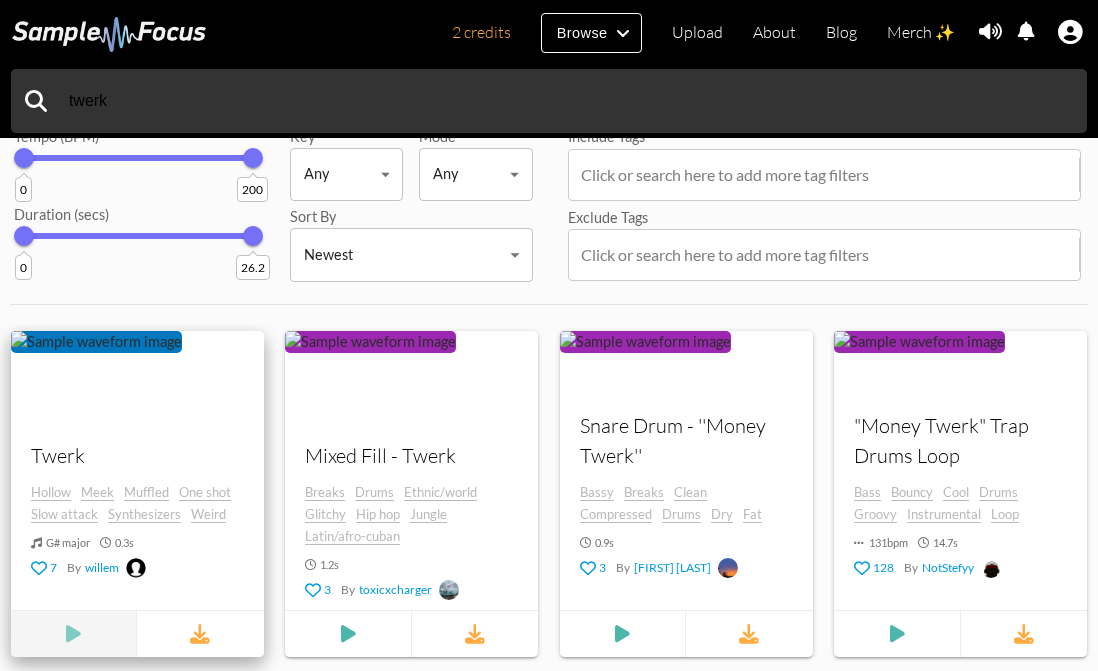 click at bounding box center (74, 634) 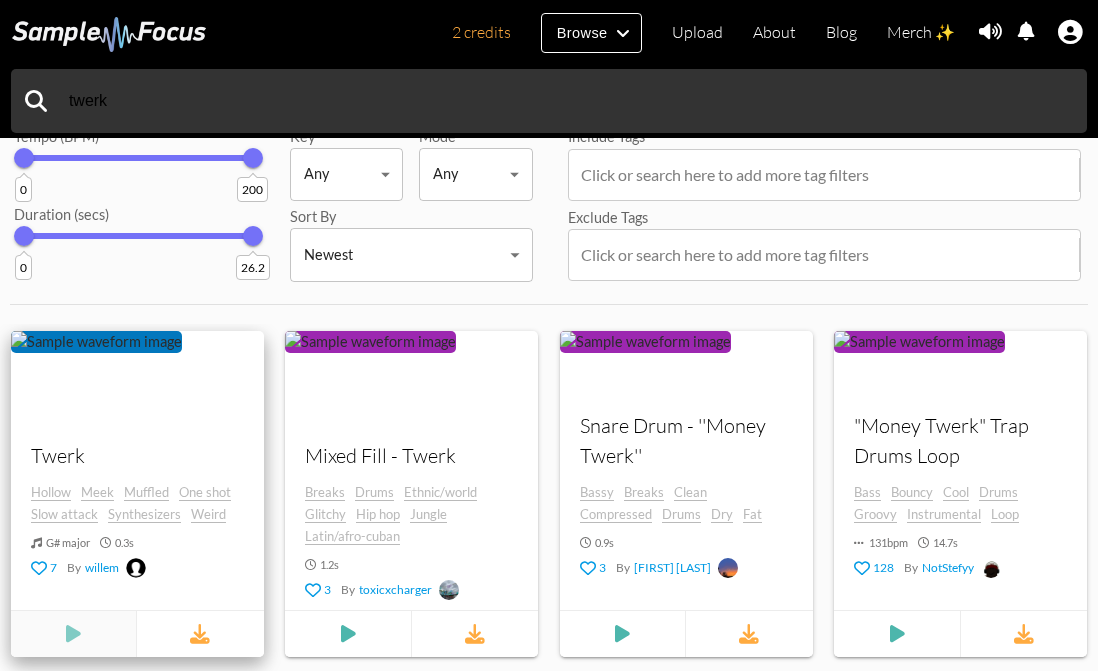 click at bounding box center [74, 634] 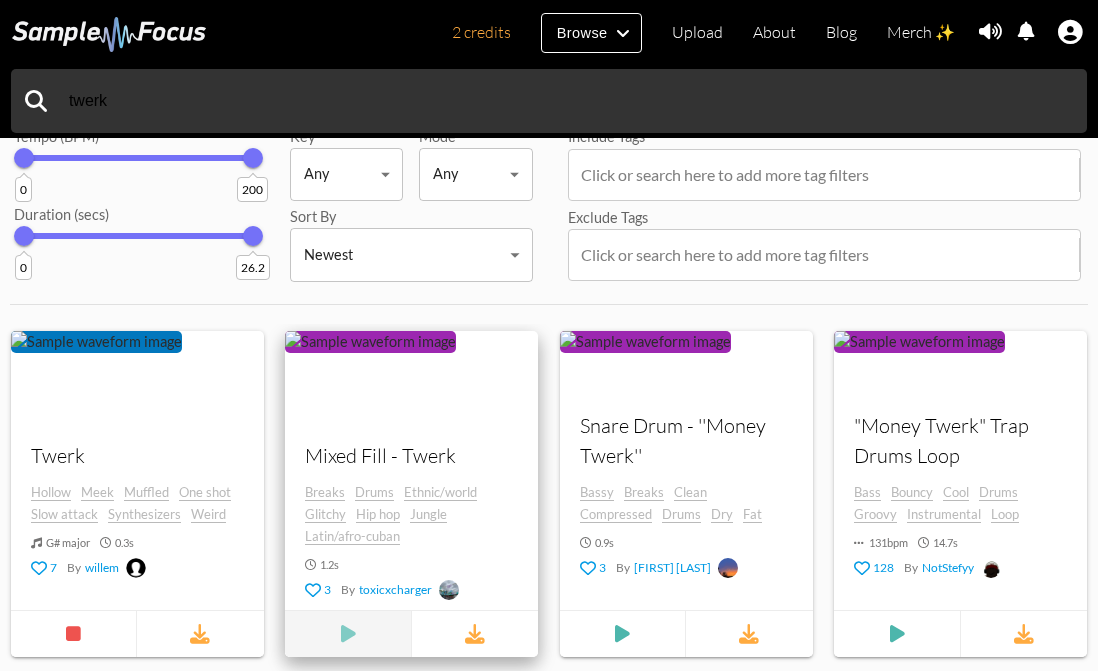 click at bounding box center (348, 634) 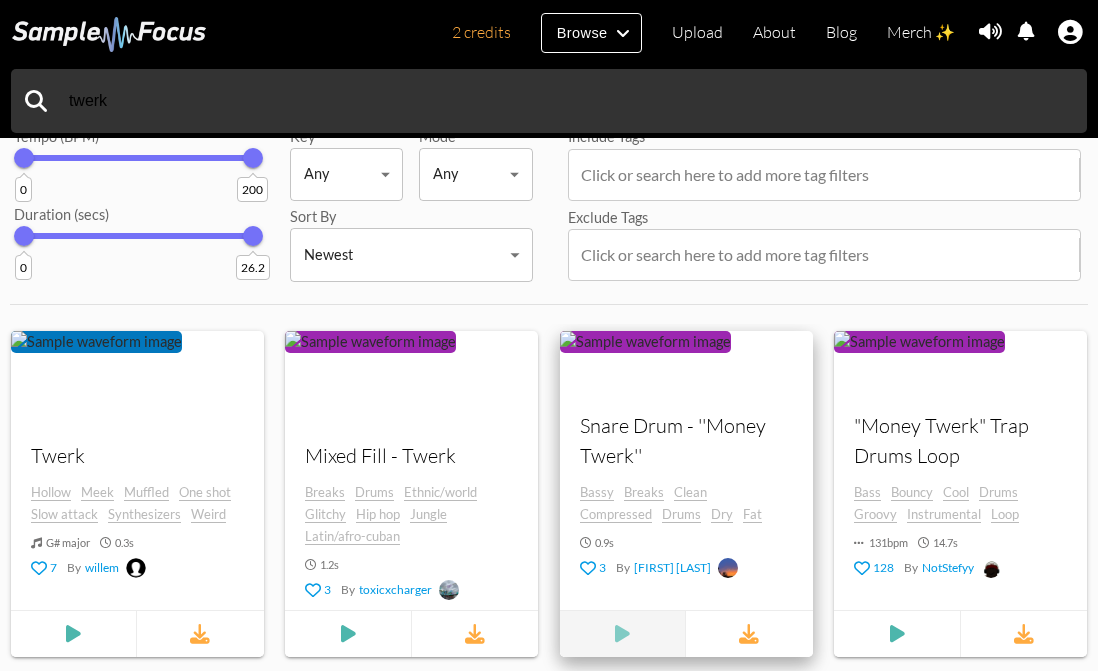 click at bounding box center (74, 634) 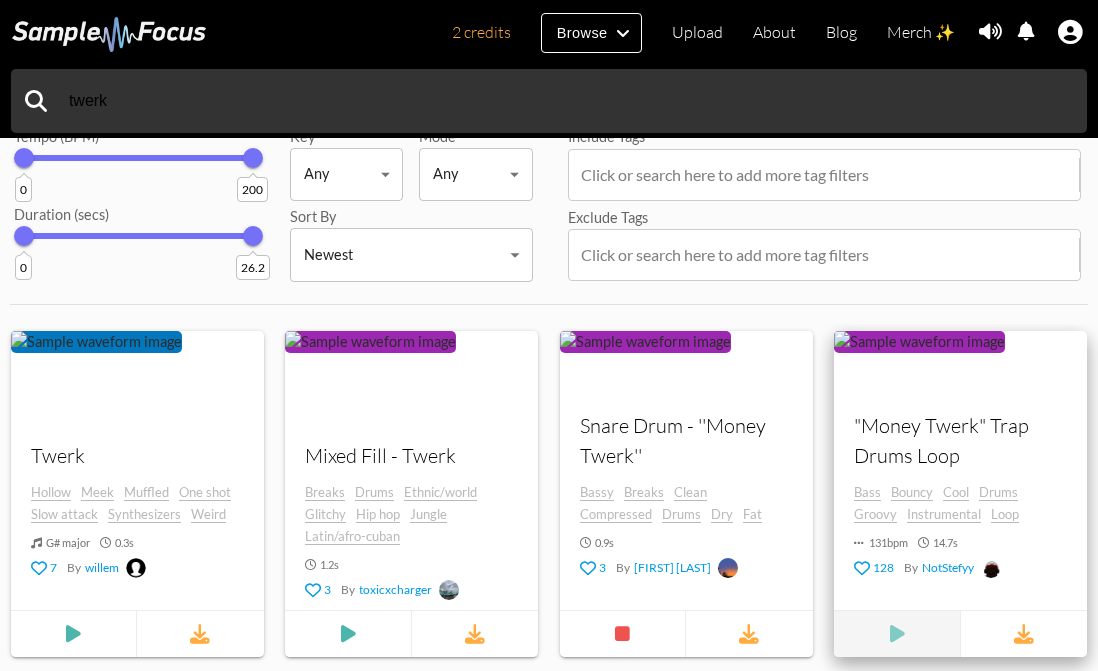 click at bounding box center (74, 634) 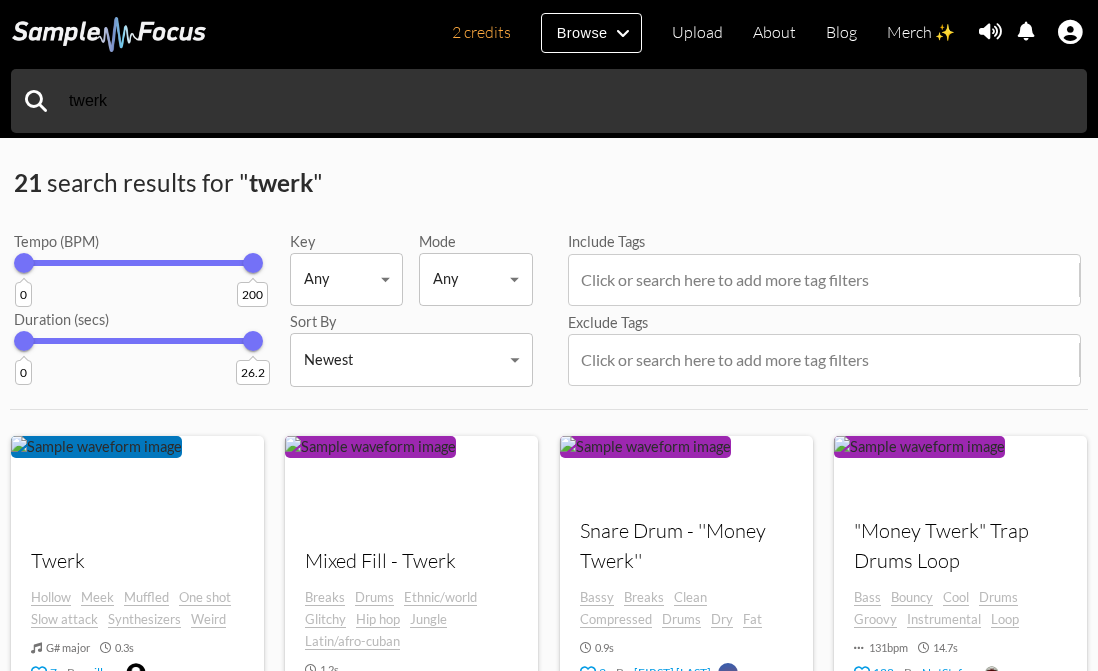 scroll, scrollTop: 0, scrollLeft: 0, axis: both 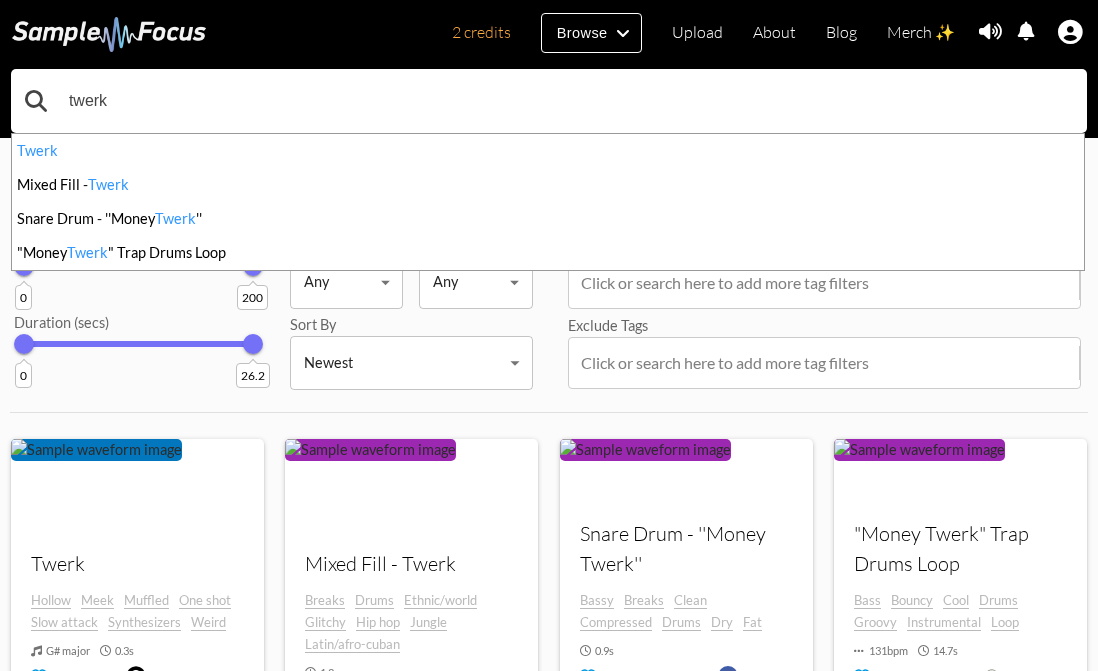 drag, startPoint x: 183, startPoint y: 118, endPoint x: 18, endPoint y: 121, distance: 165.02727 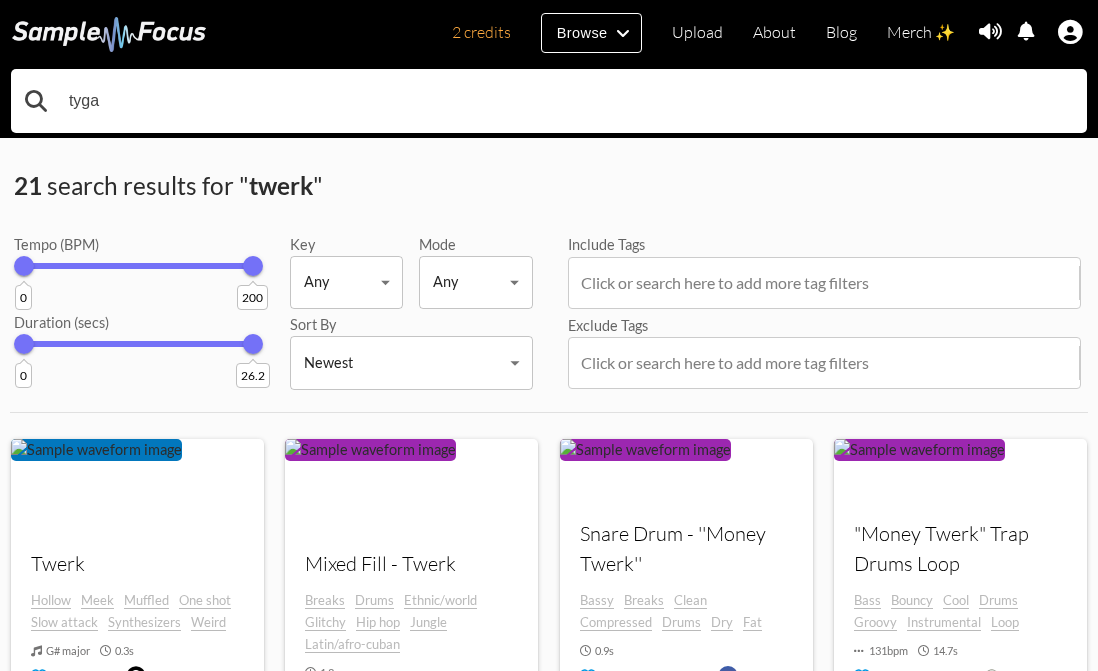 type on "tyga" 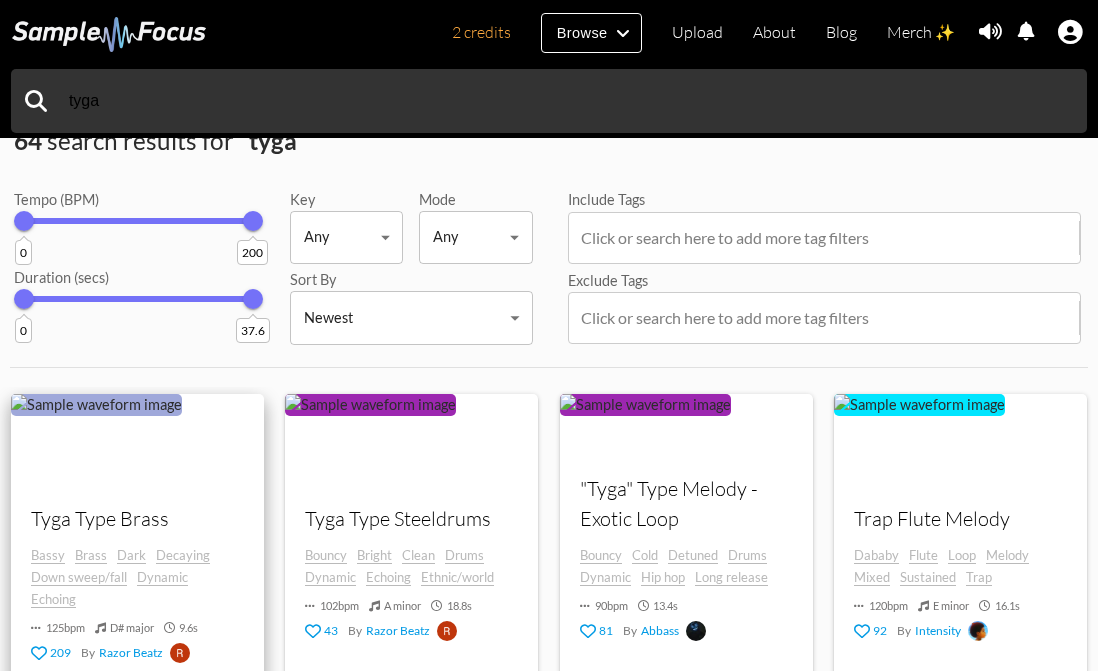 scroll, scrollTop: 80, scrollLeft: 0, axis: vertical 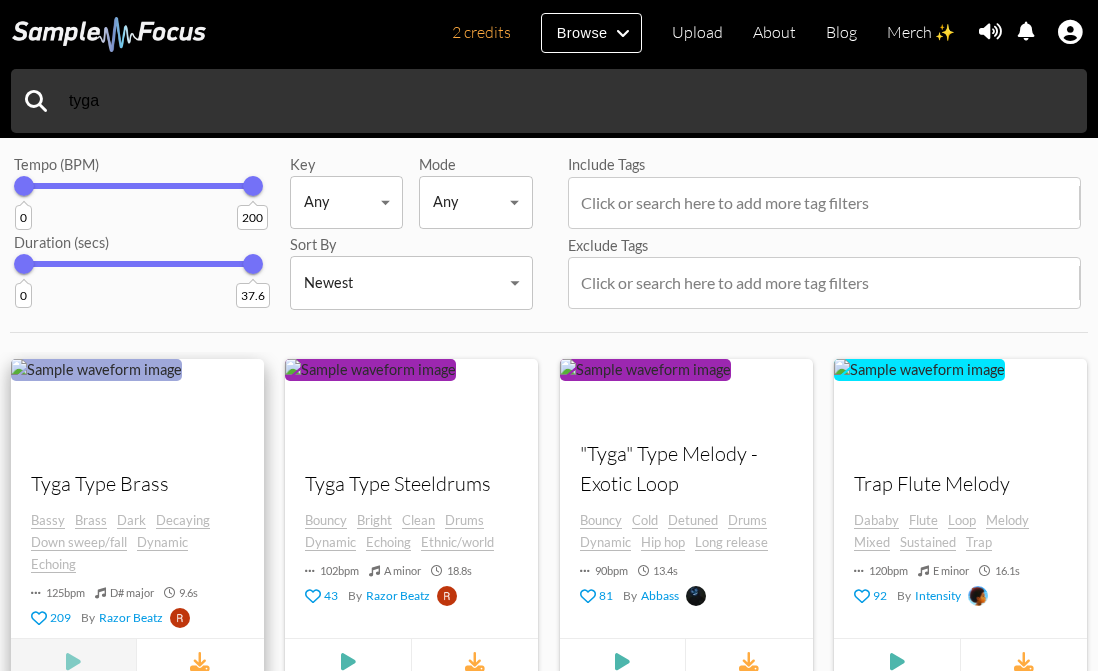 click at bounding box center (74, 662) 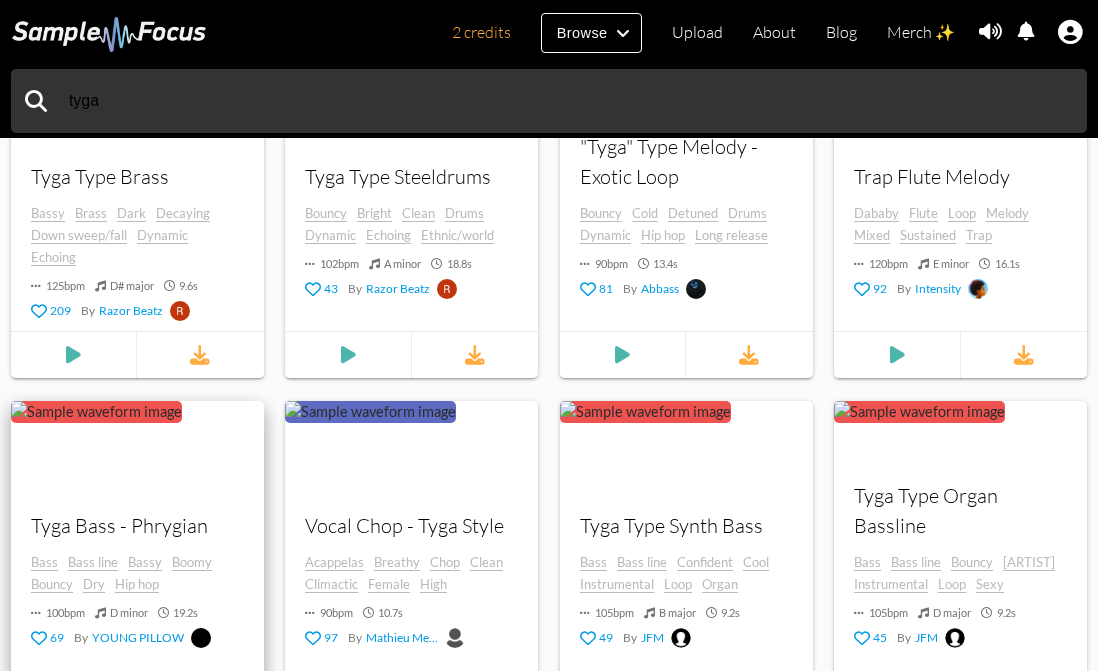 scroll, scrollTop: 413, scrollLeft: 0, axis: vertical 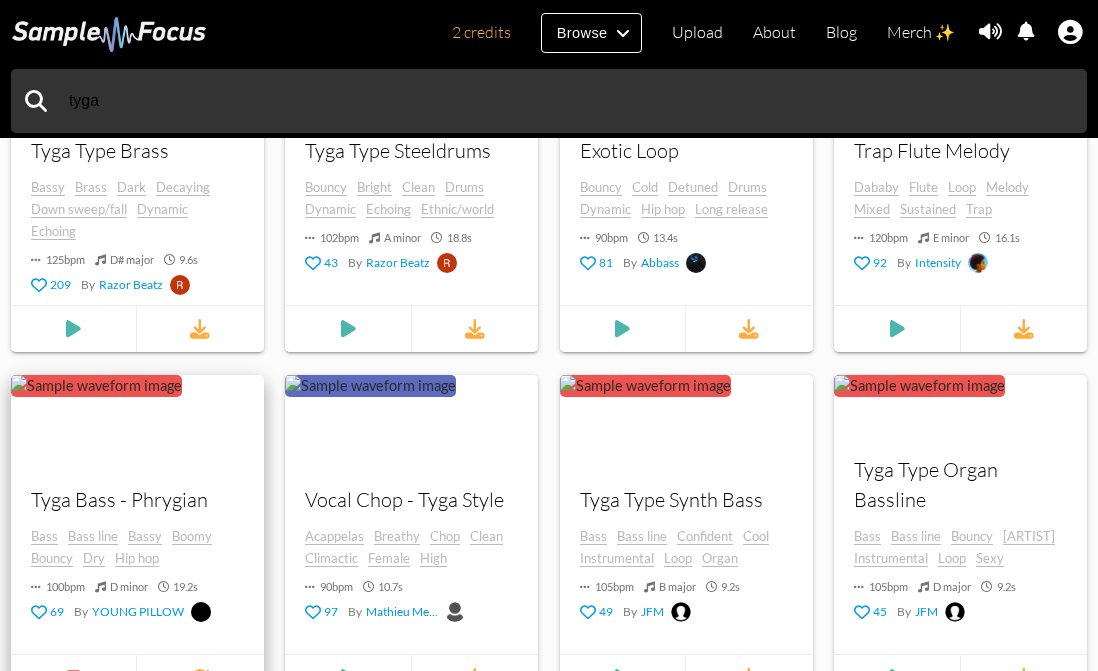 click at bounding box center (96, 386) 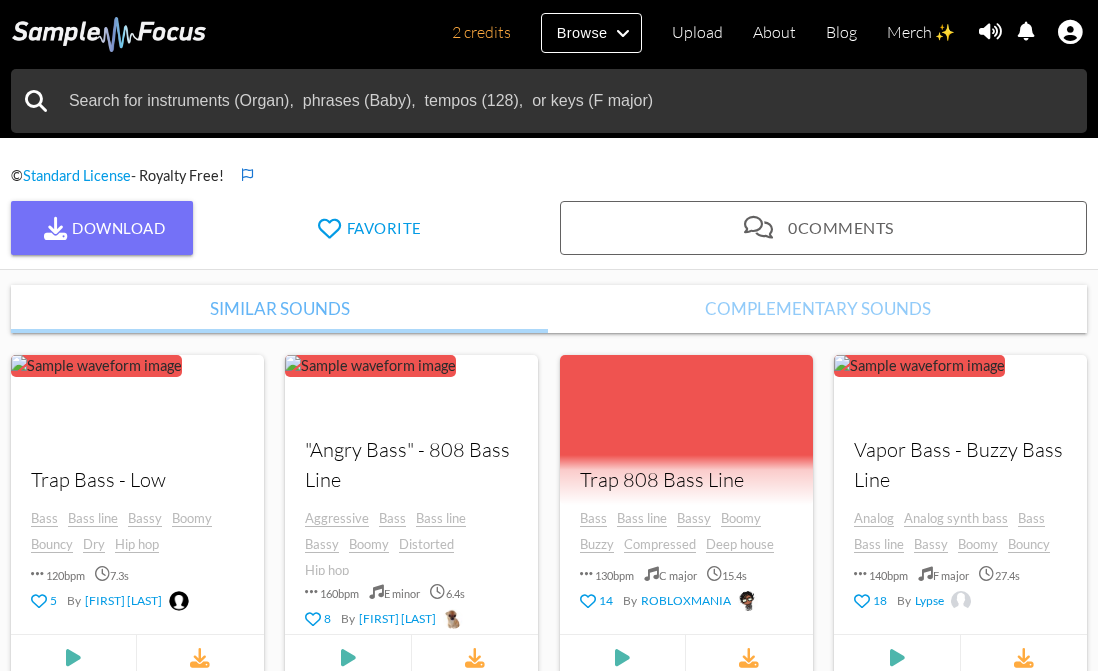 scroll, scrollTop: 448, scrollLeft: 0, axis: vertical 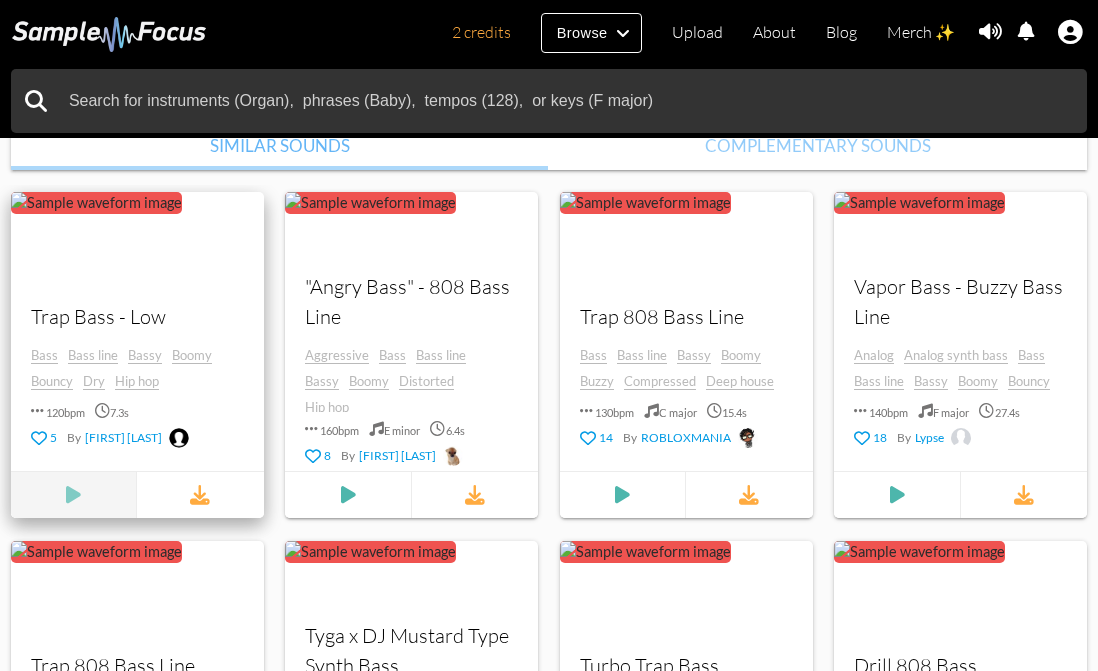 click at bounding box center (74, 495) 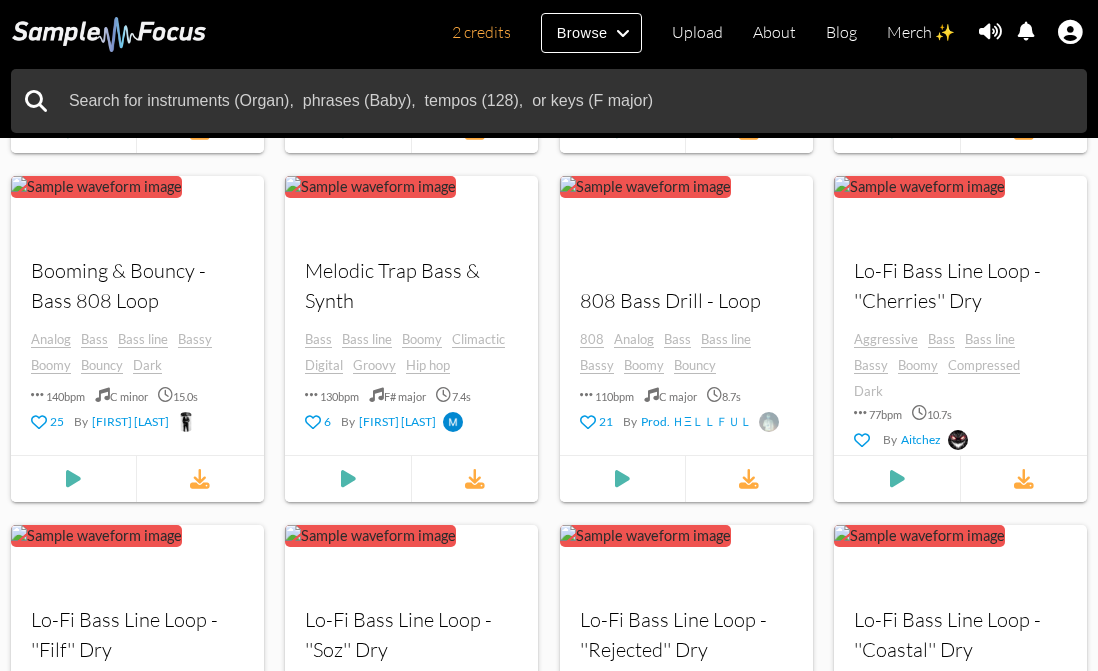 scroll, scrollTop: 2030, scrollLeft: 0, axis: vertical 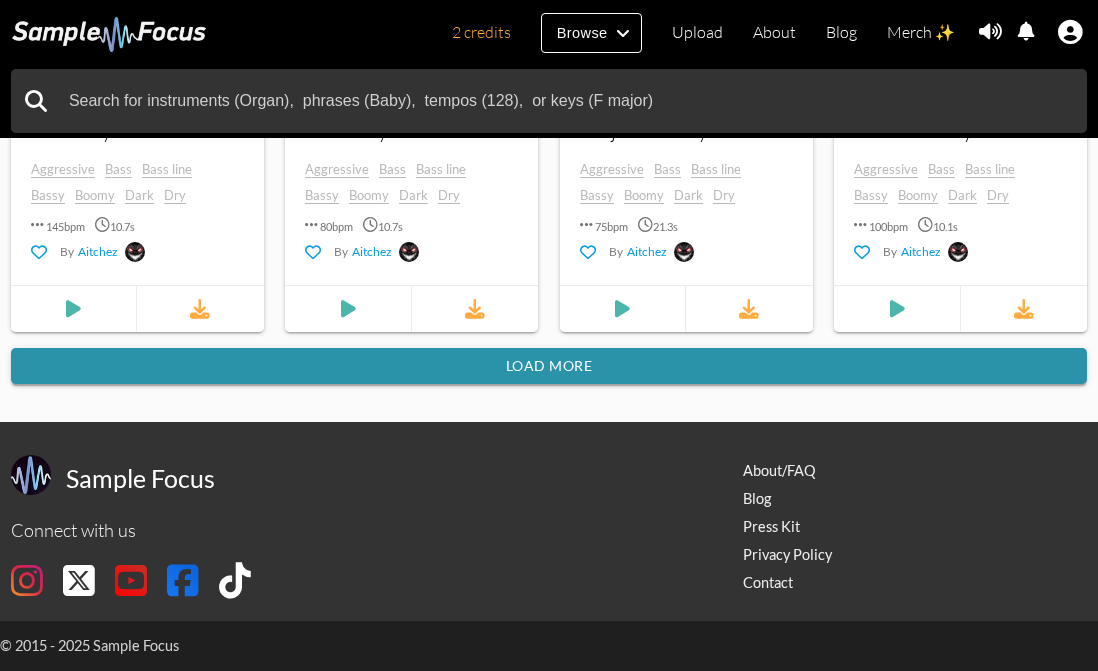 click on "Load more" at bounding box center (549, 366) 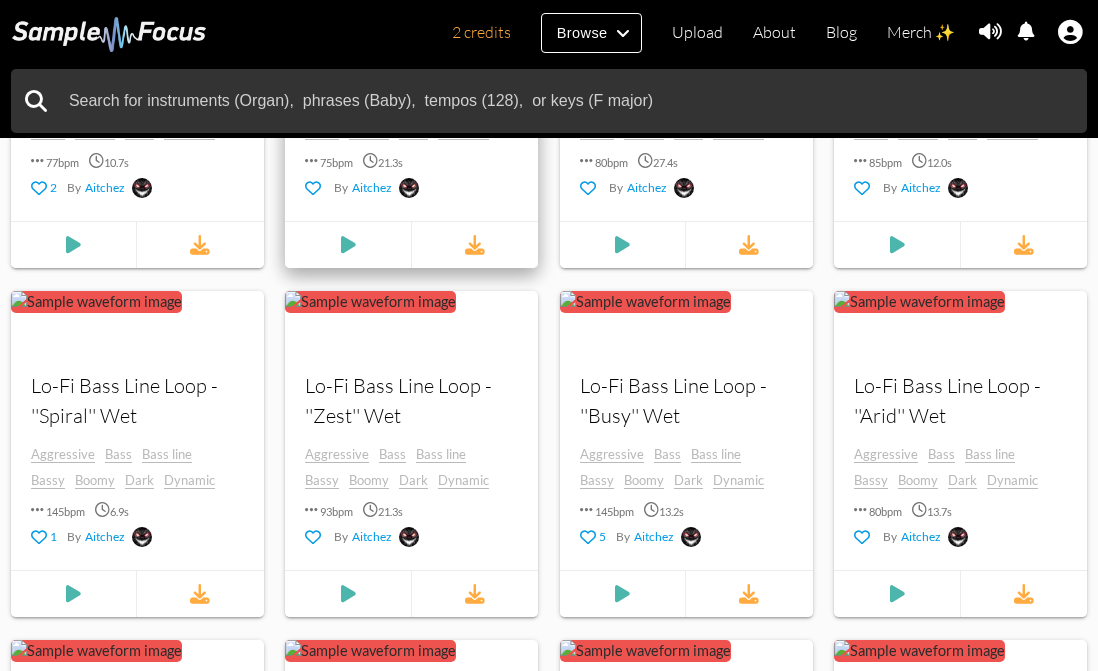 scroll, scrollTop: 7674, scrollLeft: 0, axis: vertical 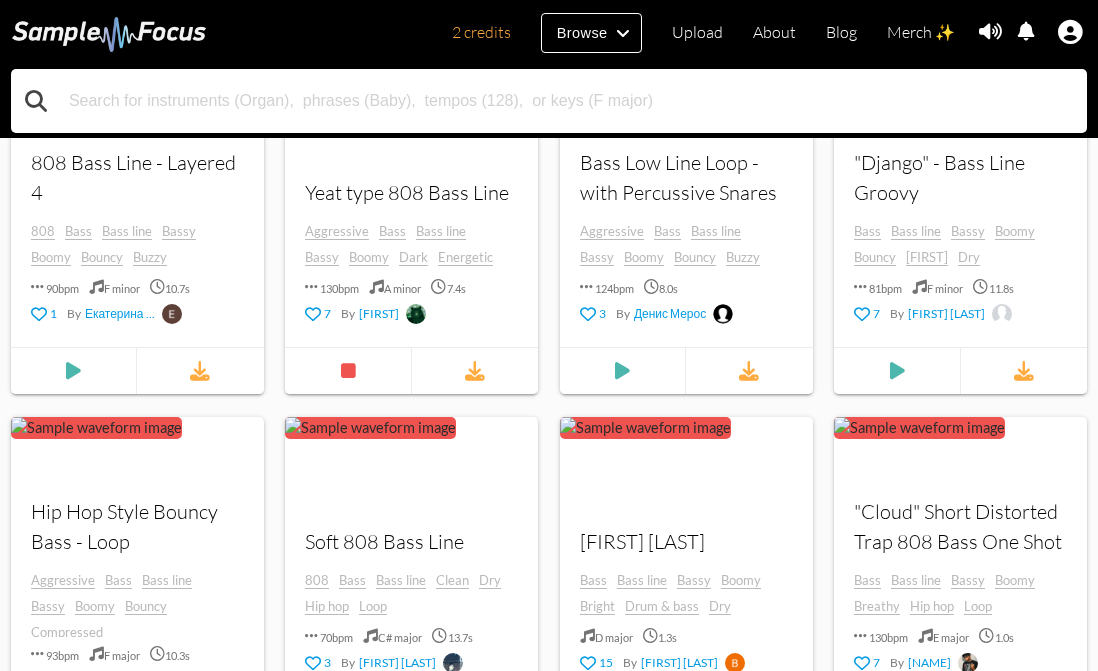 click at bounding box center [549, 101] 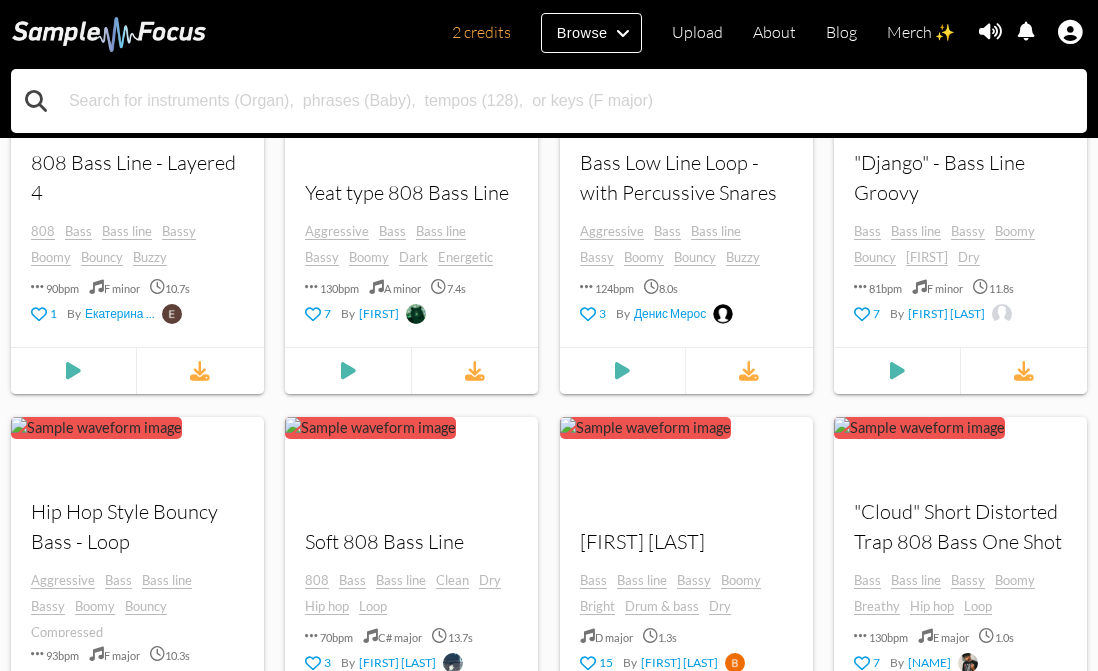 click at bounding box center (549, 101) 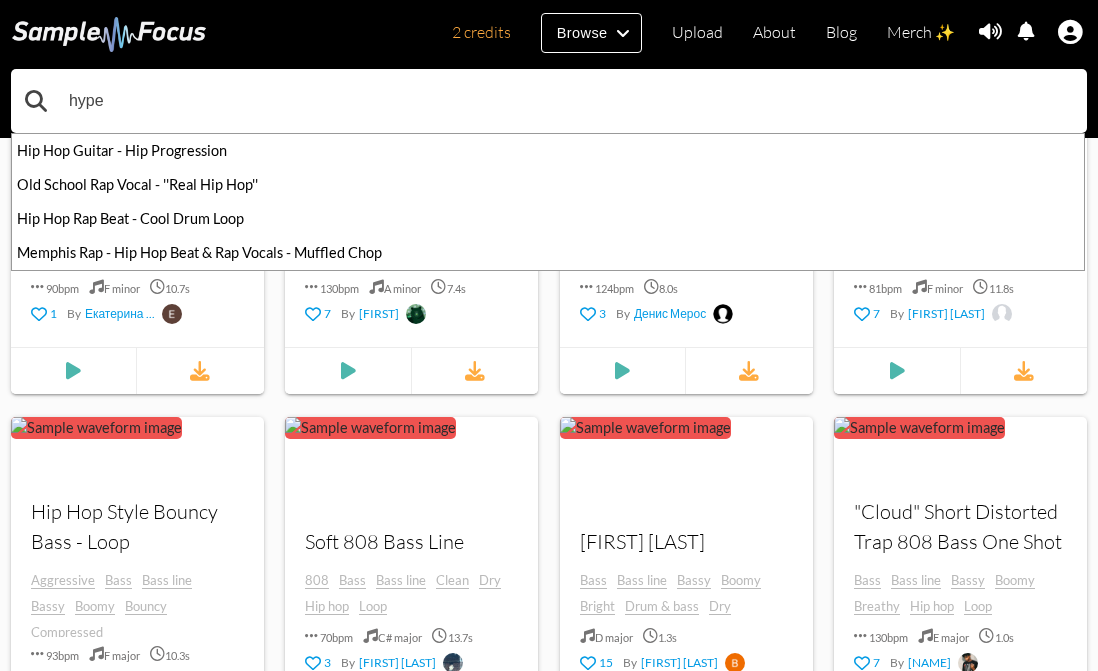 type on "hype" 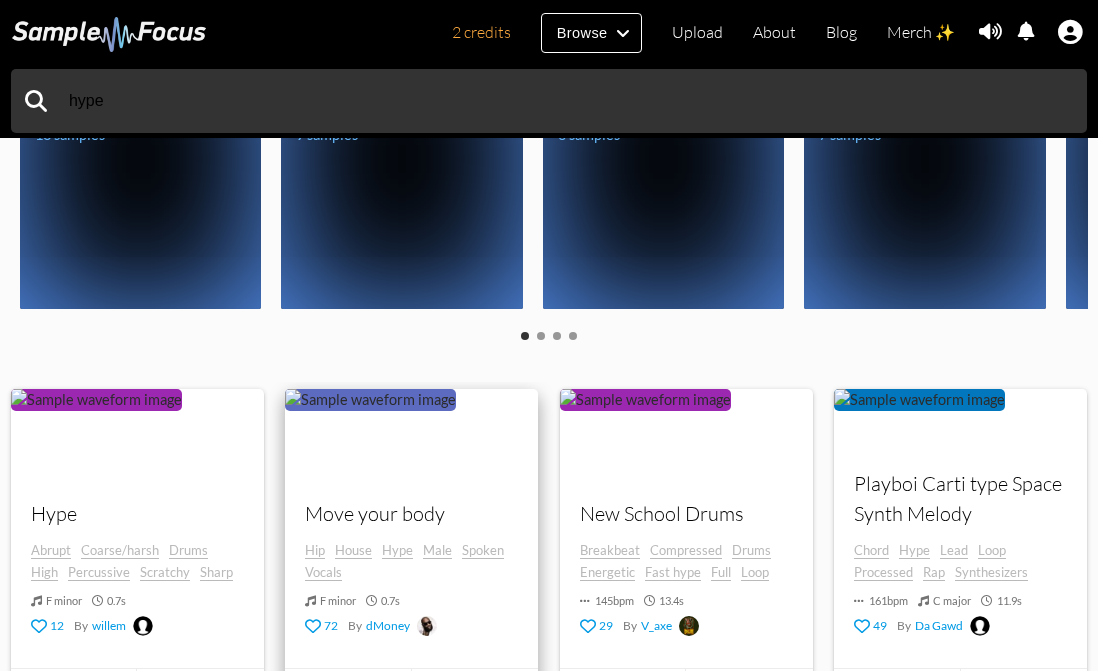 scroll, scrollTop: 615, scrollLeft: 0, axis: vertical 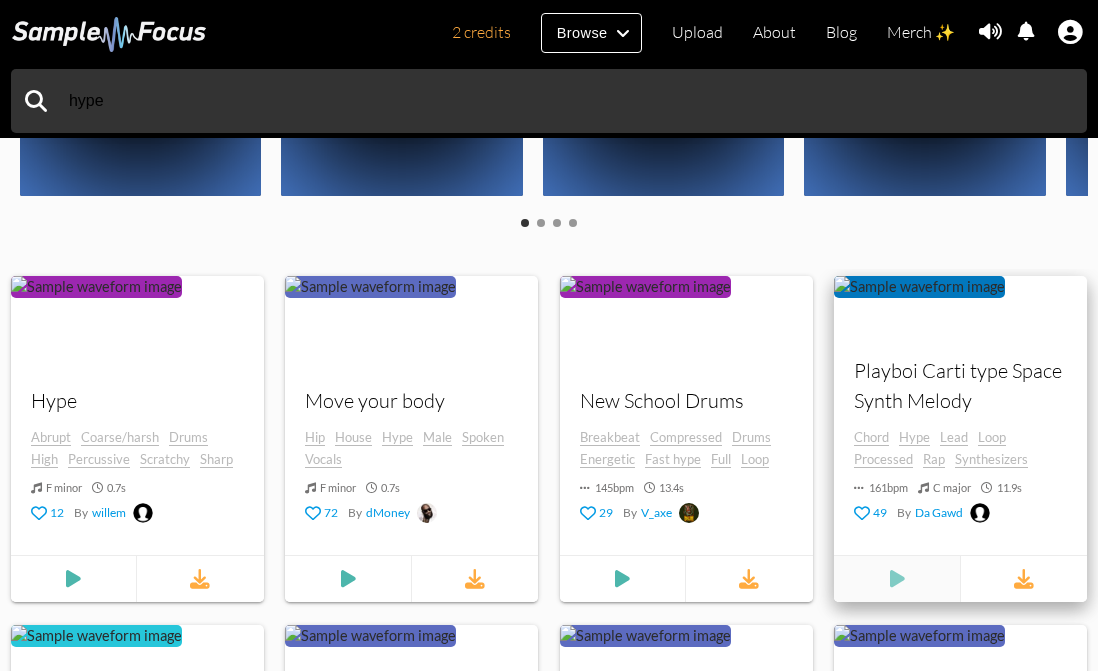 click at bounding box center [74, 580] 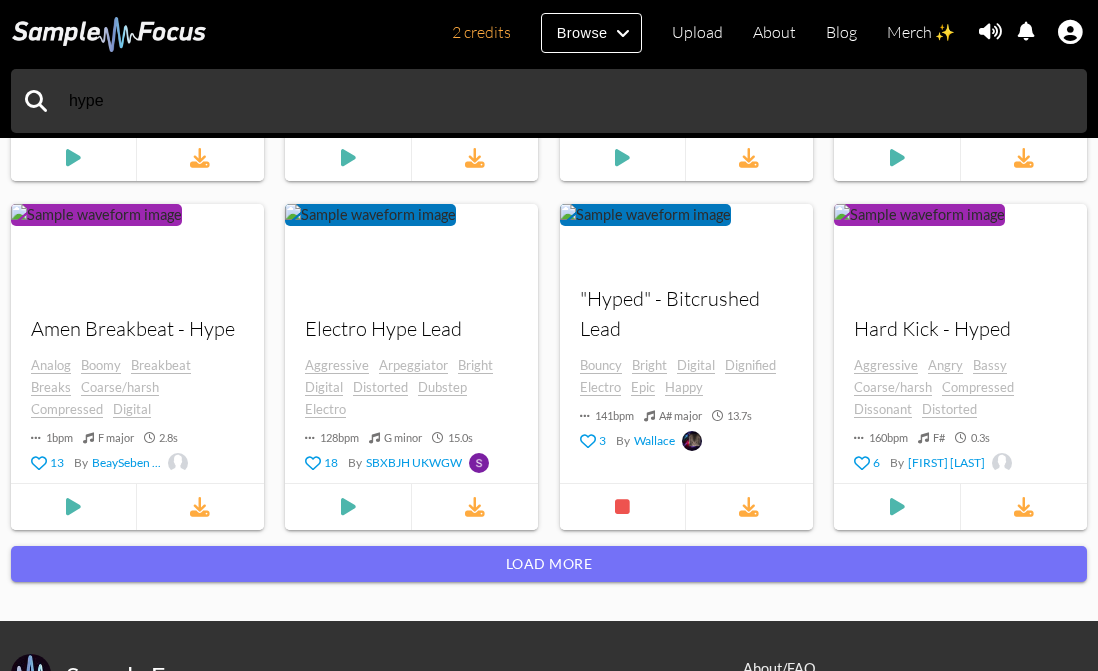 scroll, scrollTop: 2197, scrollLeft: 0, axis: vertical 